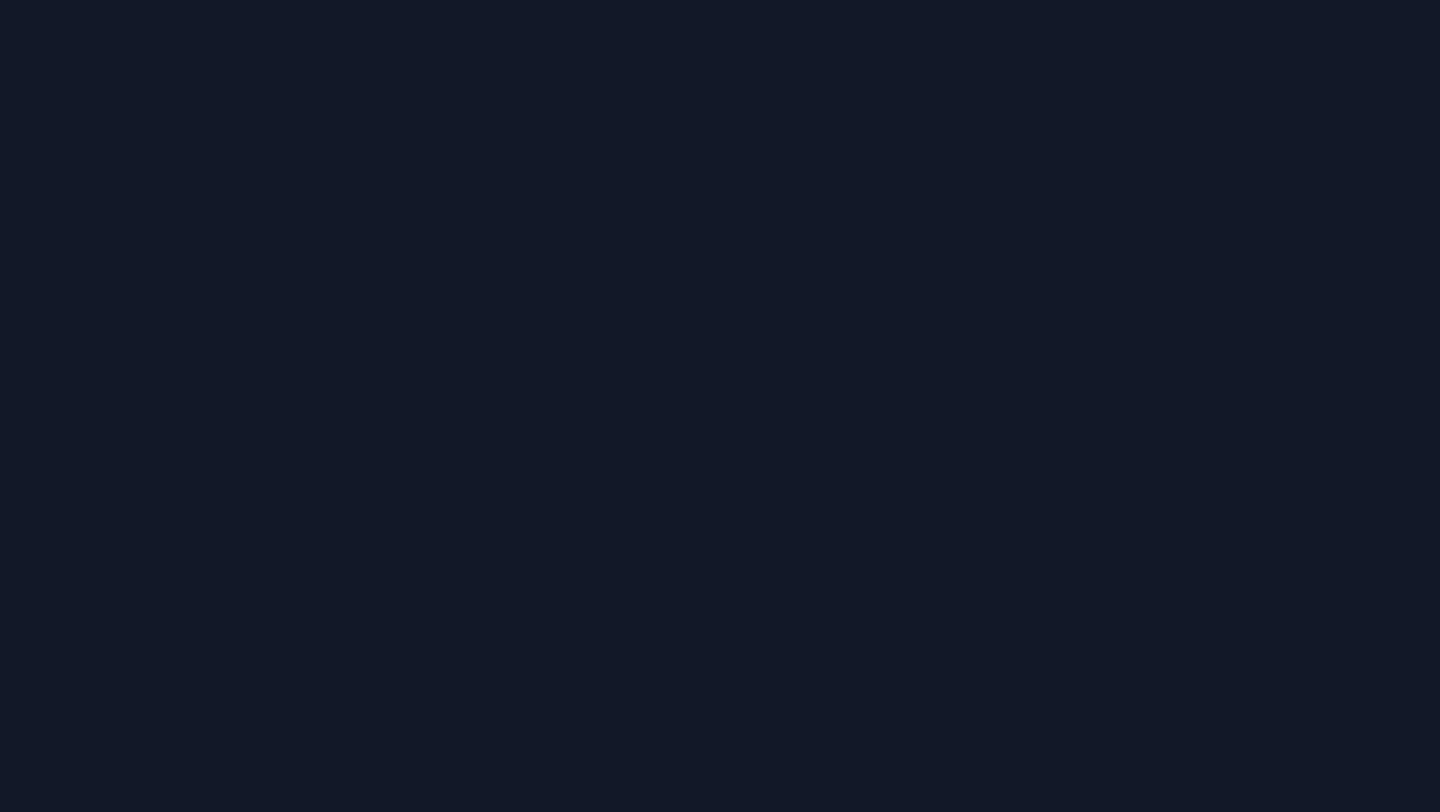 scroll, scrollTop: 0, scrollLeft: 0, axis: both 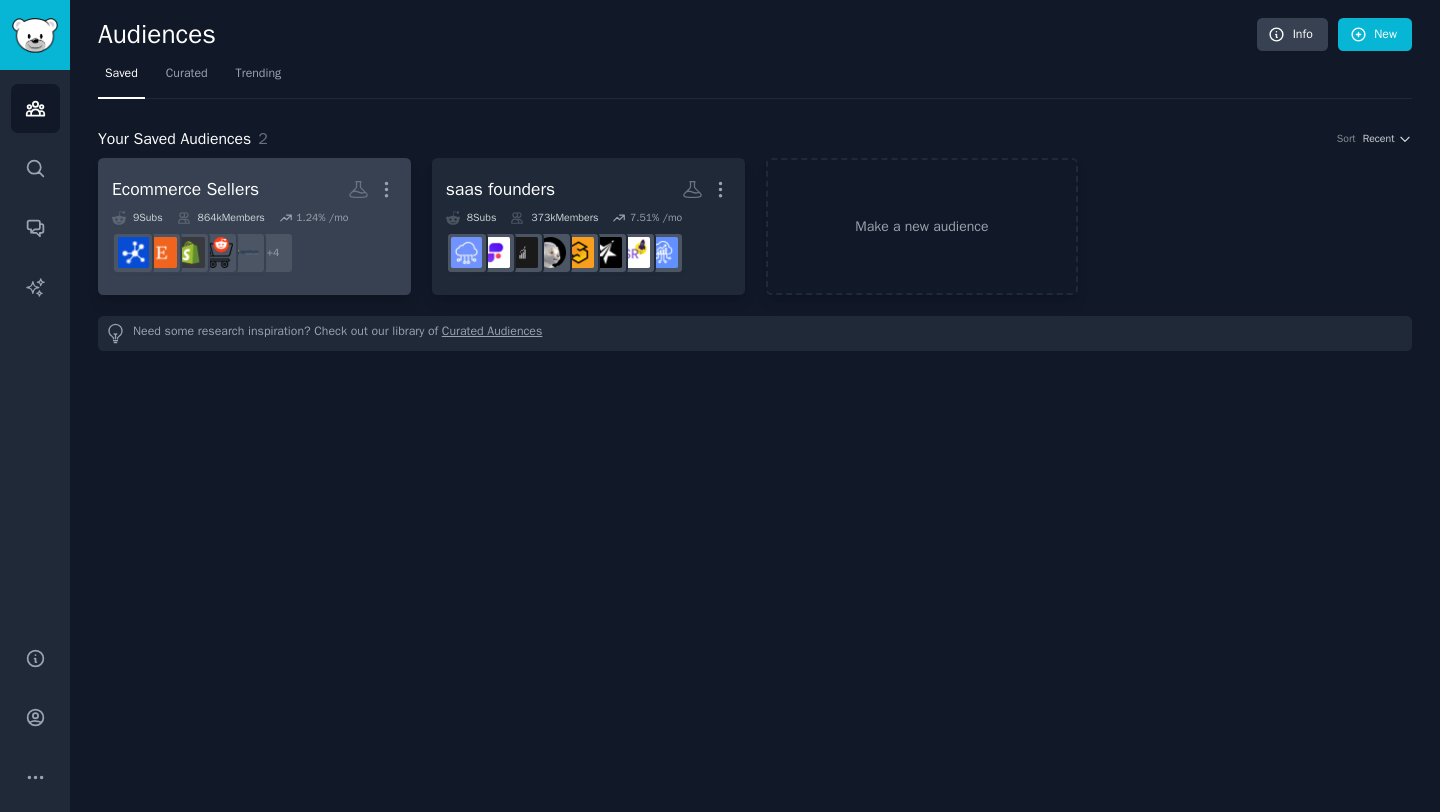 click on "Ecommerce Sellers" at bounding box center [185, 189] 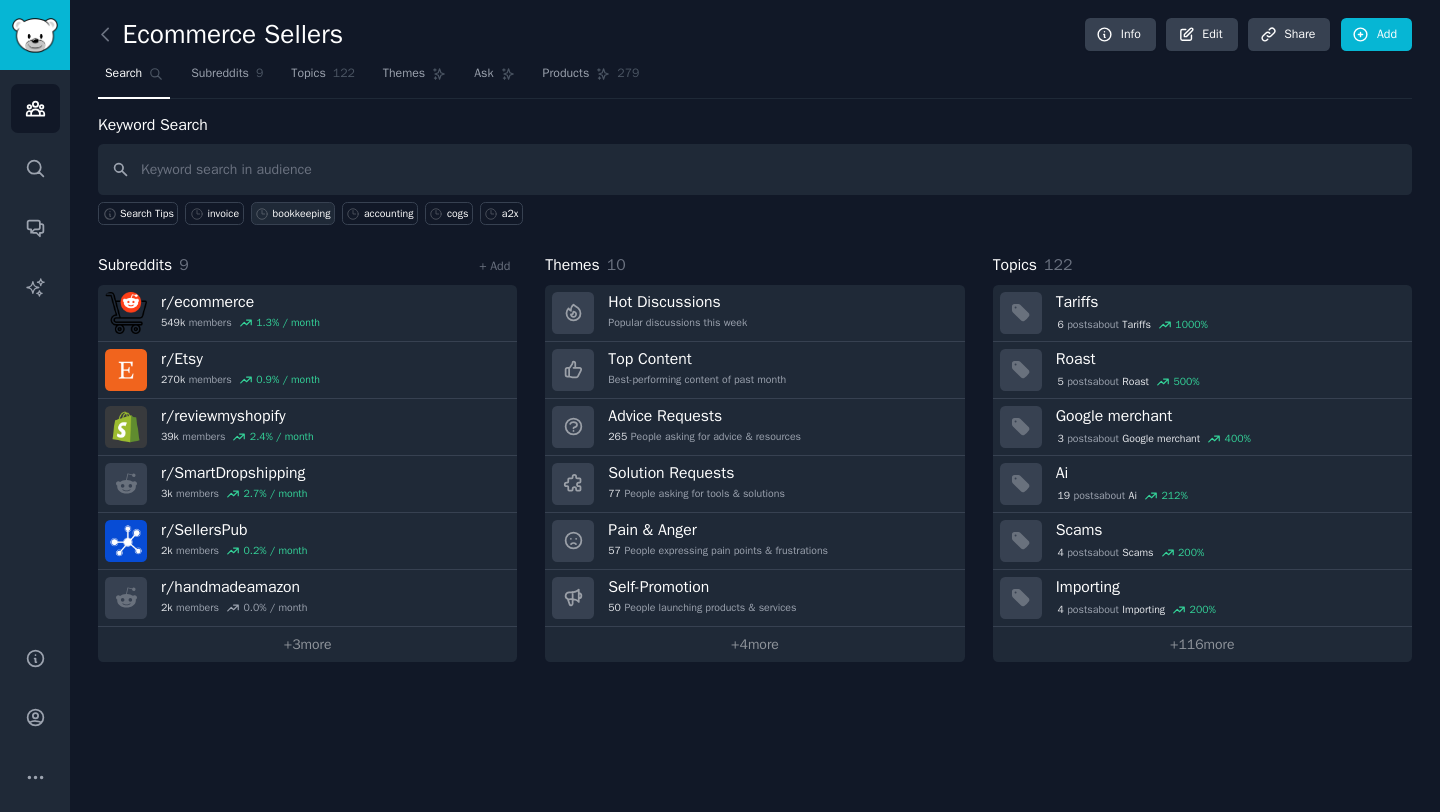click on "bookkeeping" at bounding box center (302, 214) 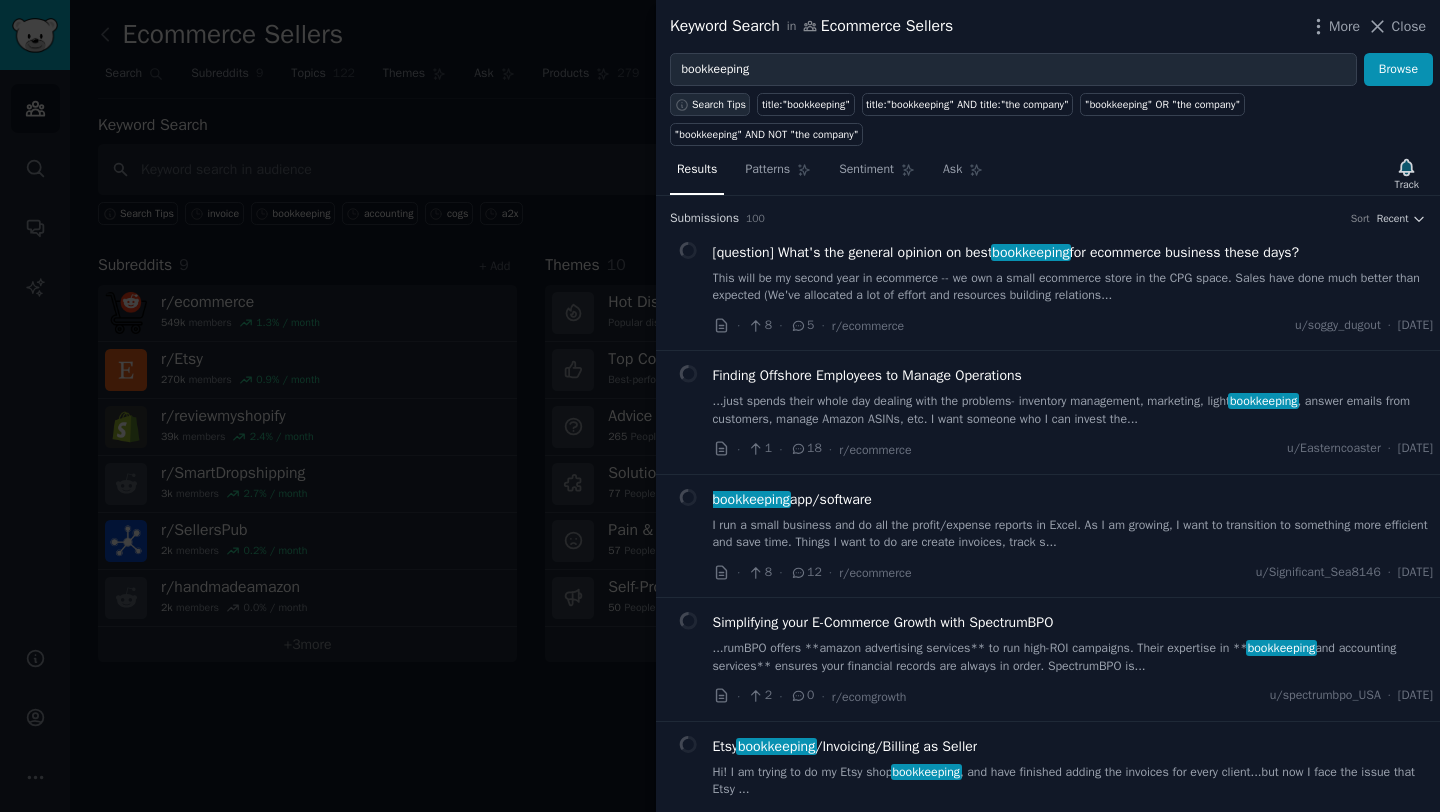 click on "Search Tips" at bounding box center [719, 105] 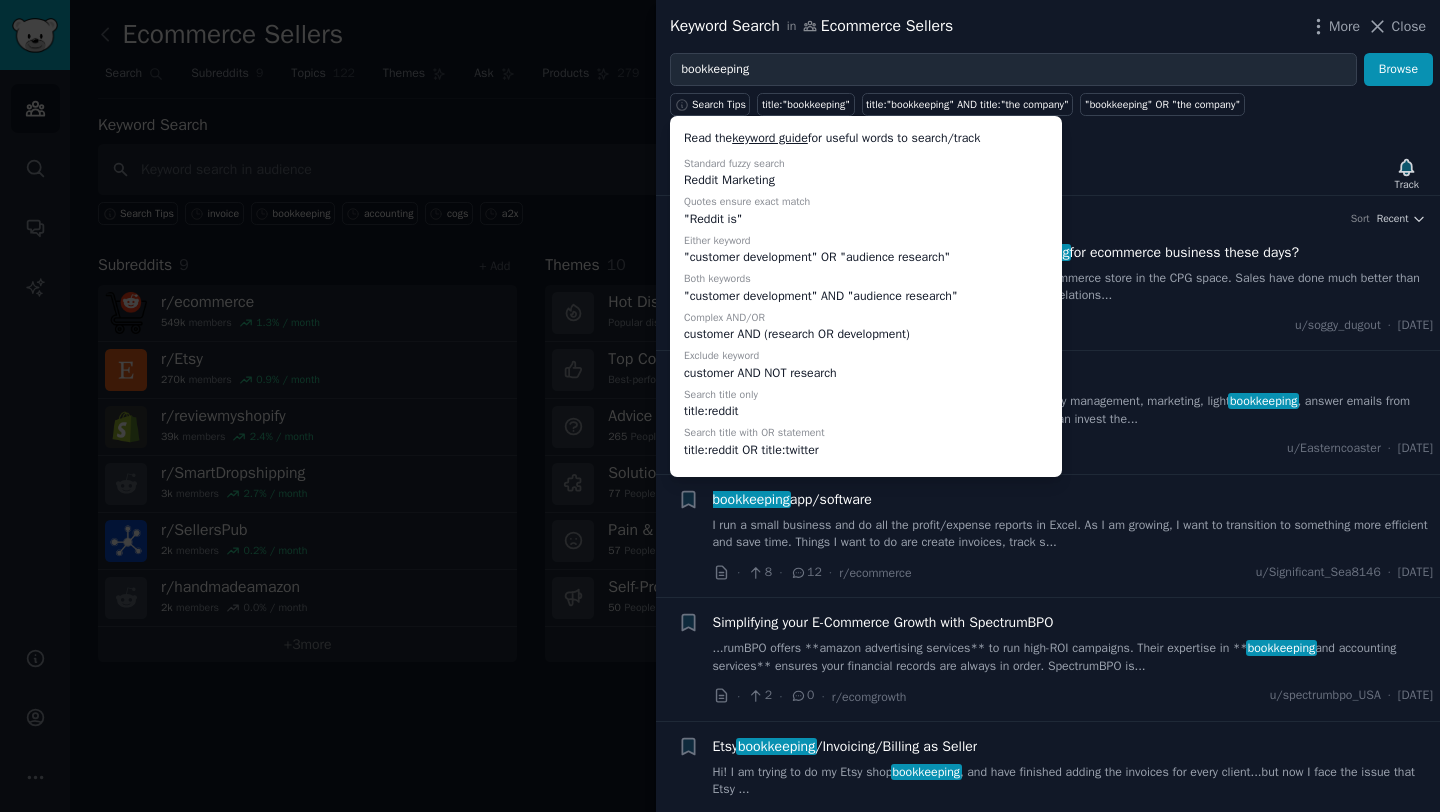 click at bounding box center (720, 406) 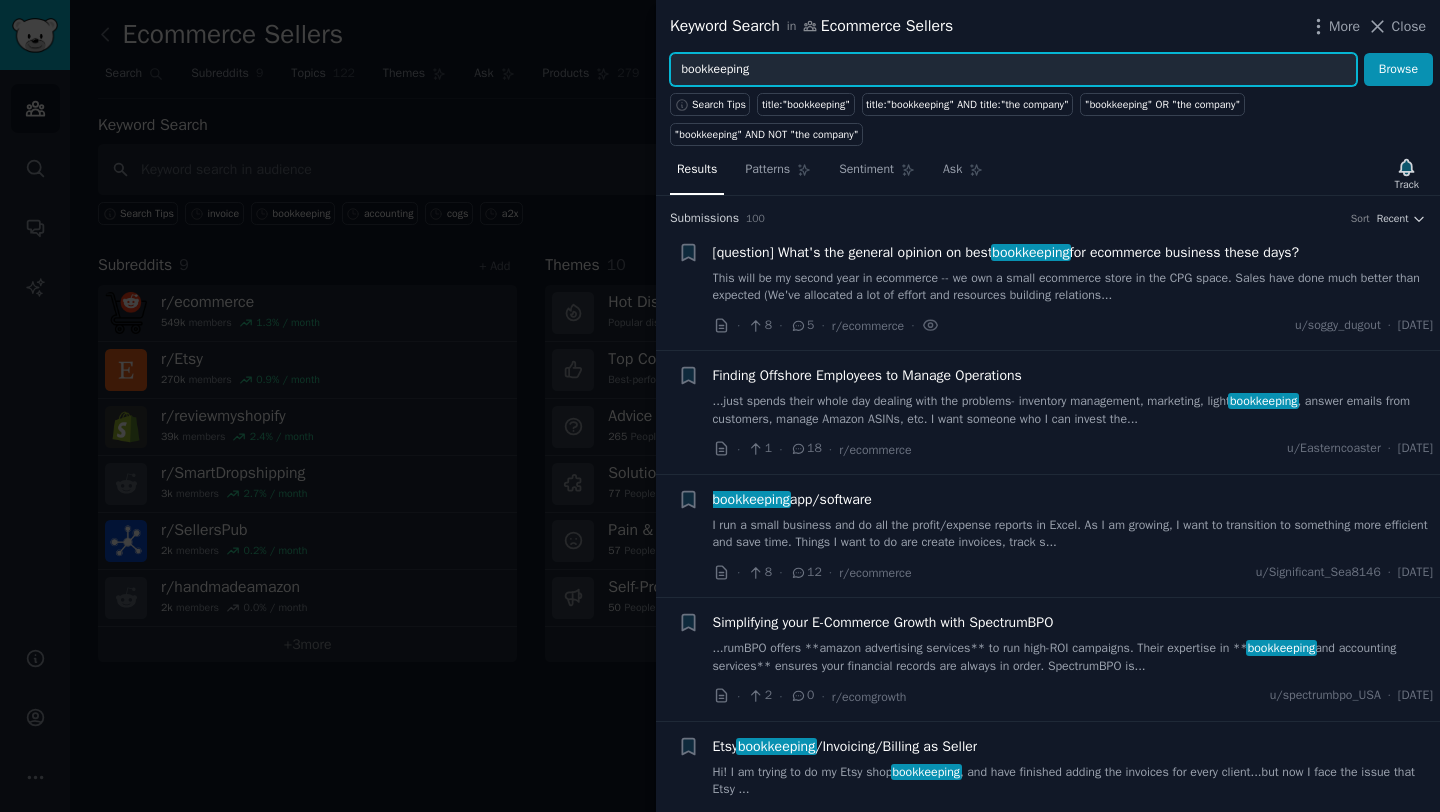 click on "bookkeeping" at bounding box center [1013, 70] 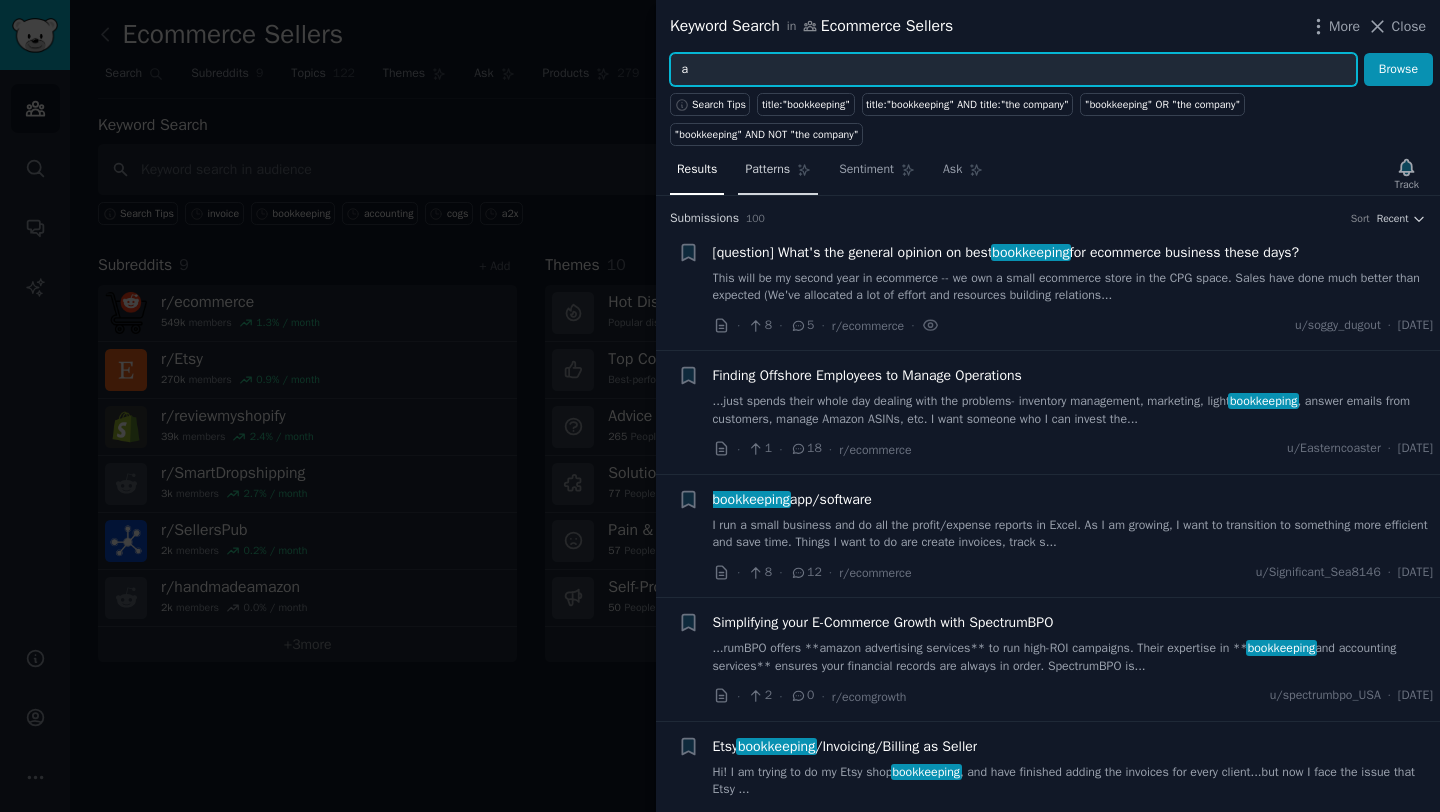 type on "a" 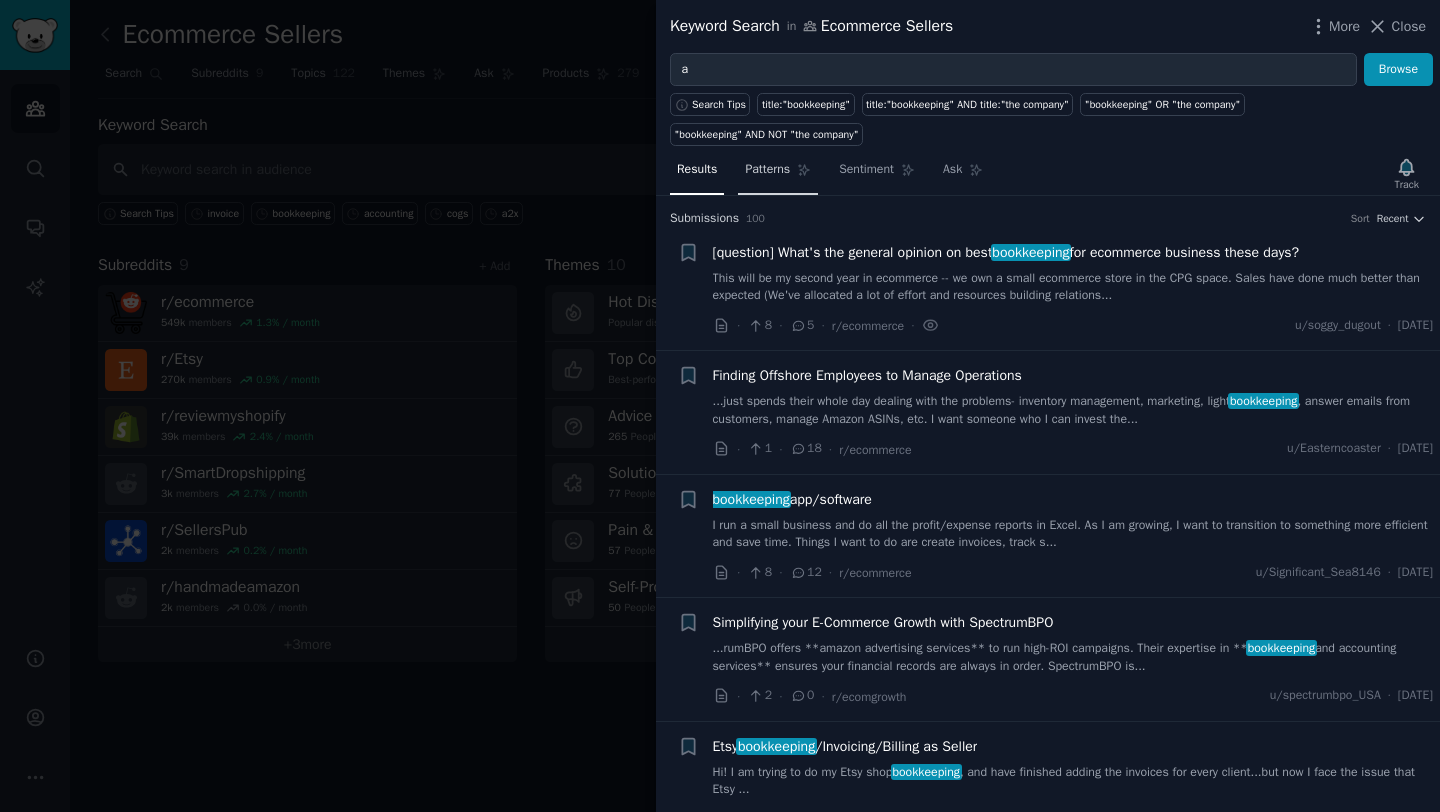 click on "Patterns" at bounding box center (767, 170) 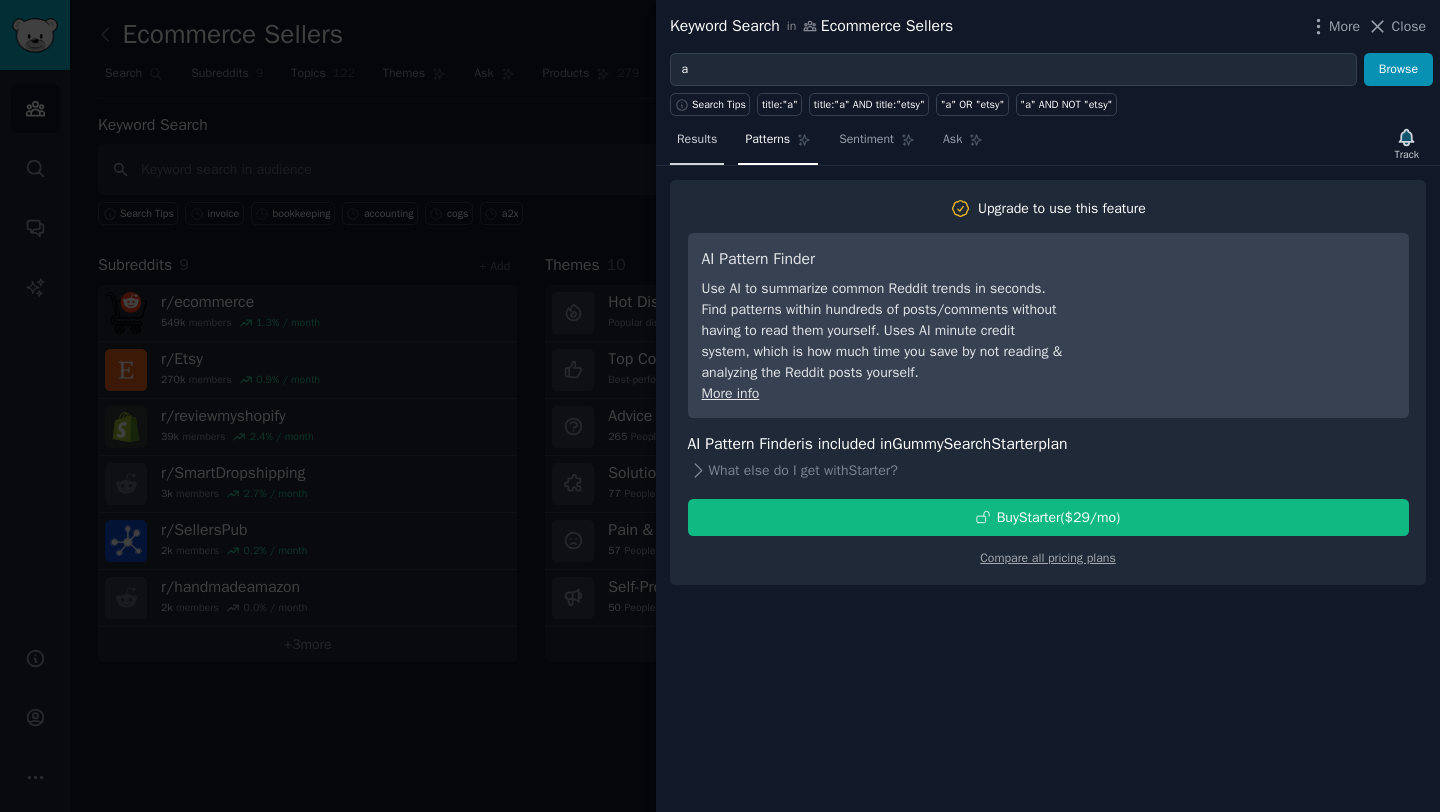 click on "Results" at bounding box center (697, 140) 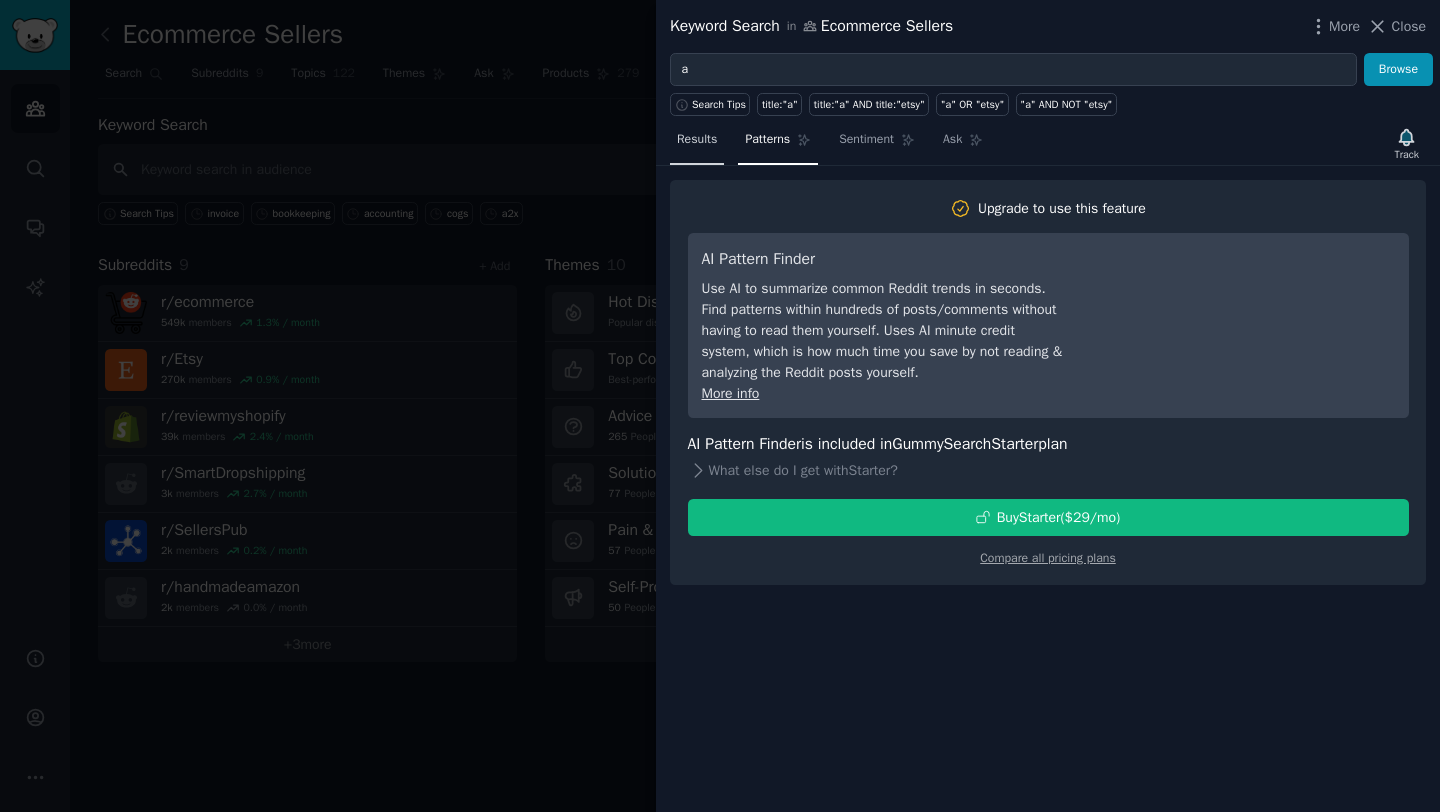 click on "Results" at bounding box center (697, 140) 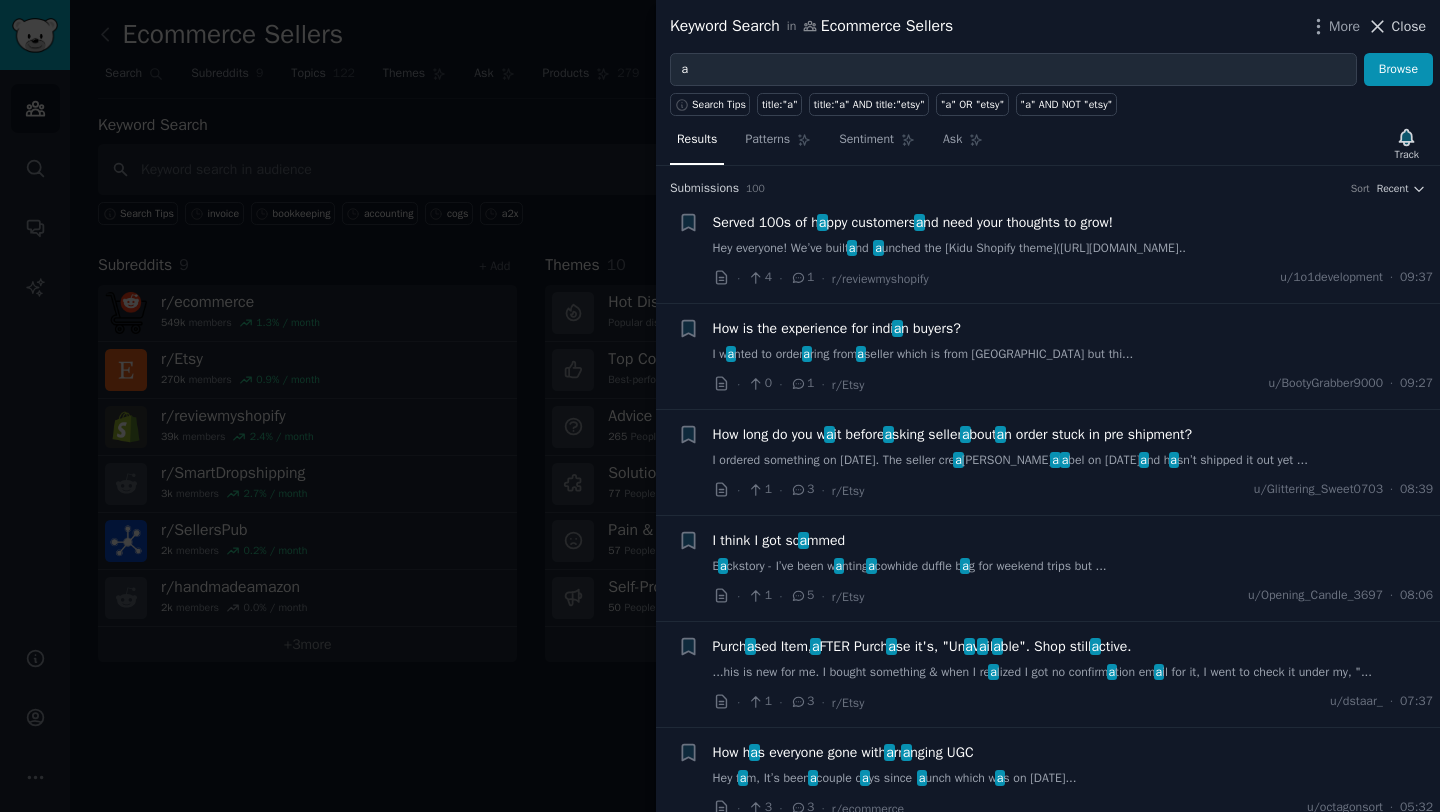 click 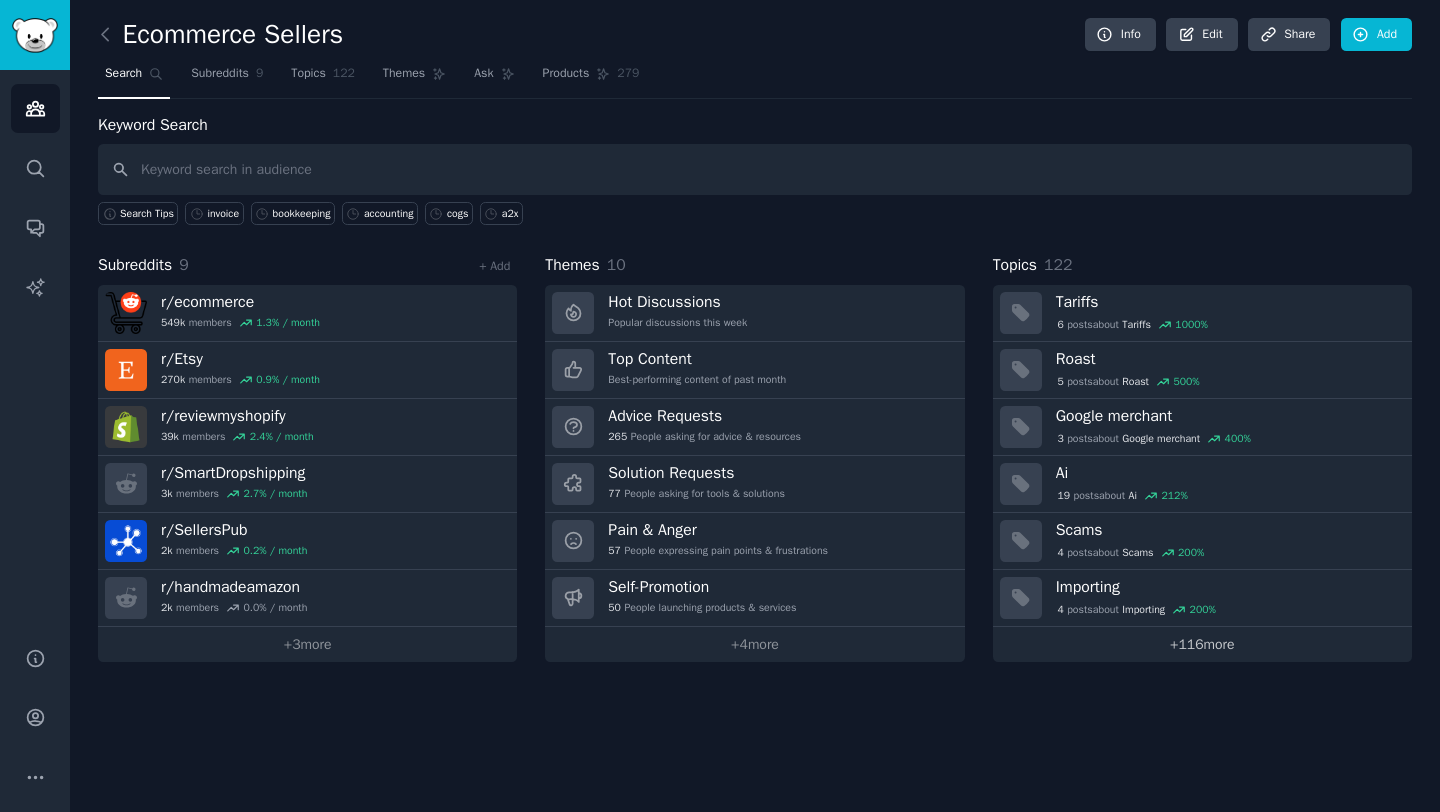 click on "+  116  more" at bounding box center (1202, 644) 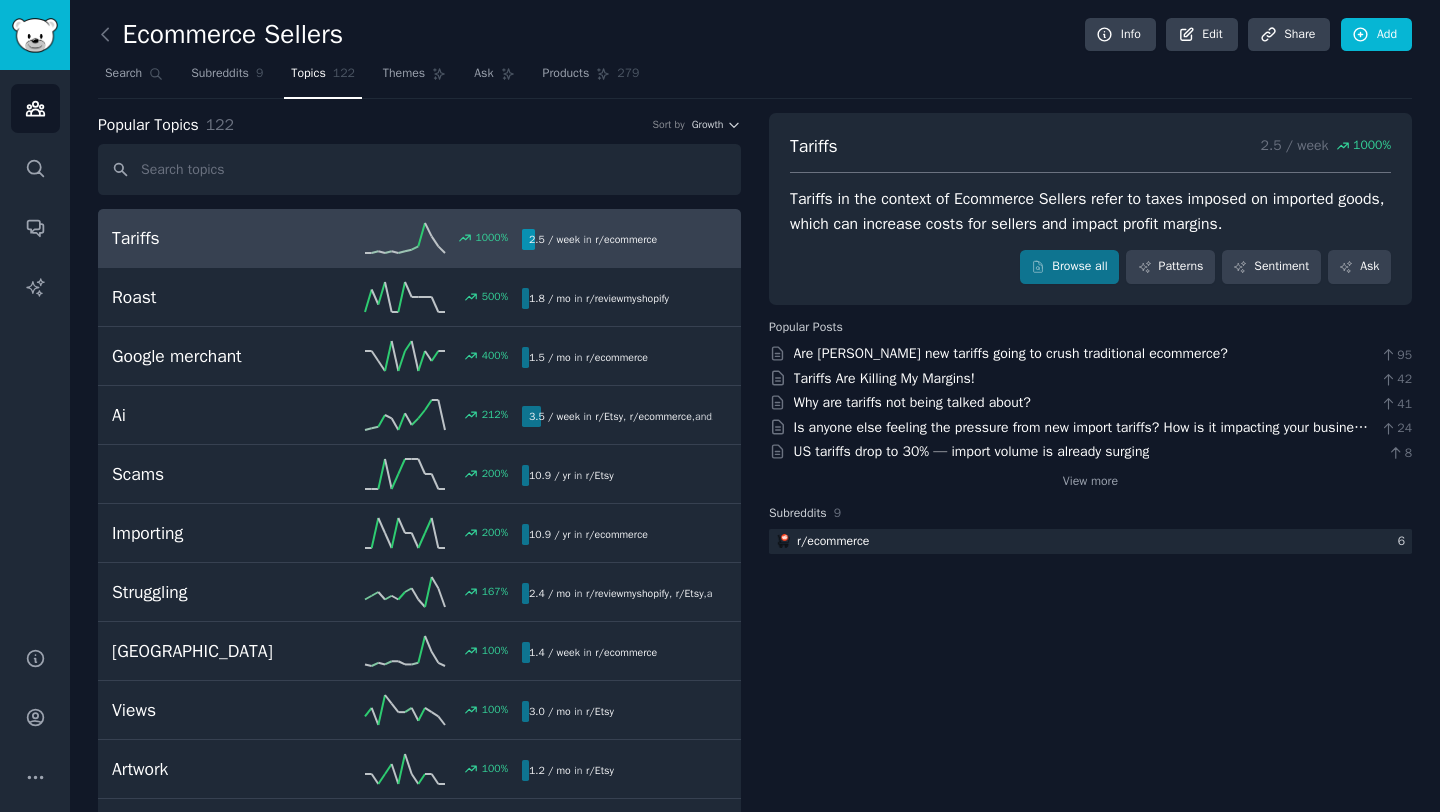 click on "Tariffs" at bounding box center (214, 238) 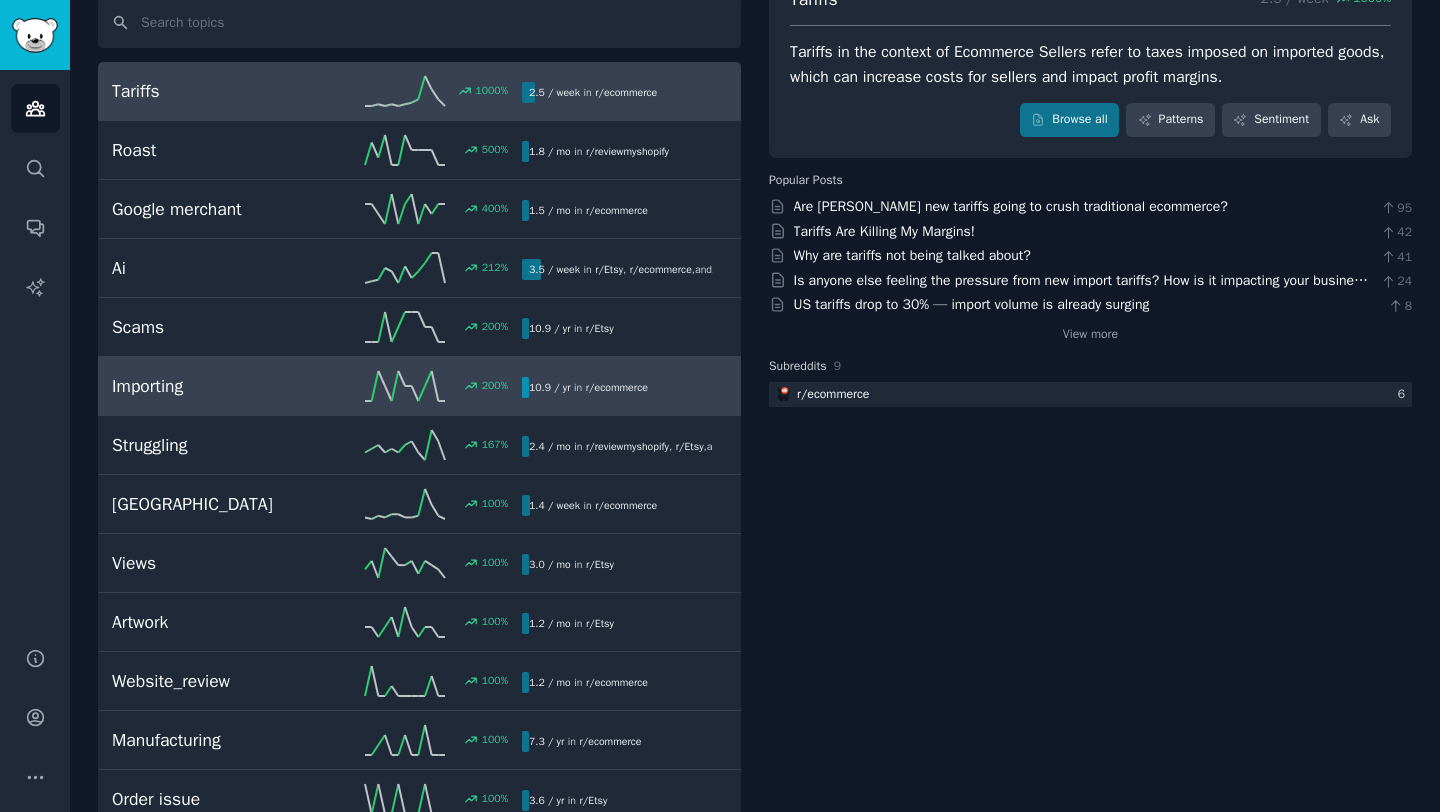 scroll, scrollTop: 0, scrollLeft: 0, axis: both 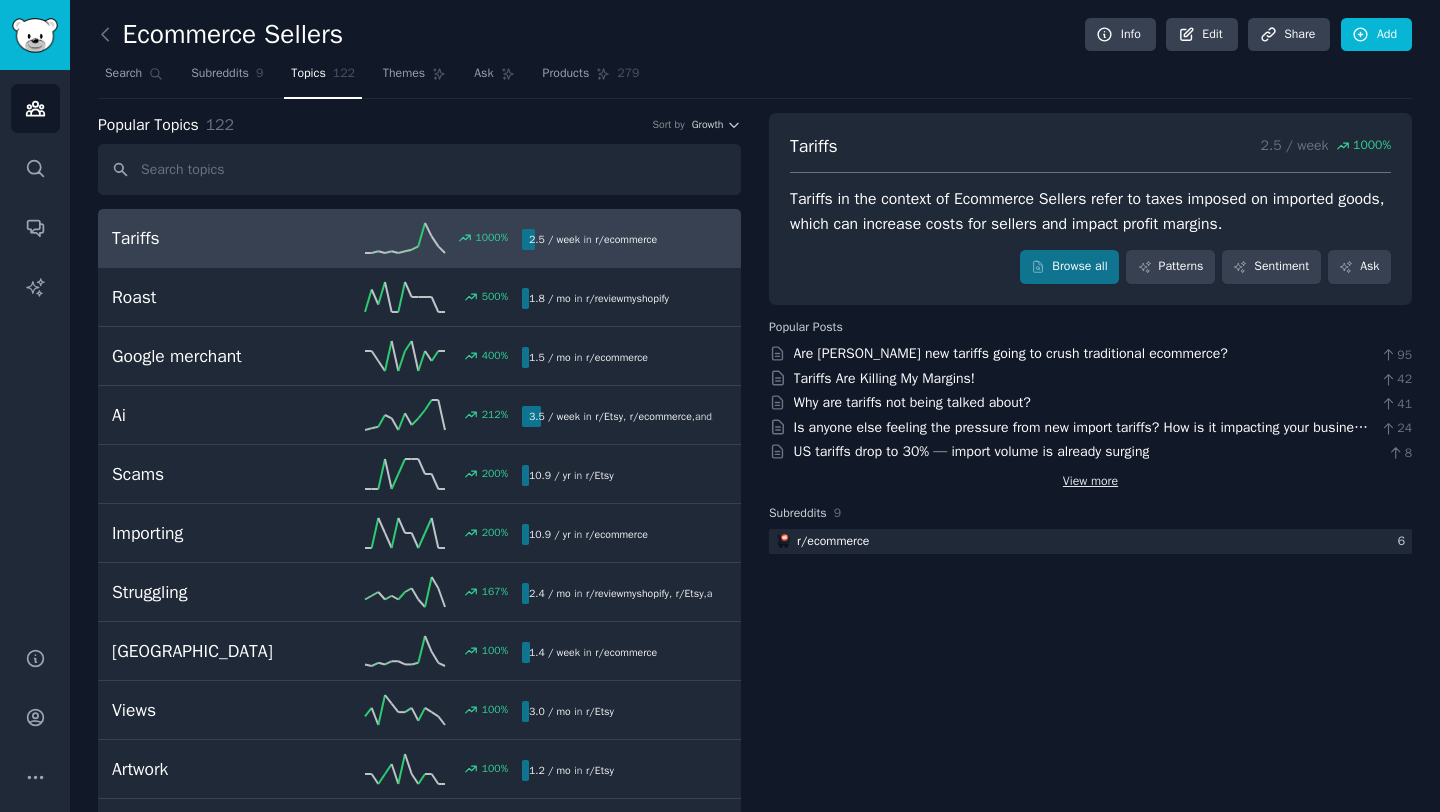 click on "View more" at bounding box center [1090, 482] 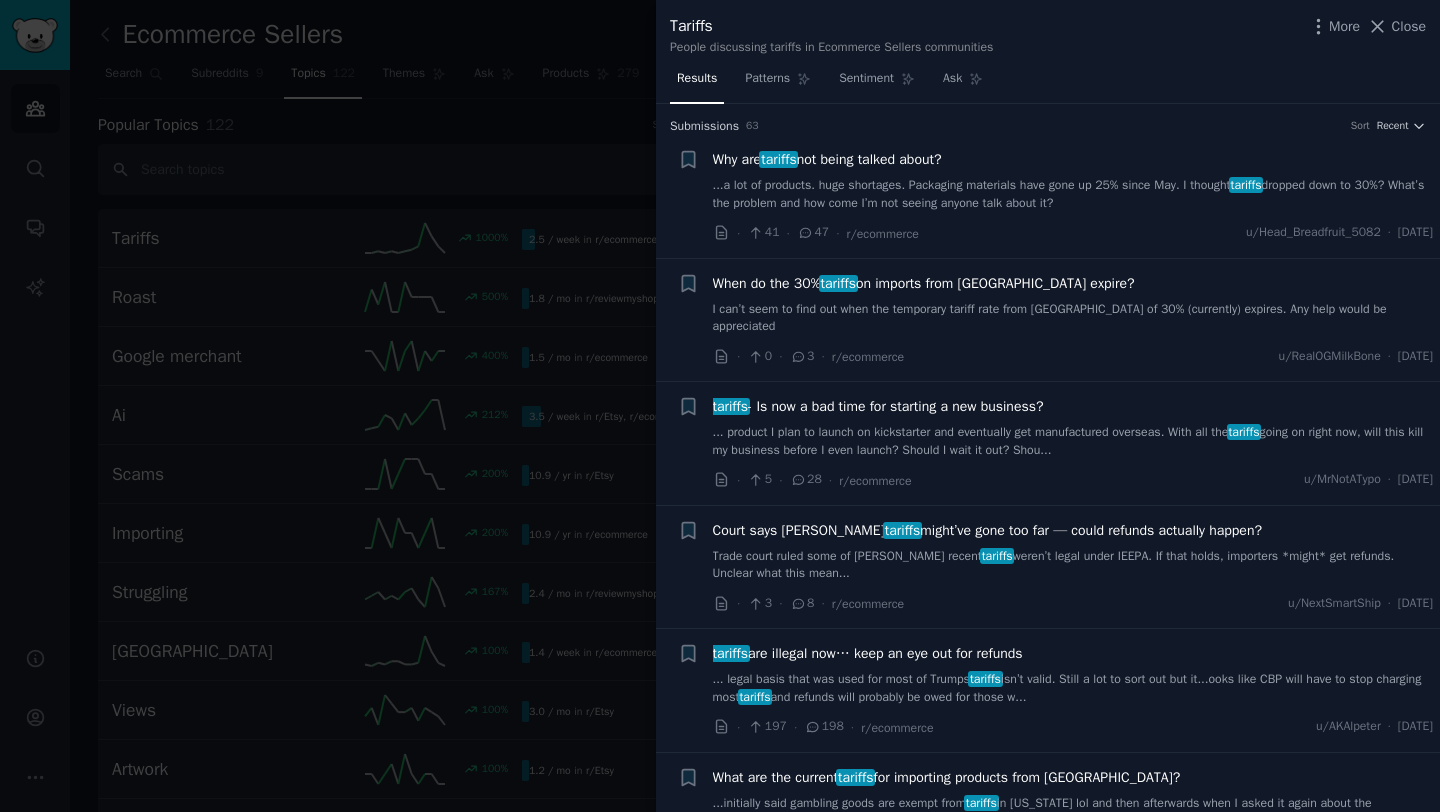 drag, startPoint x: 575, startPoint y: 52, endPoint x: 1438, endPoint y: 48, distance: 863.0093 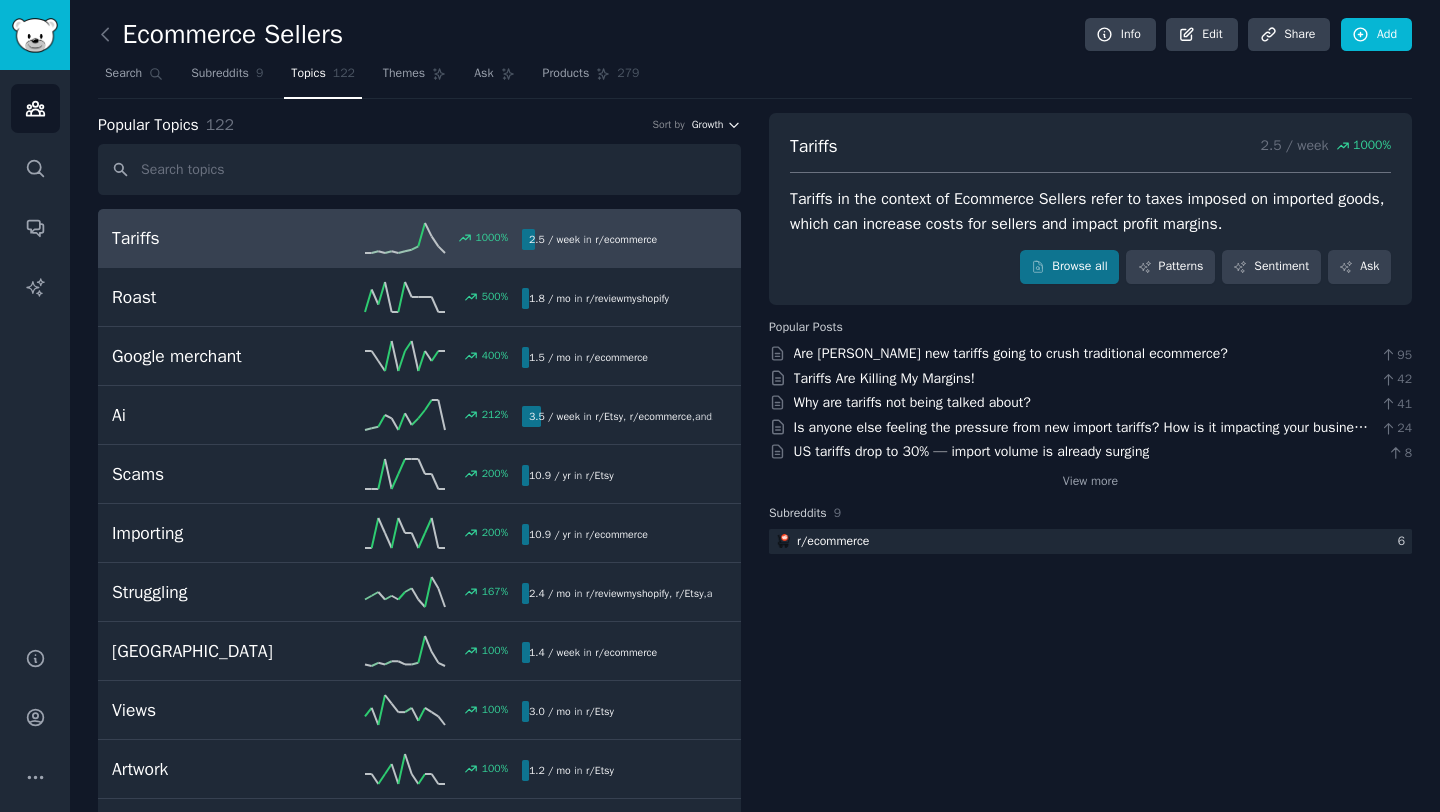 click on "Growth" at bounding box center (708, 125) 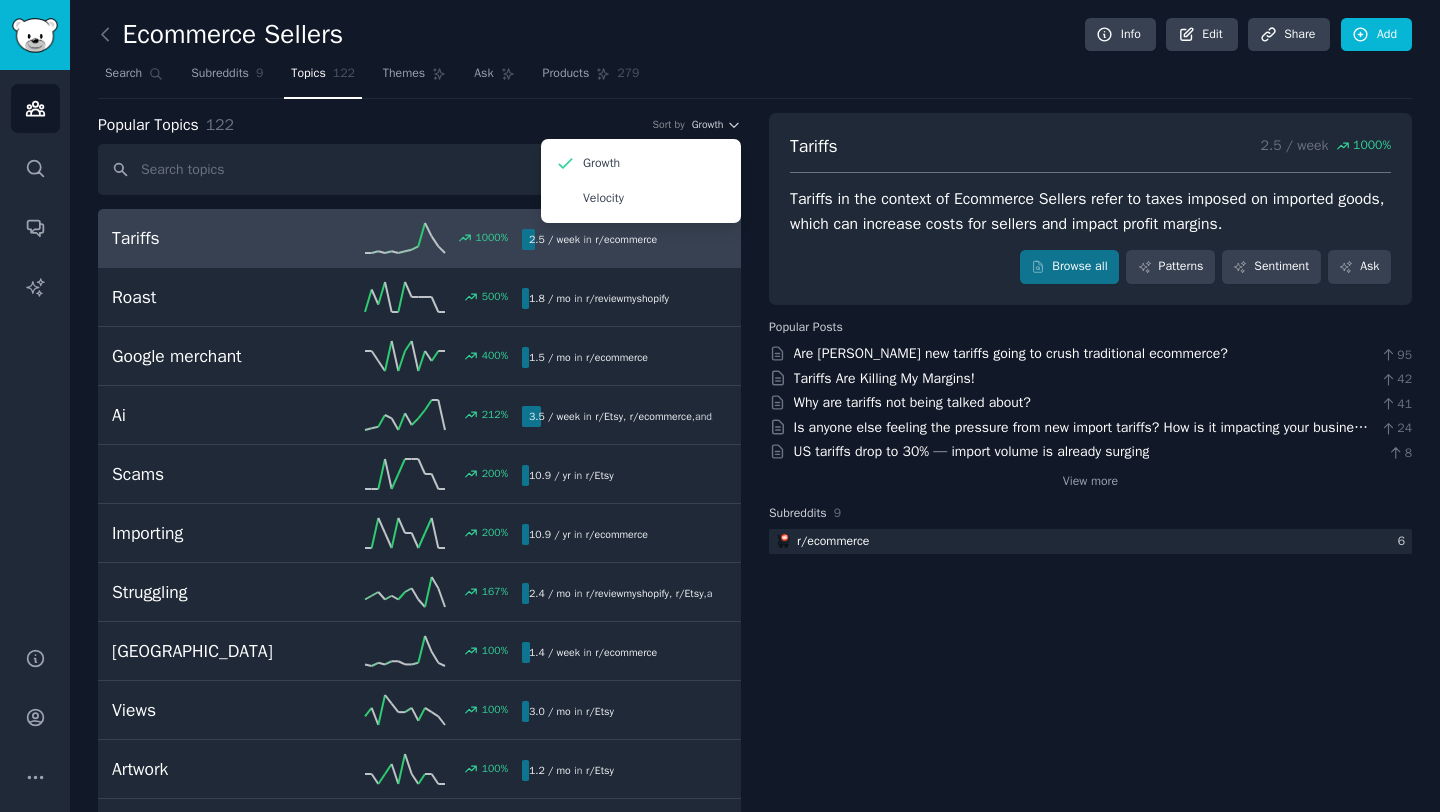click on "Search Subreddits 9 Topics 122 Themes Ask Products 279" at bounding box center (755, 78) 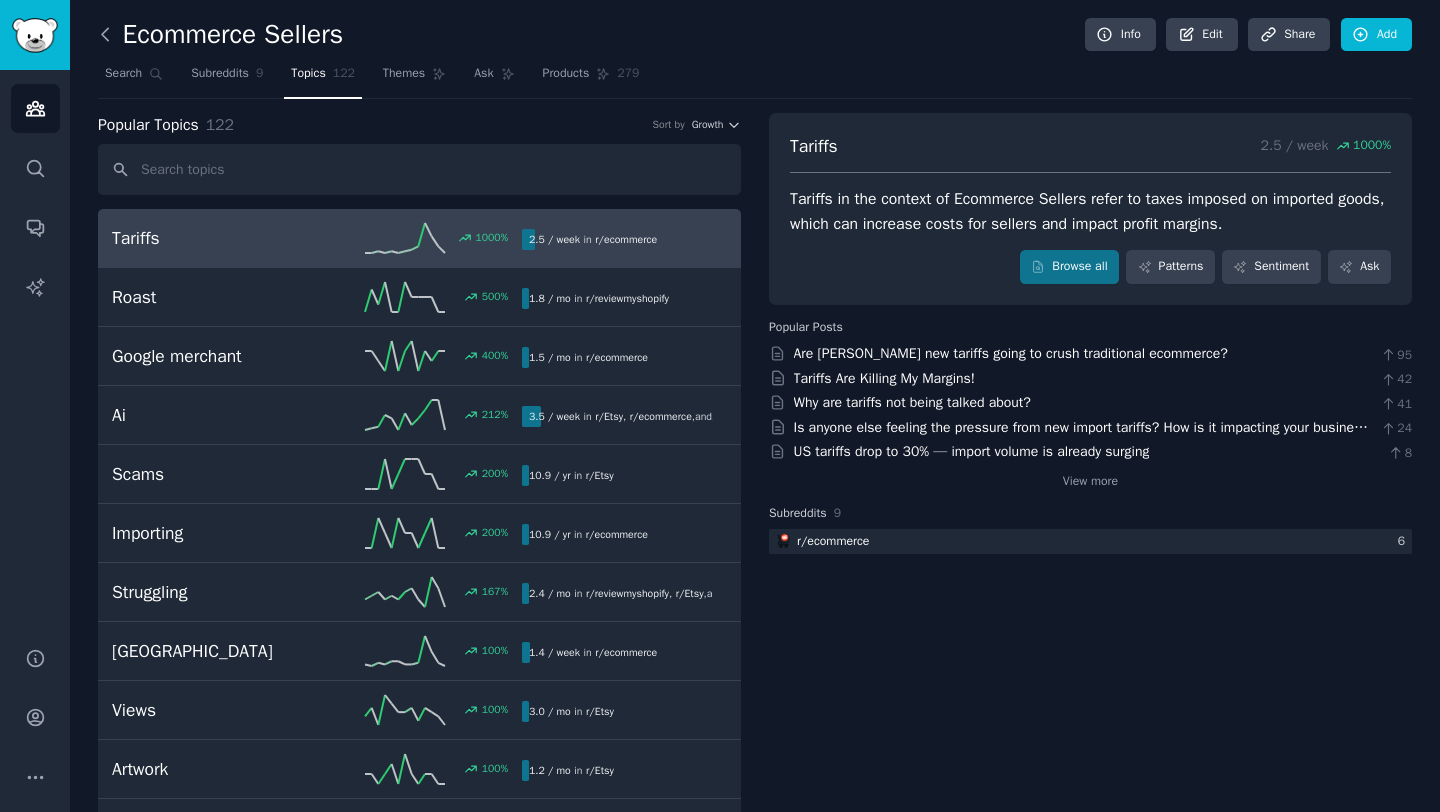 click 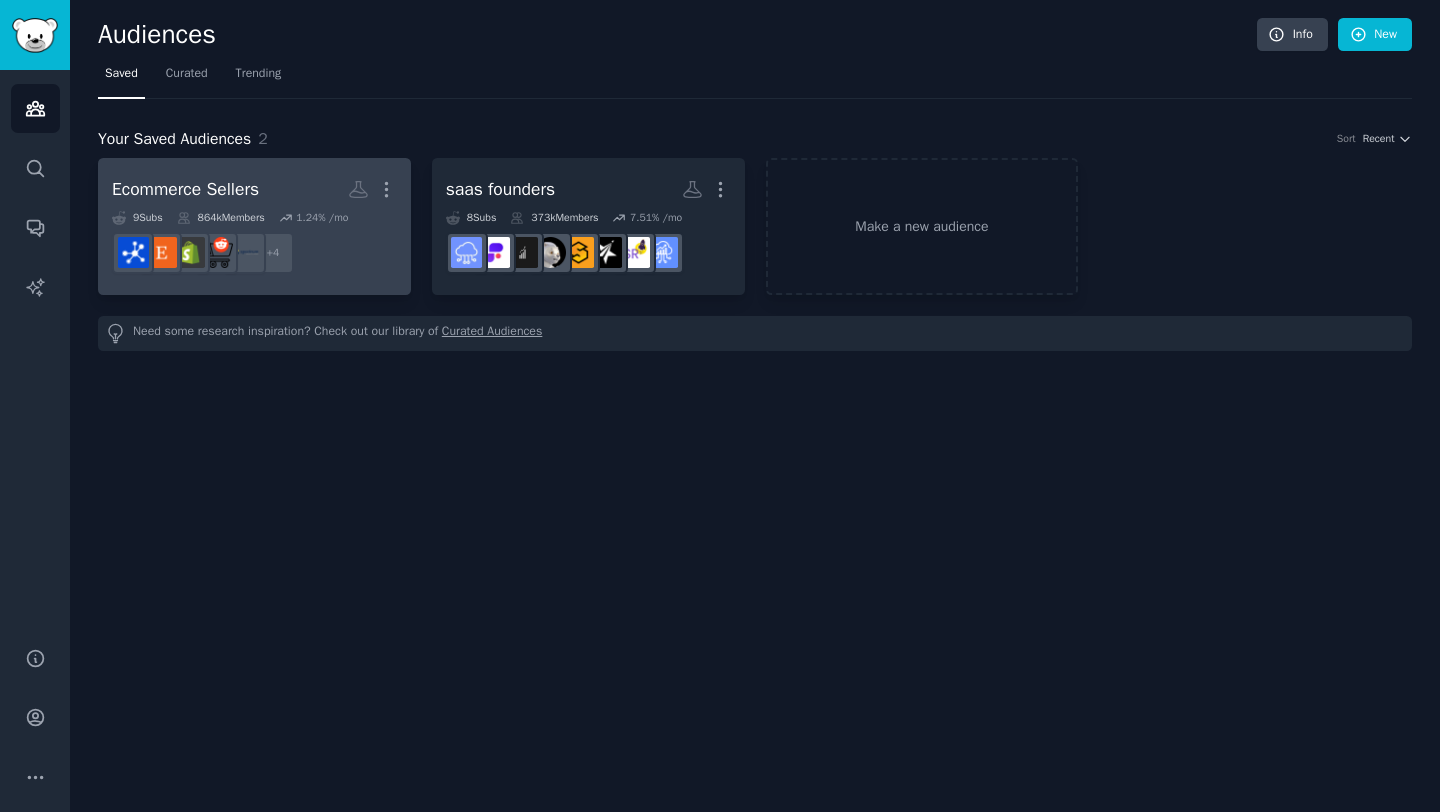 click on "Ecommerce Sellers More" at bounding box center [254, 189] 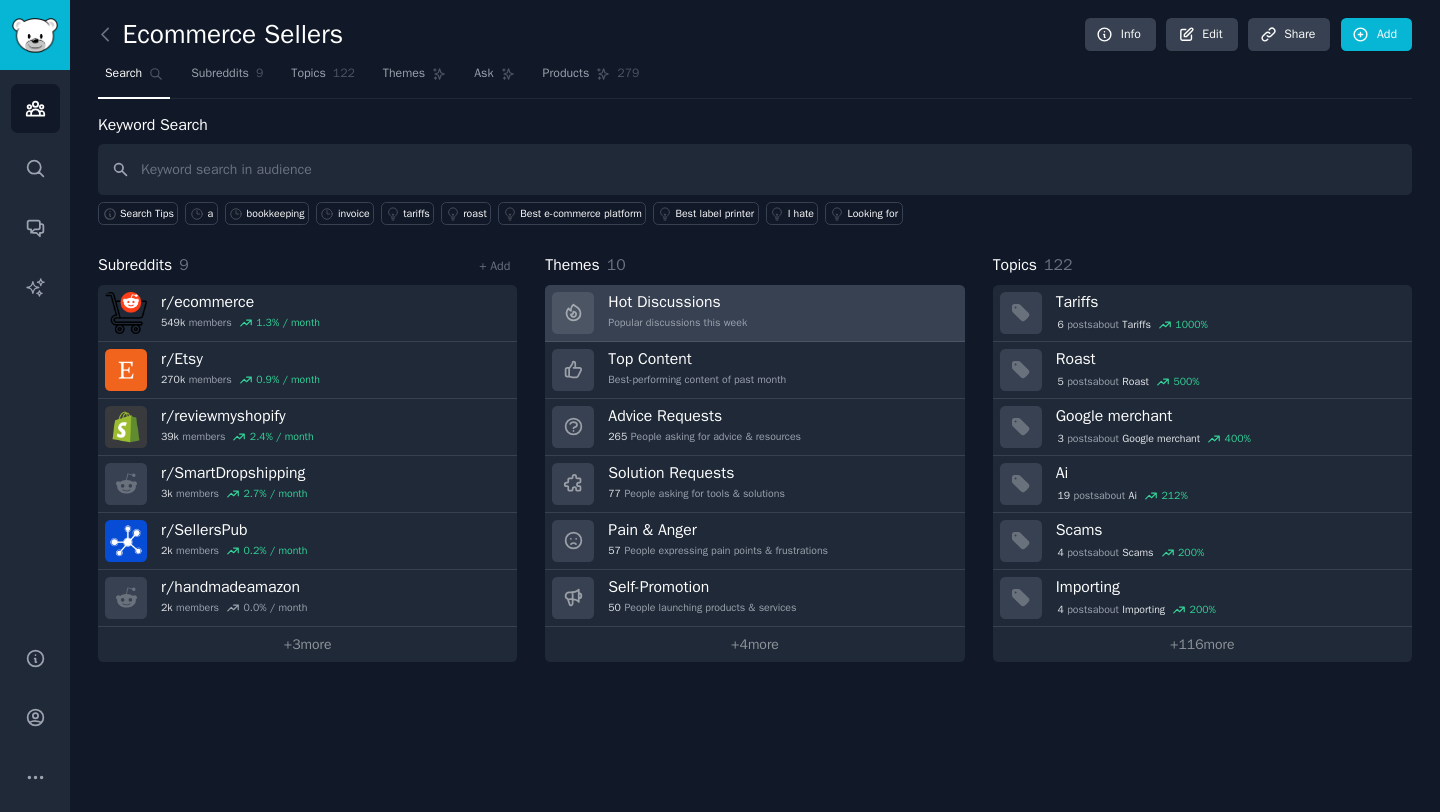 click on "Hot Discussions" at bounding box center [677, 302] 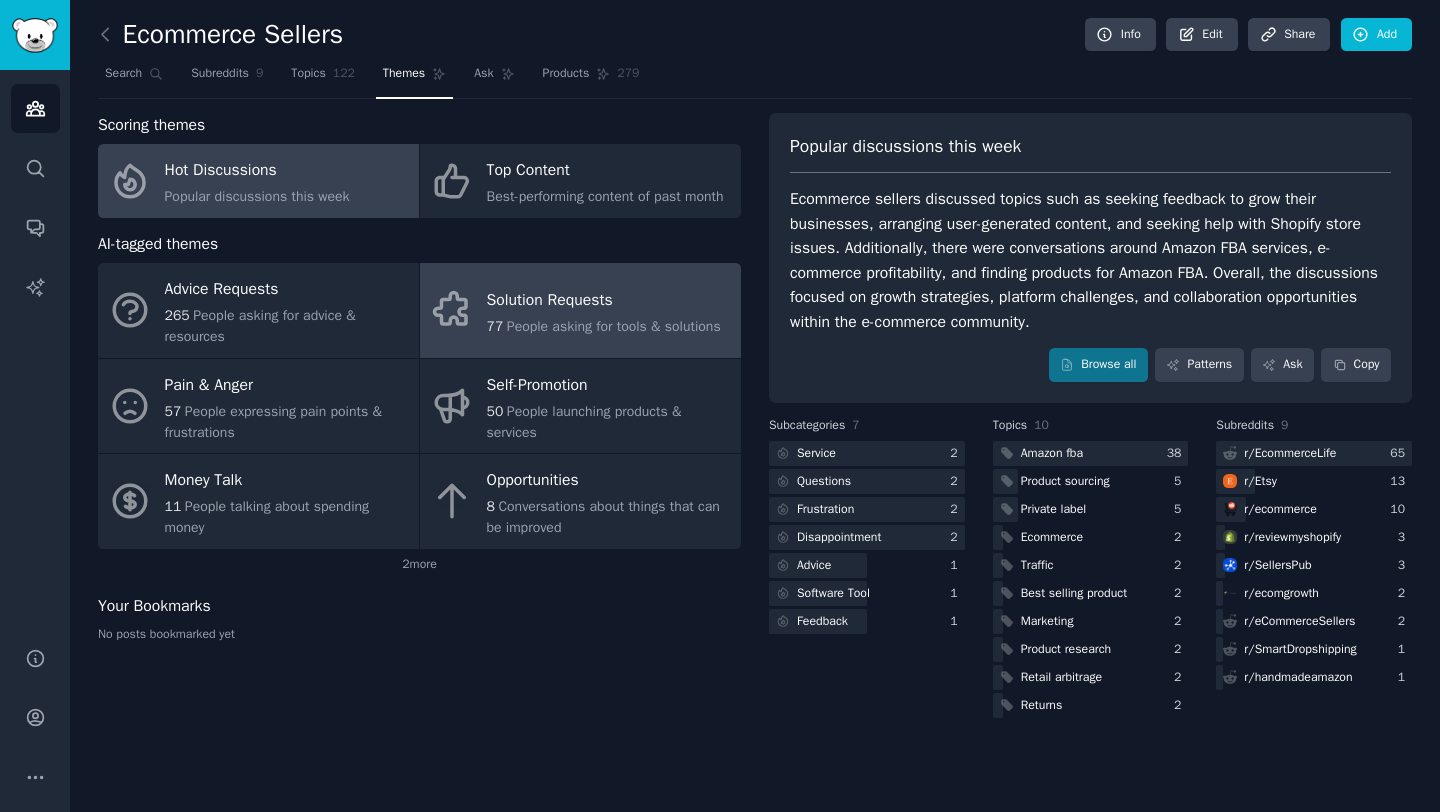 click on "Solution Requests" at bounding box center [604, 300] 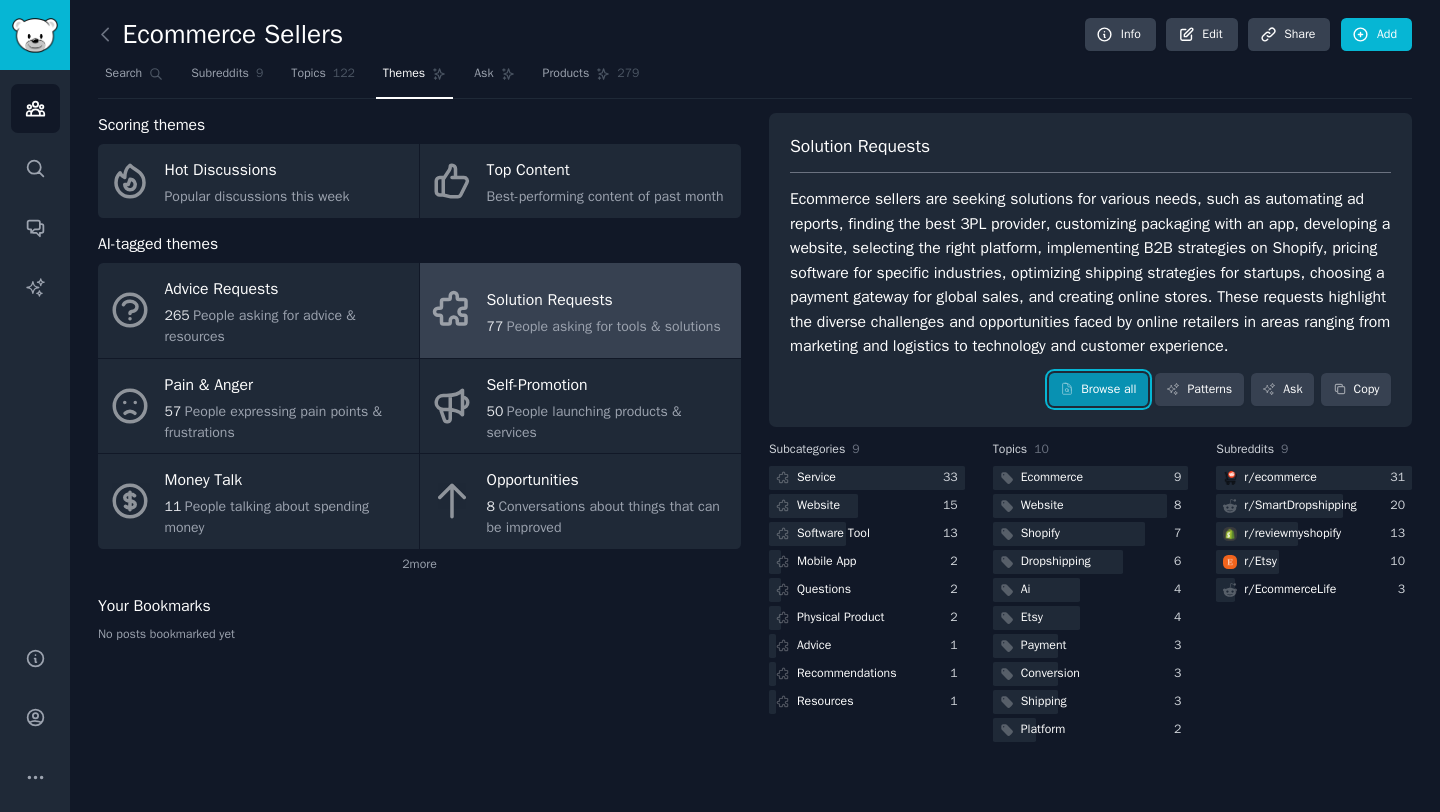click on "Browse all" at bounding box center (1098, 390) 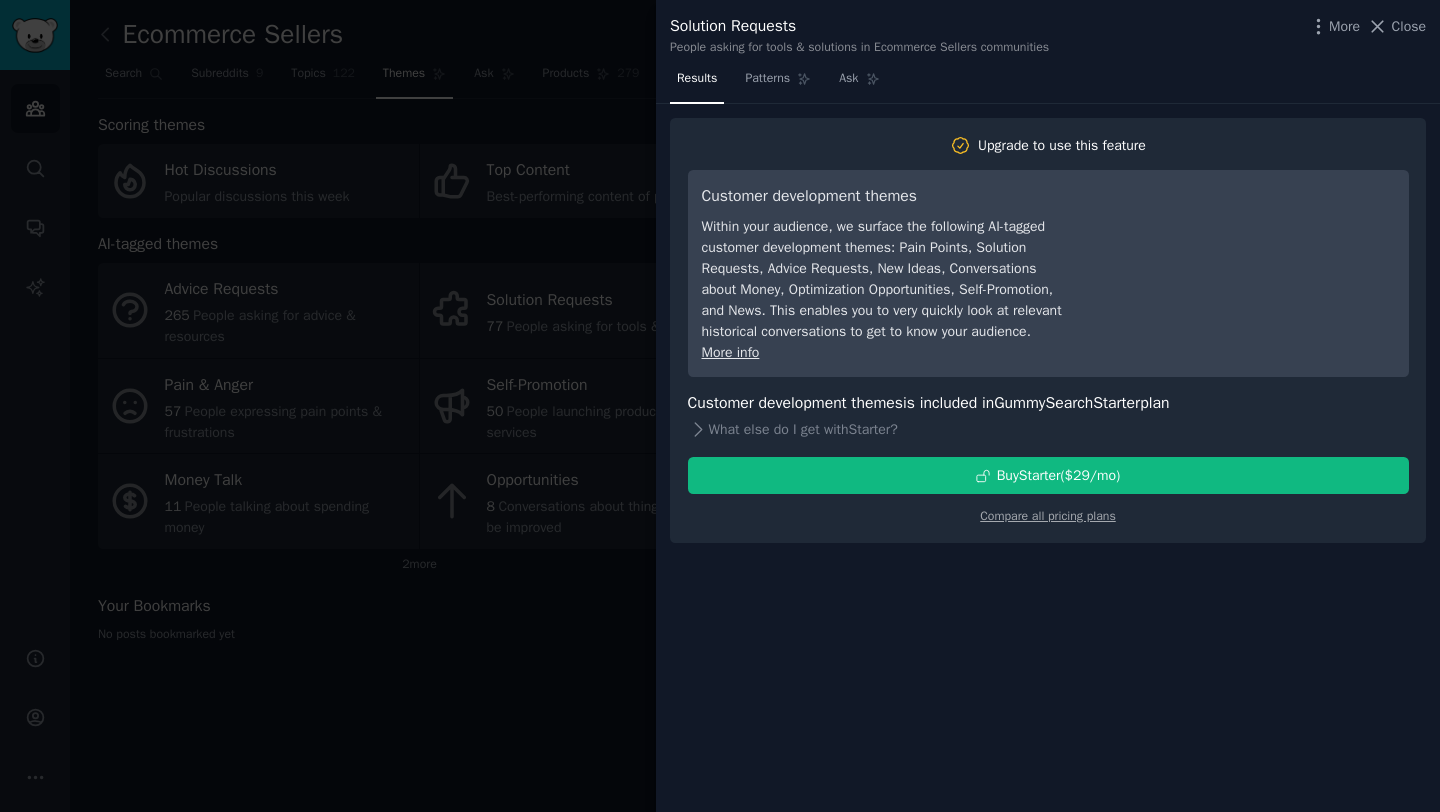 click at bounding box center [720, 406] 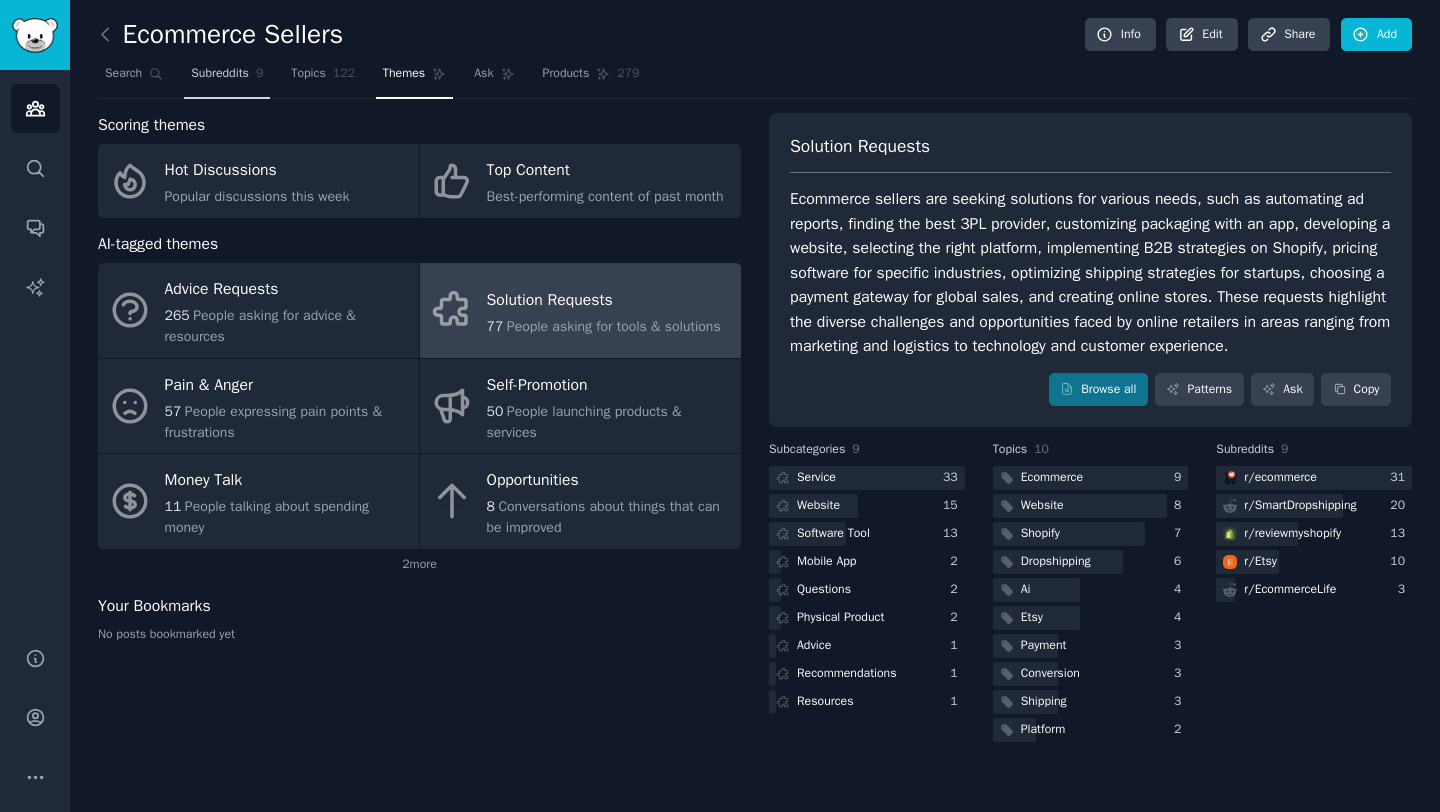 click on "Subreddits" at bounding box center [220, 74] 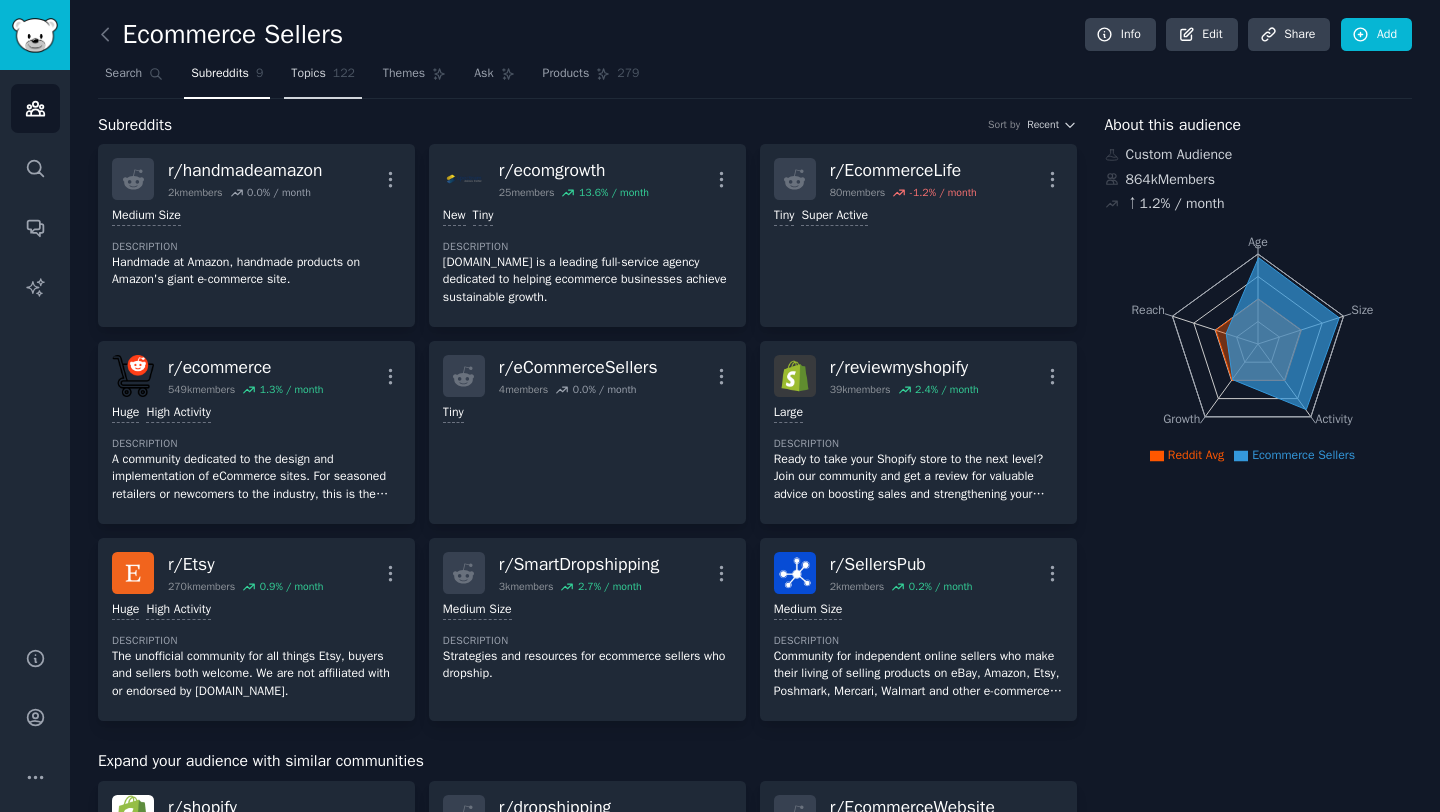 click on "Topics" at bounding box center [308, 74] 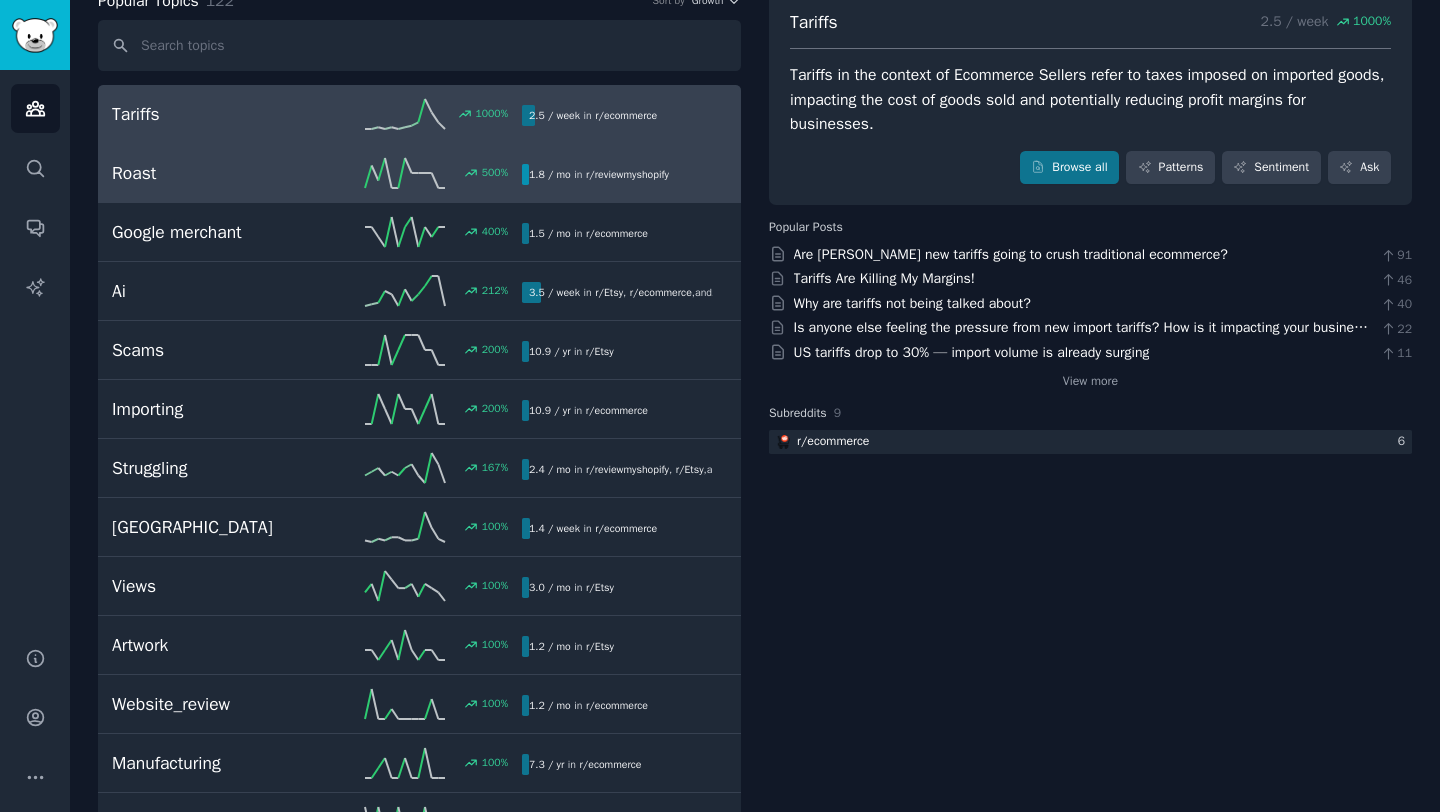 scroll, scrollTop: 0, scrollLeft: 0, axis: both 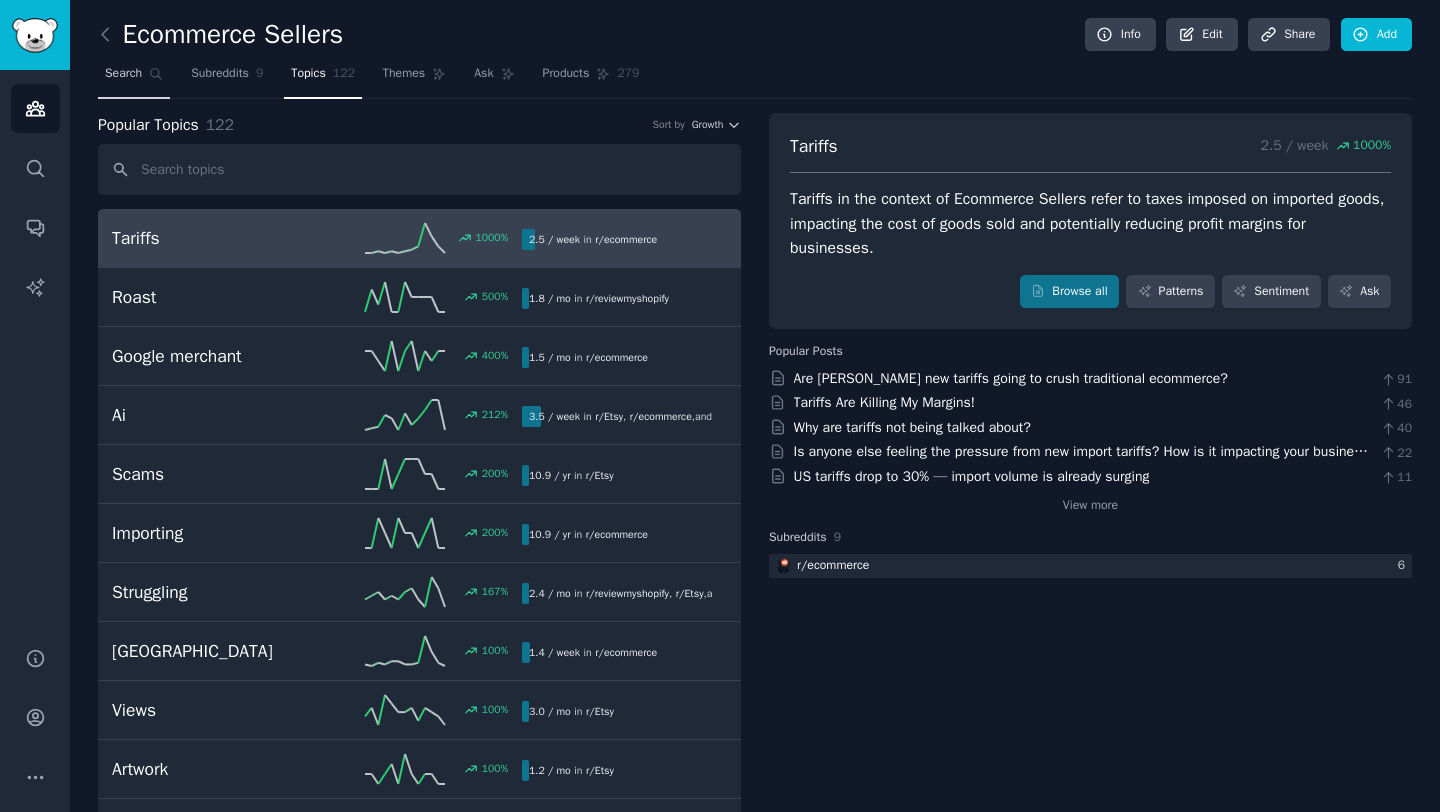 click on "Search" at bounding box center (123, 74) 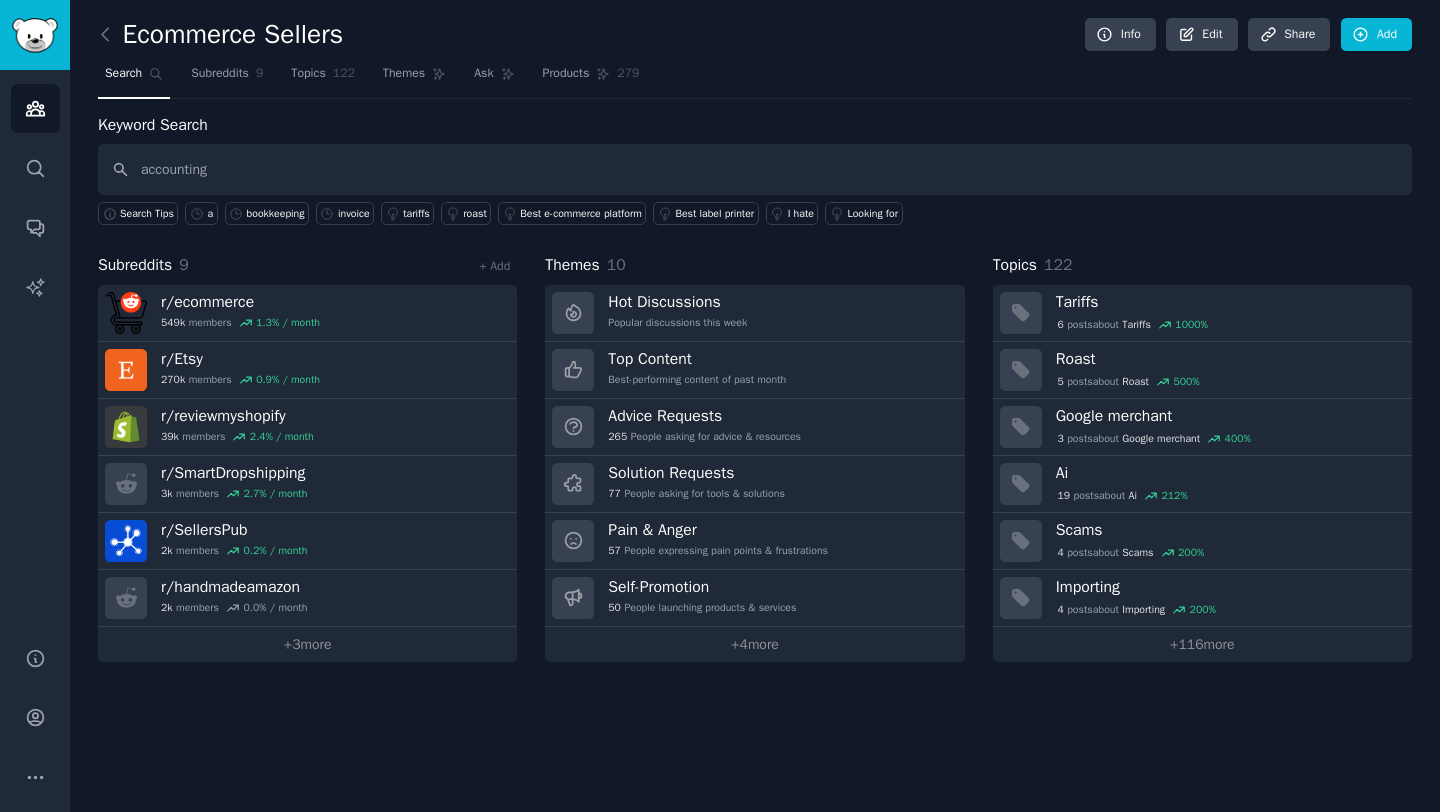 type on "accounting" 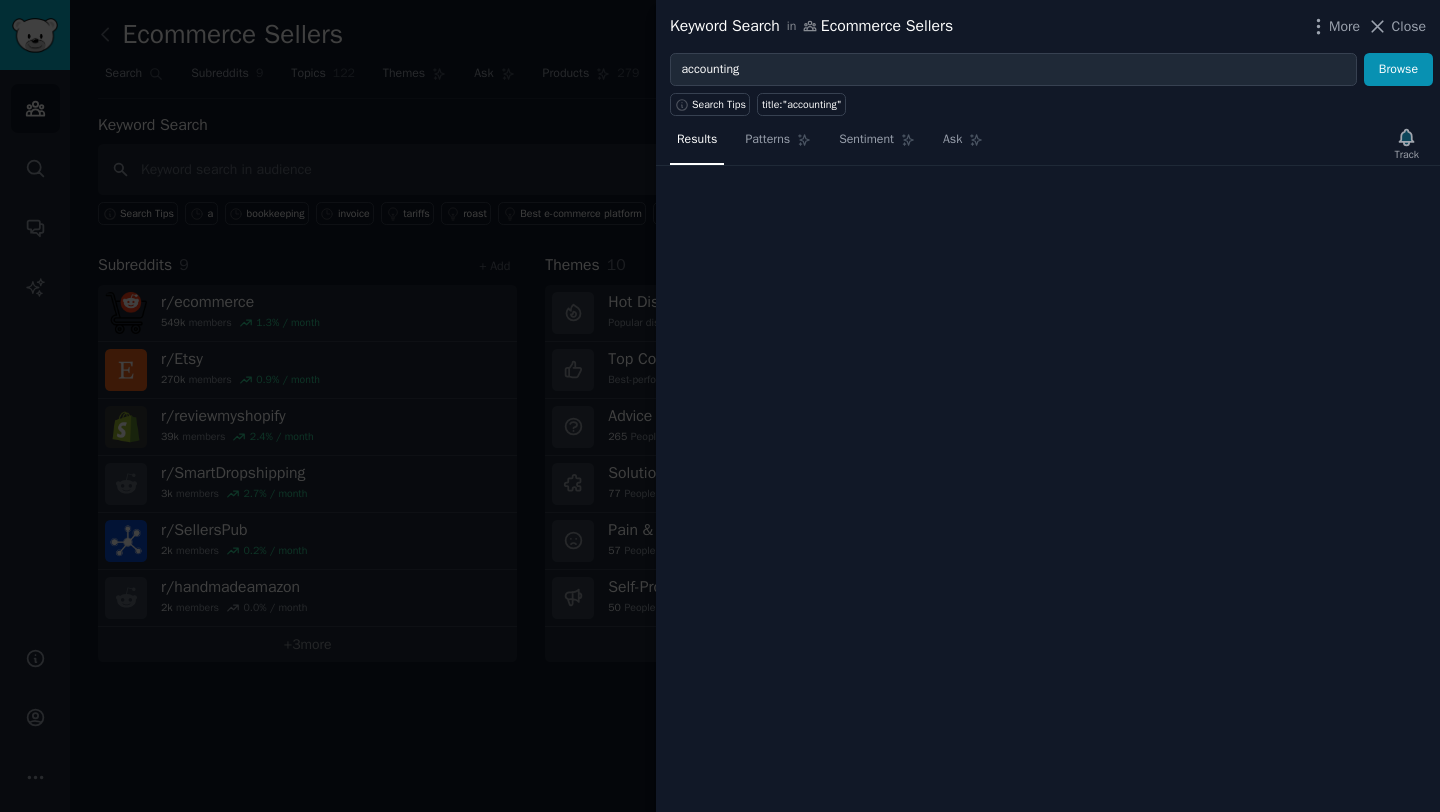 type 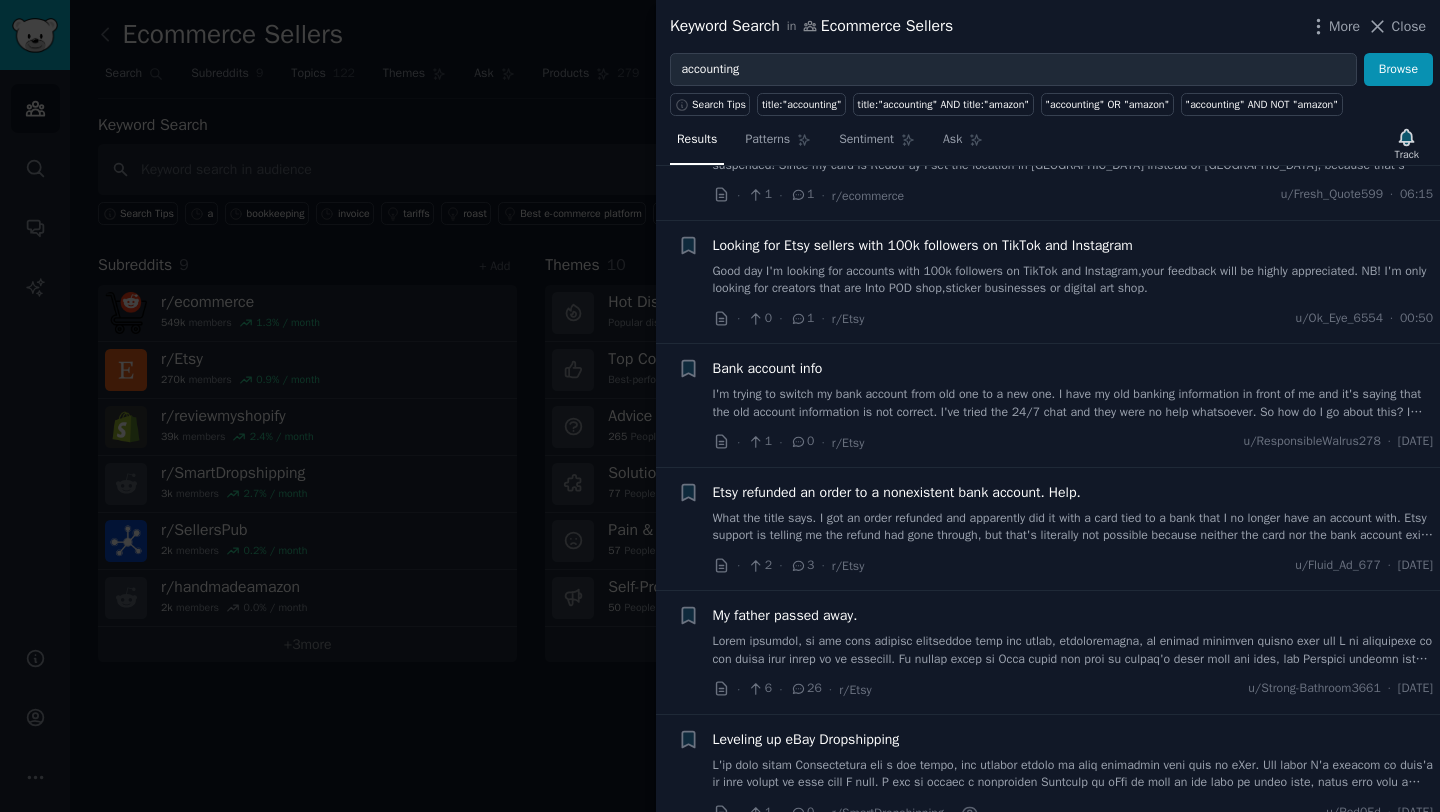 scroll, scrollTop: 283, scrollLeft: 0, axis: vertical 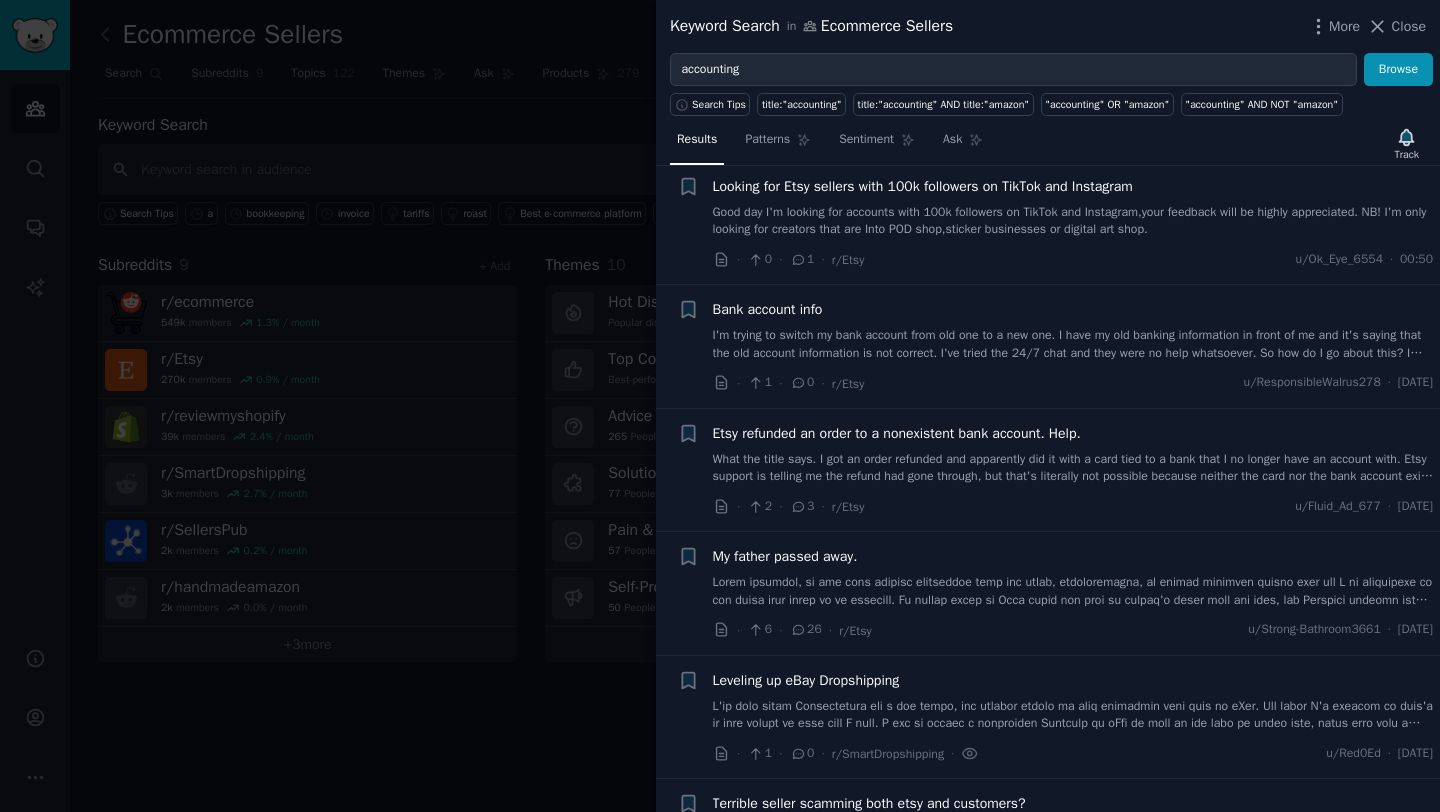 click at bounding box center [1073, 591] 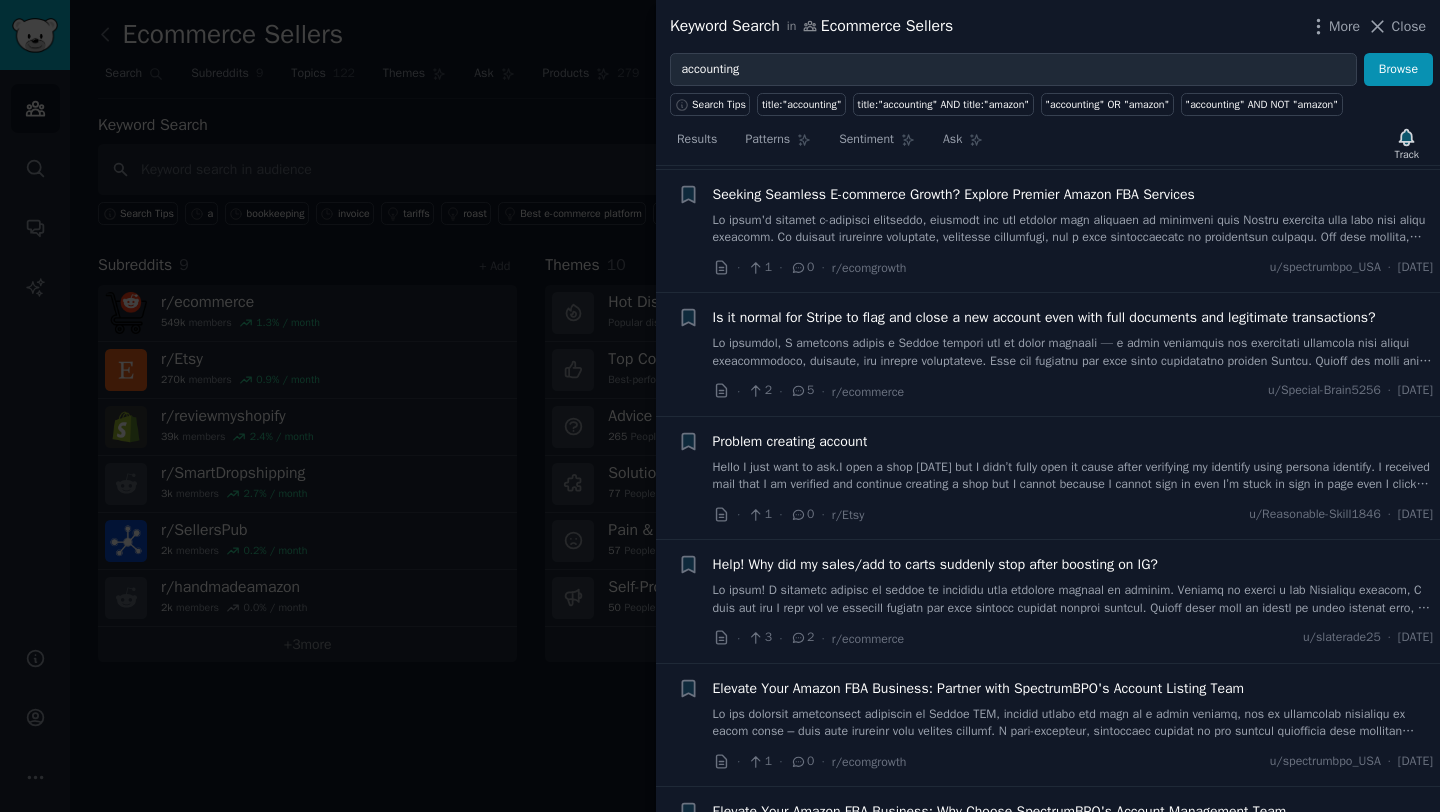 scroll, scrollTop: 1894, scrollLeft: 0, axis: vertical 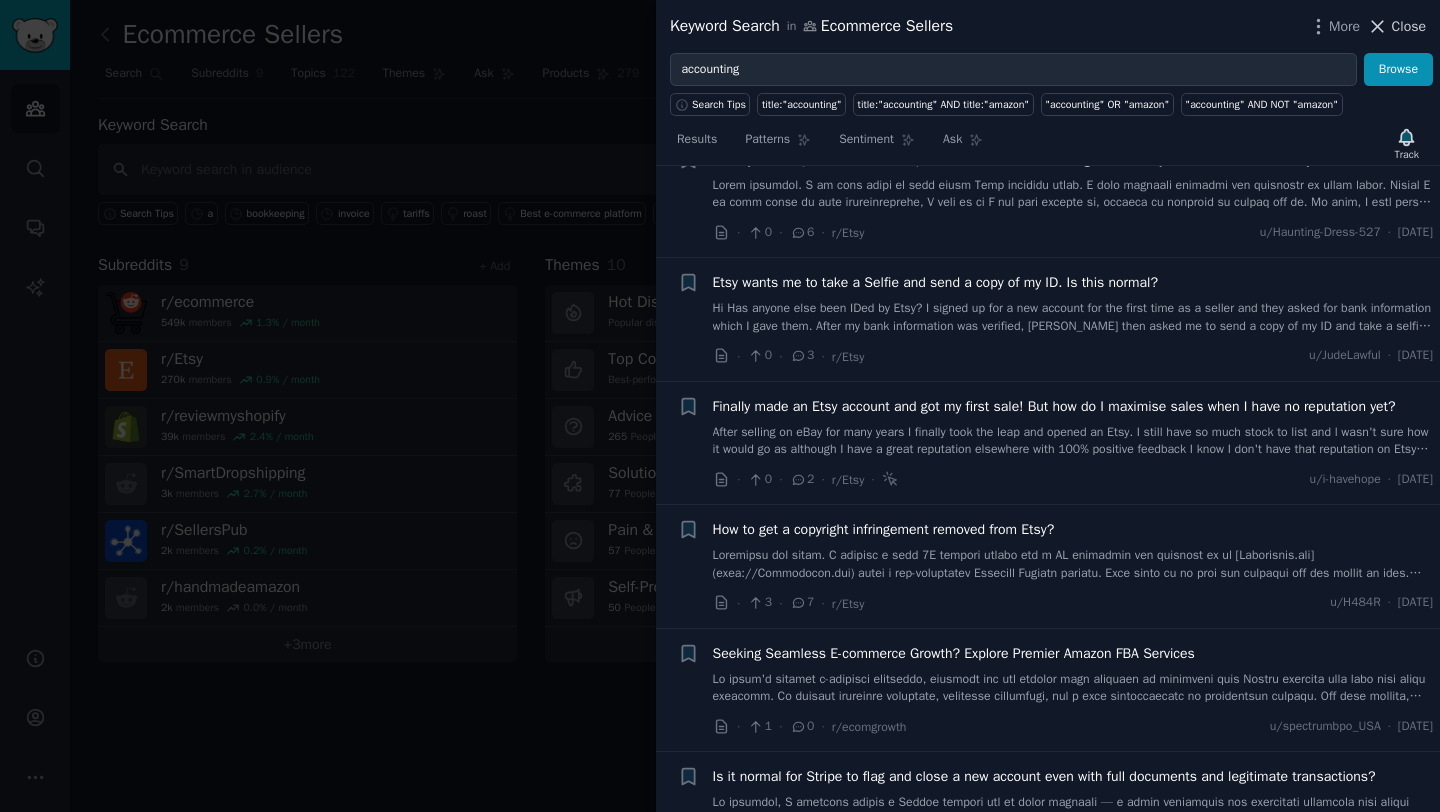 click 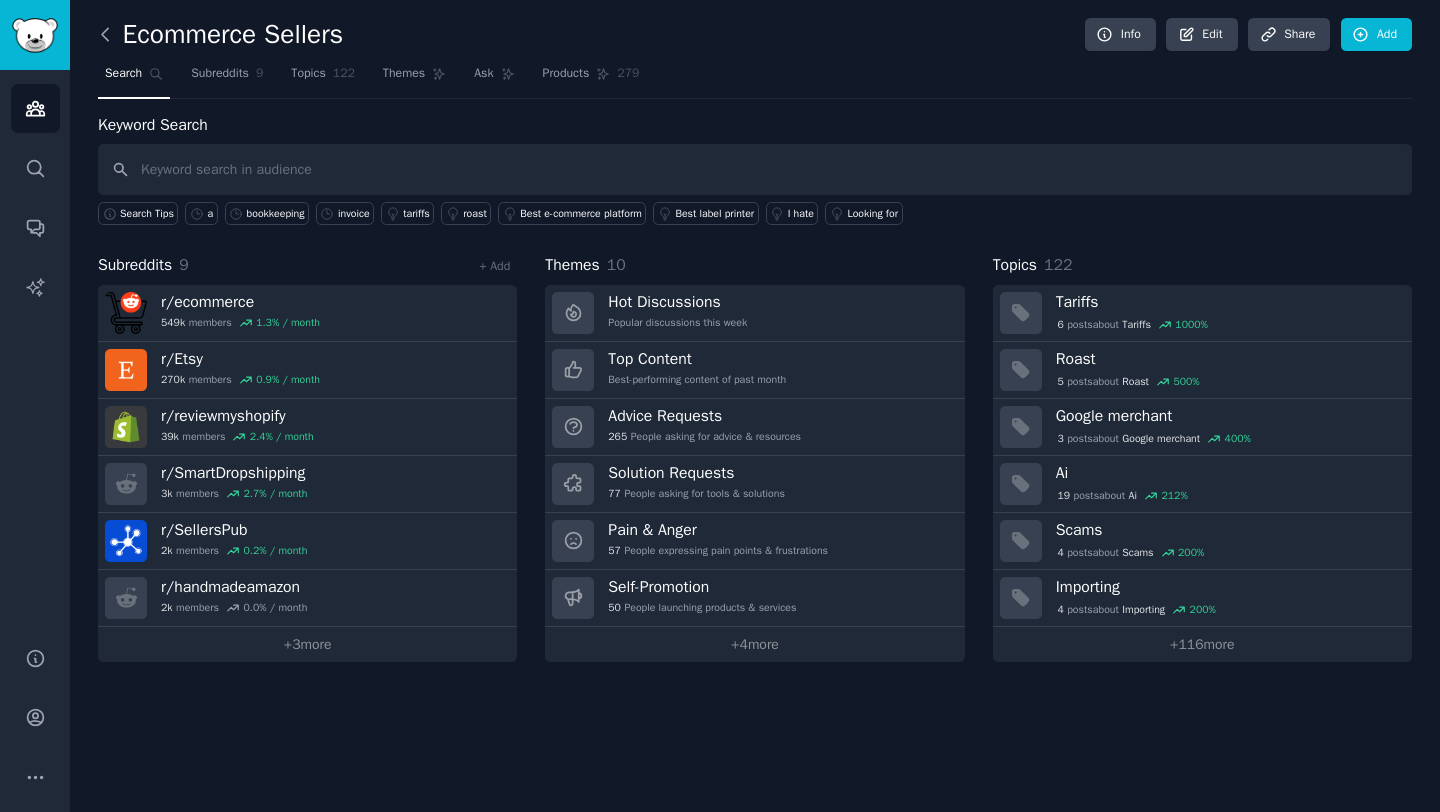 click 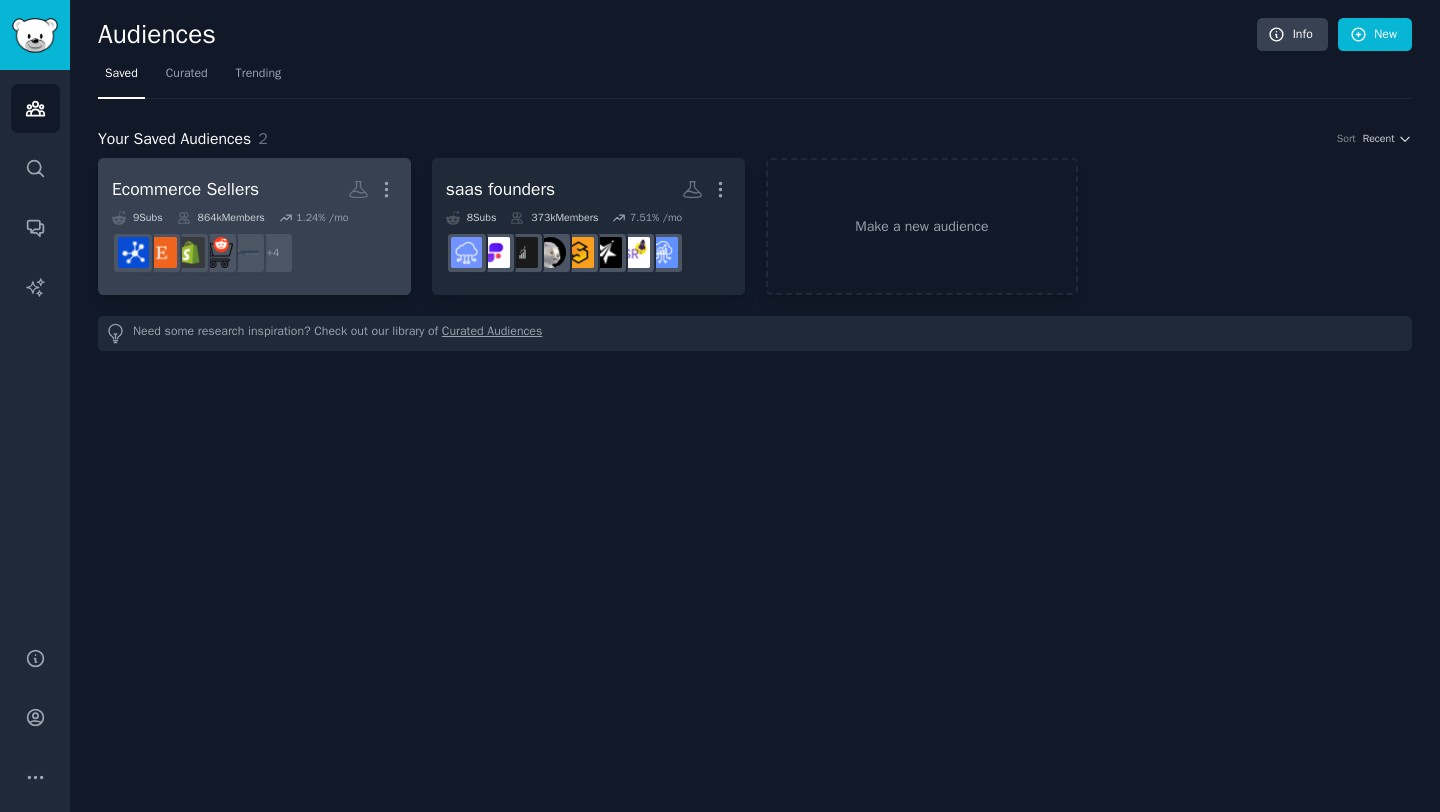 click on "Ecommerce Sellers" at bounding box center [185, 189] 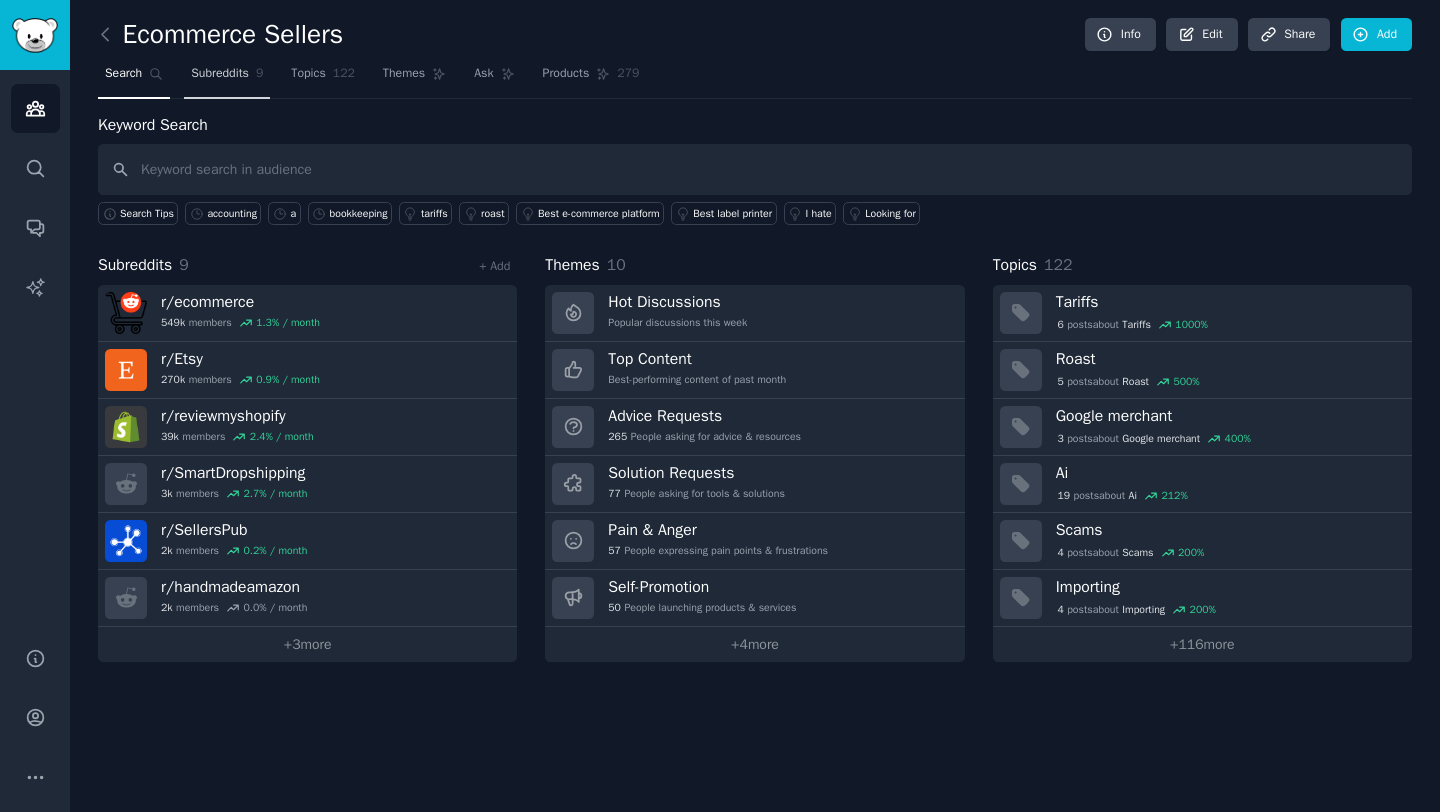 click on "Subreddits" at bounding box center (220, 74) 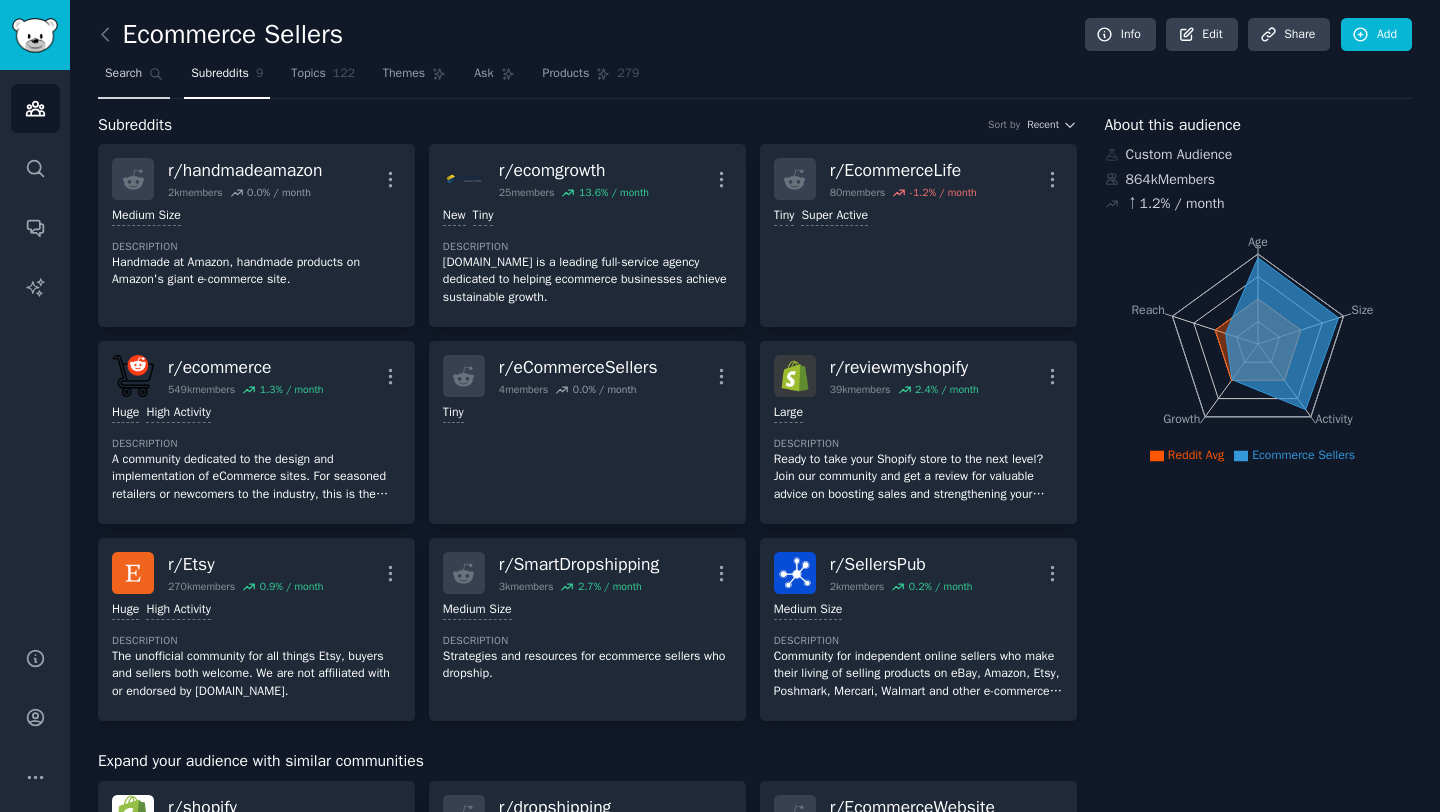 click on "Search" at bounding box center [134, 78] 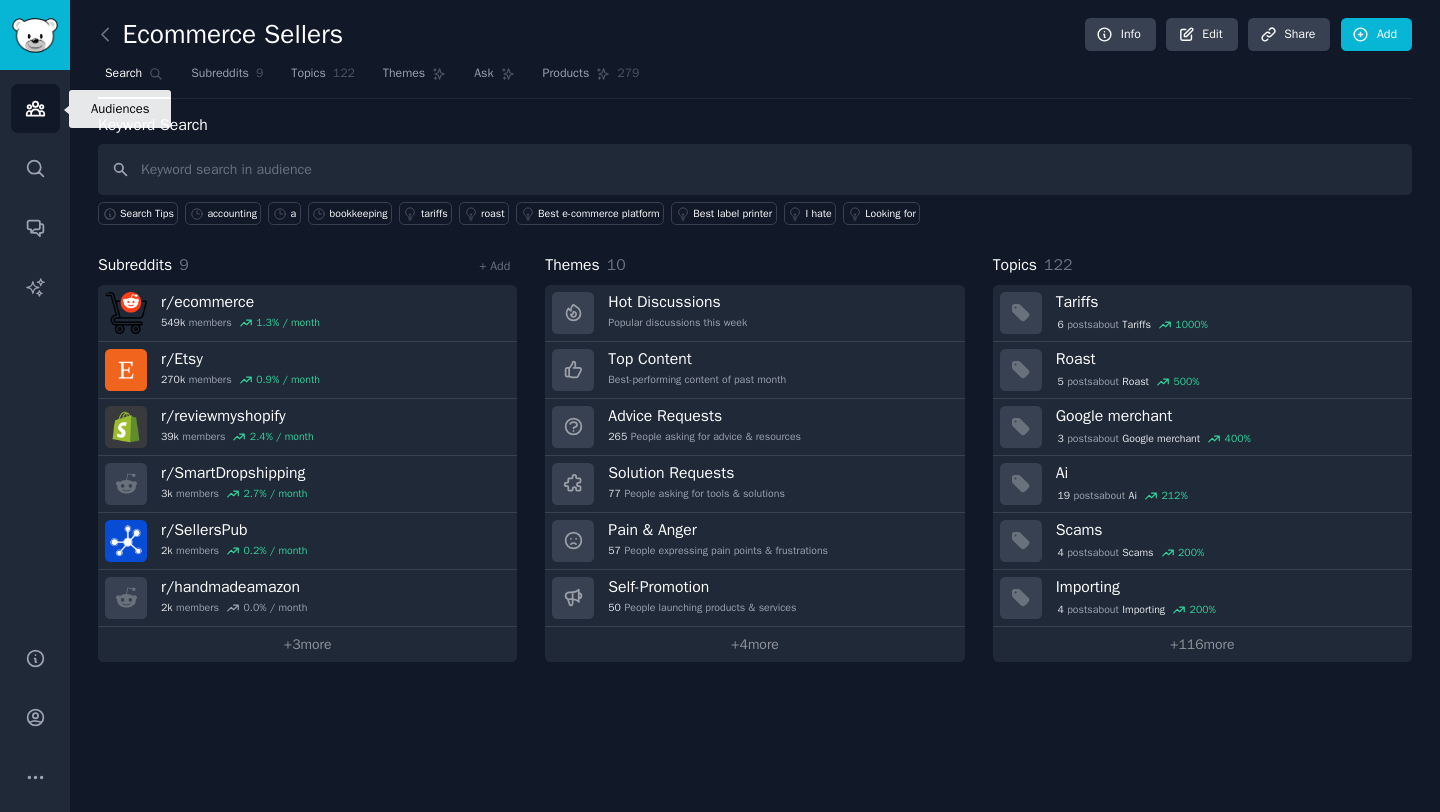 click 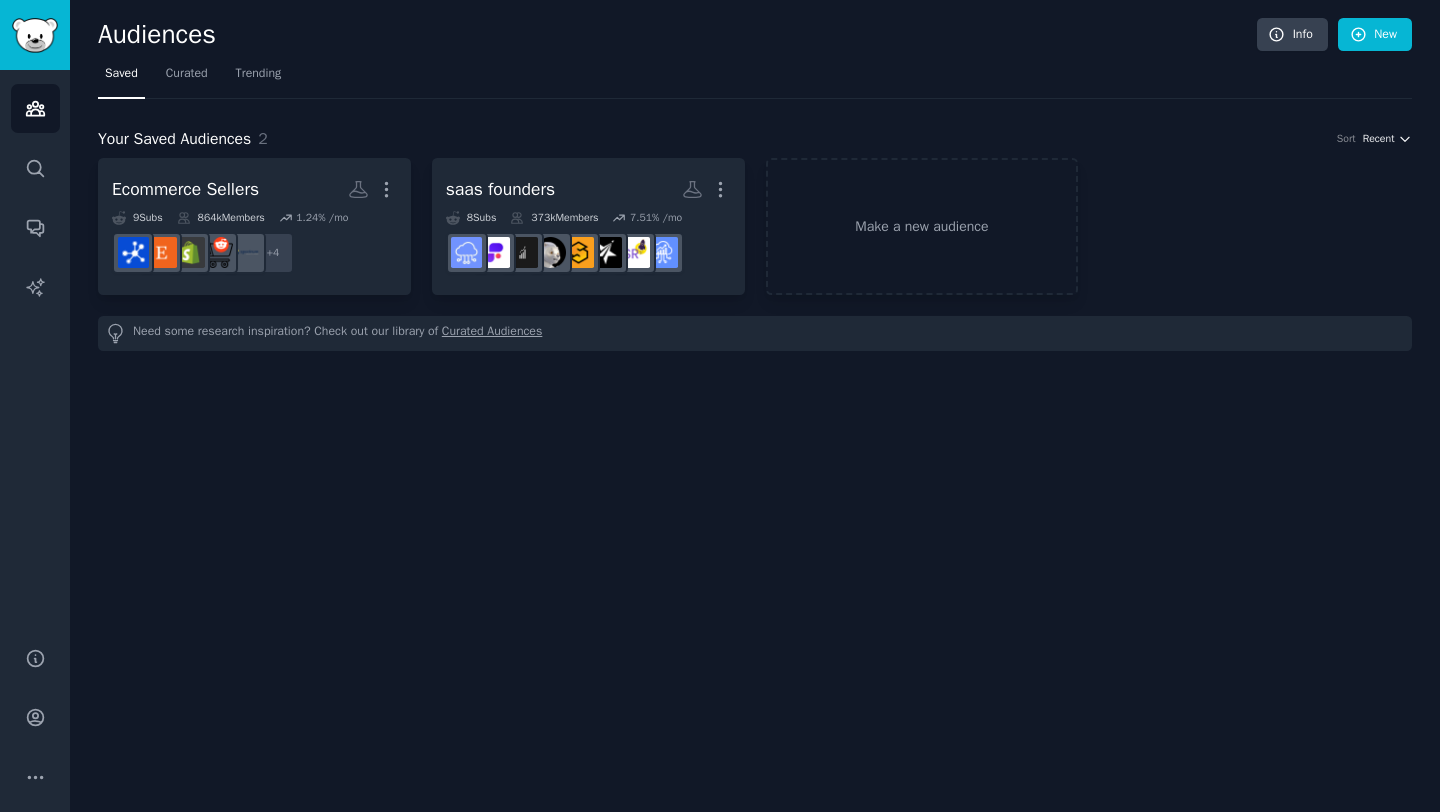 click on "Recent" at bounding box center (1379, 139) 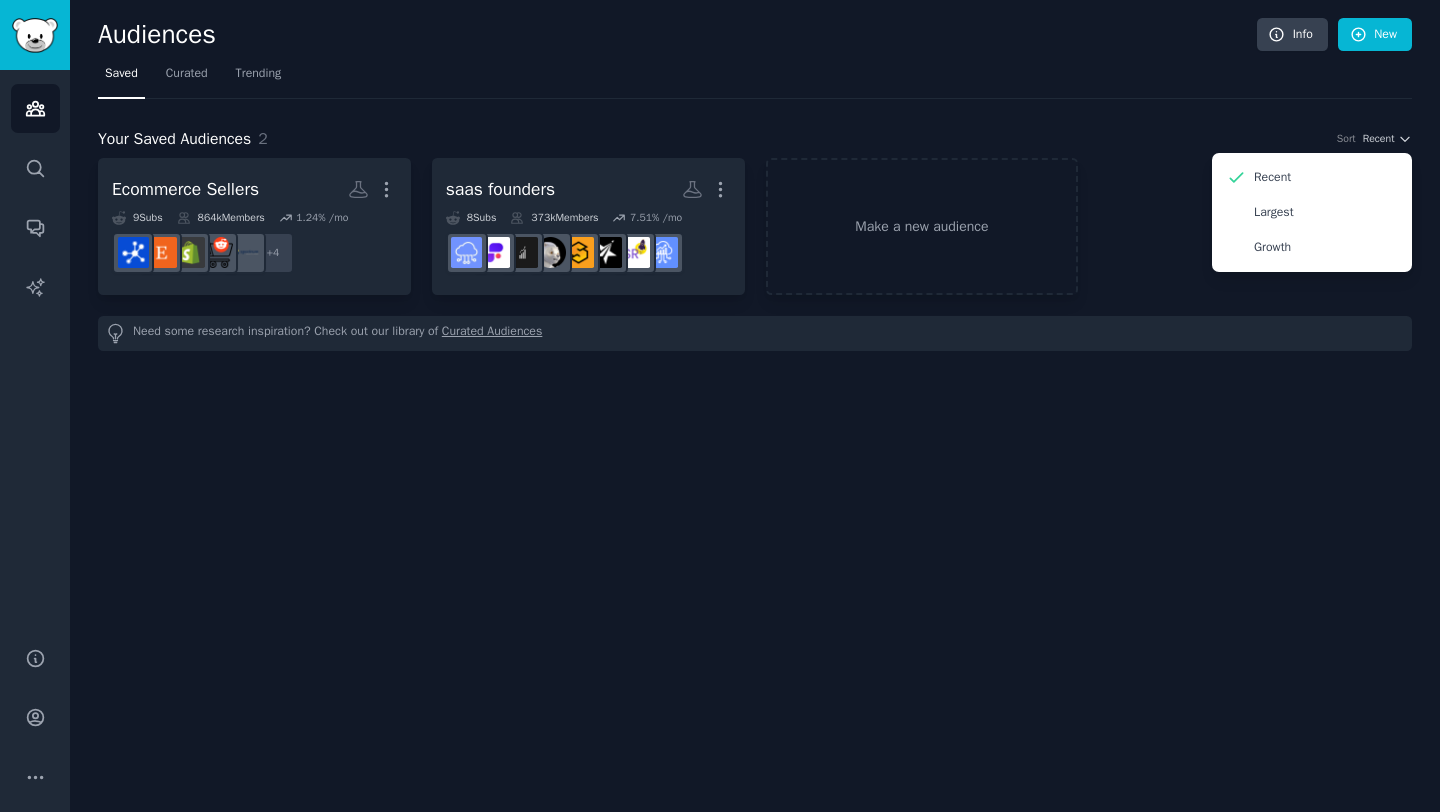 drag, startPoint x: 1092, startPoint y: 75, endPoint x: 1059, endPoint y: 71, distance: 33.24154 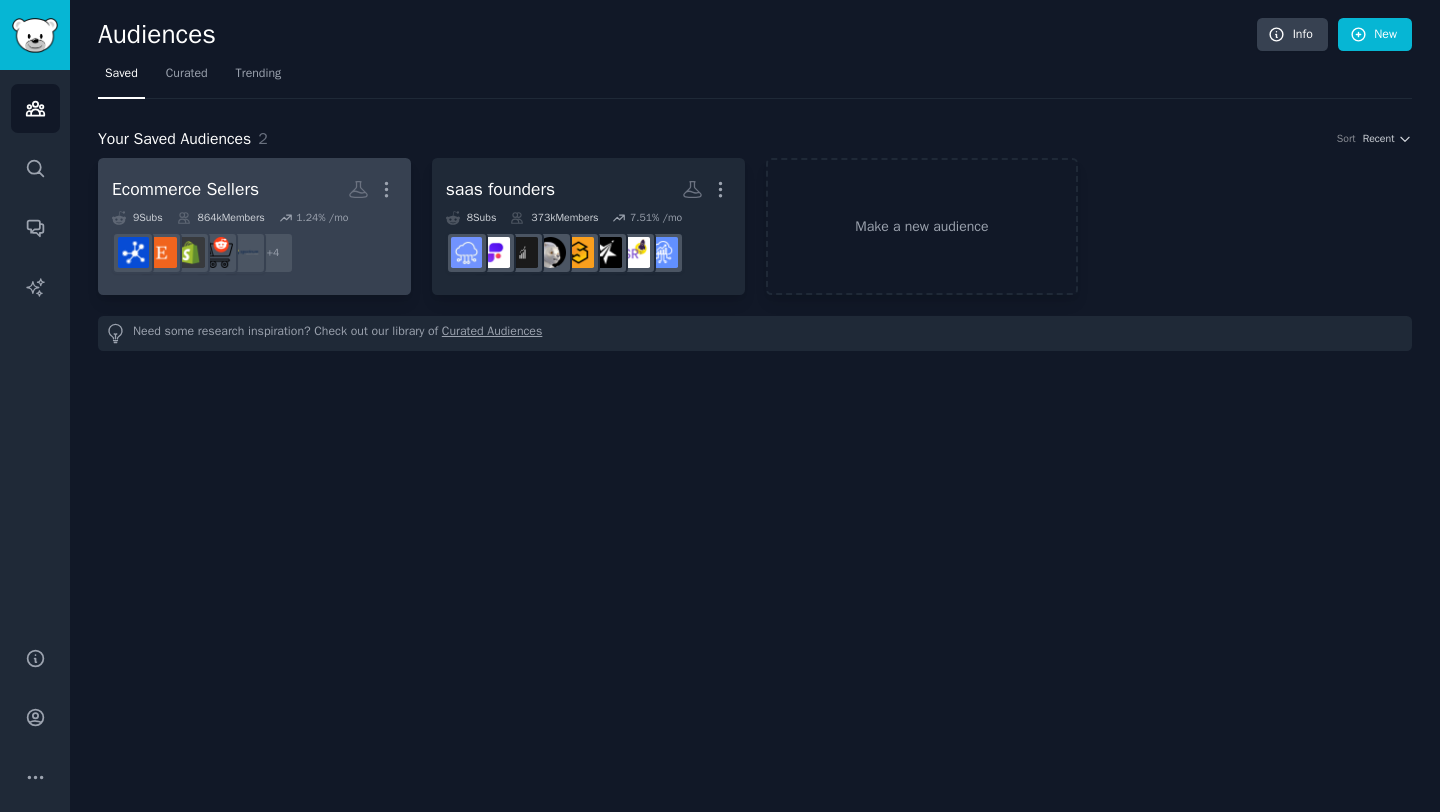 click on "Ecommerce Sellers" at bounding box center (185, 189) 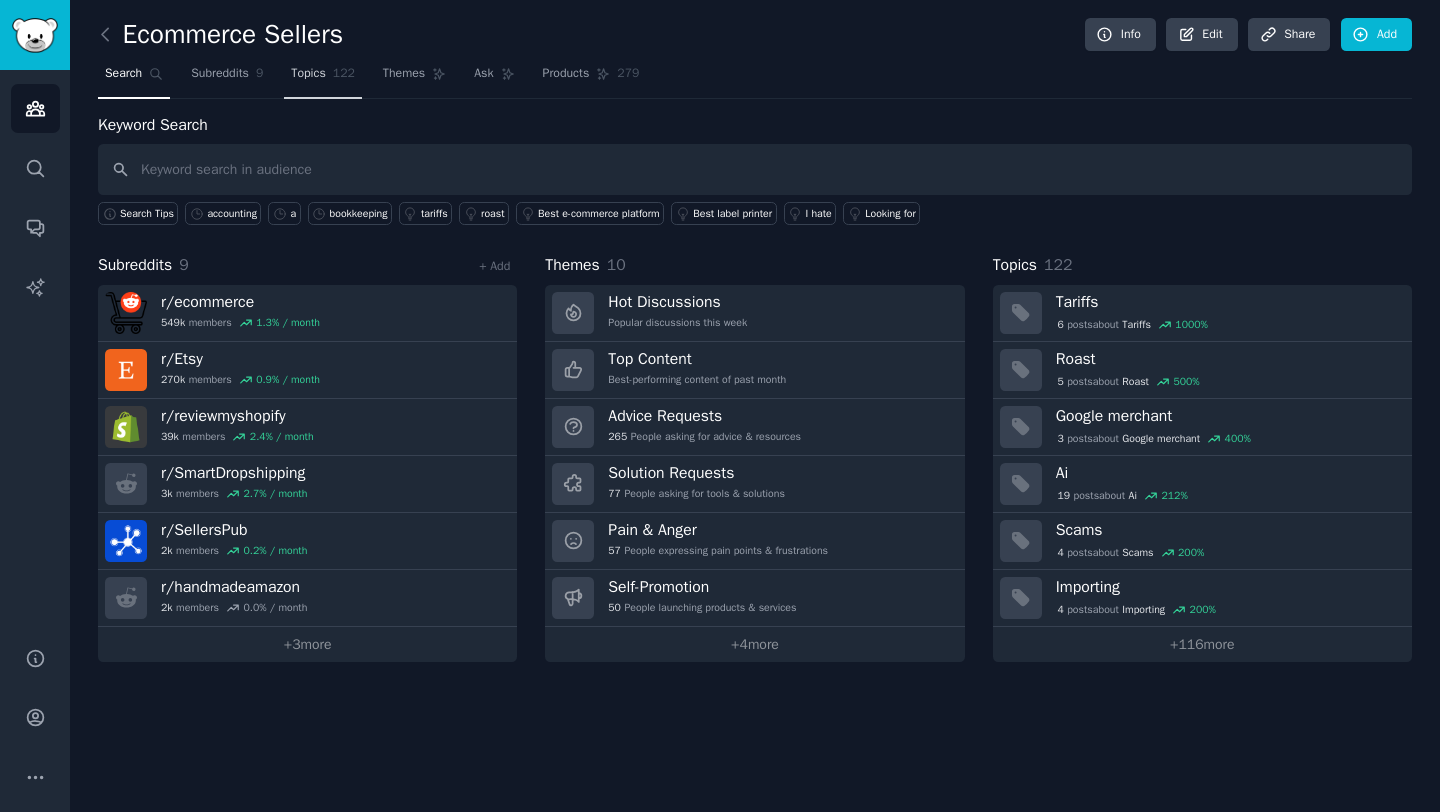 click on "Topics" at bounding box center (308, 74) 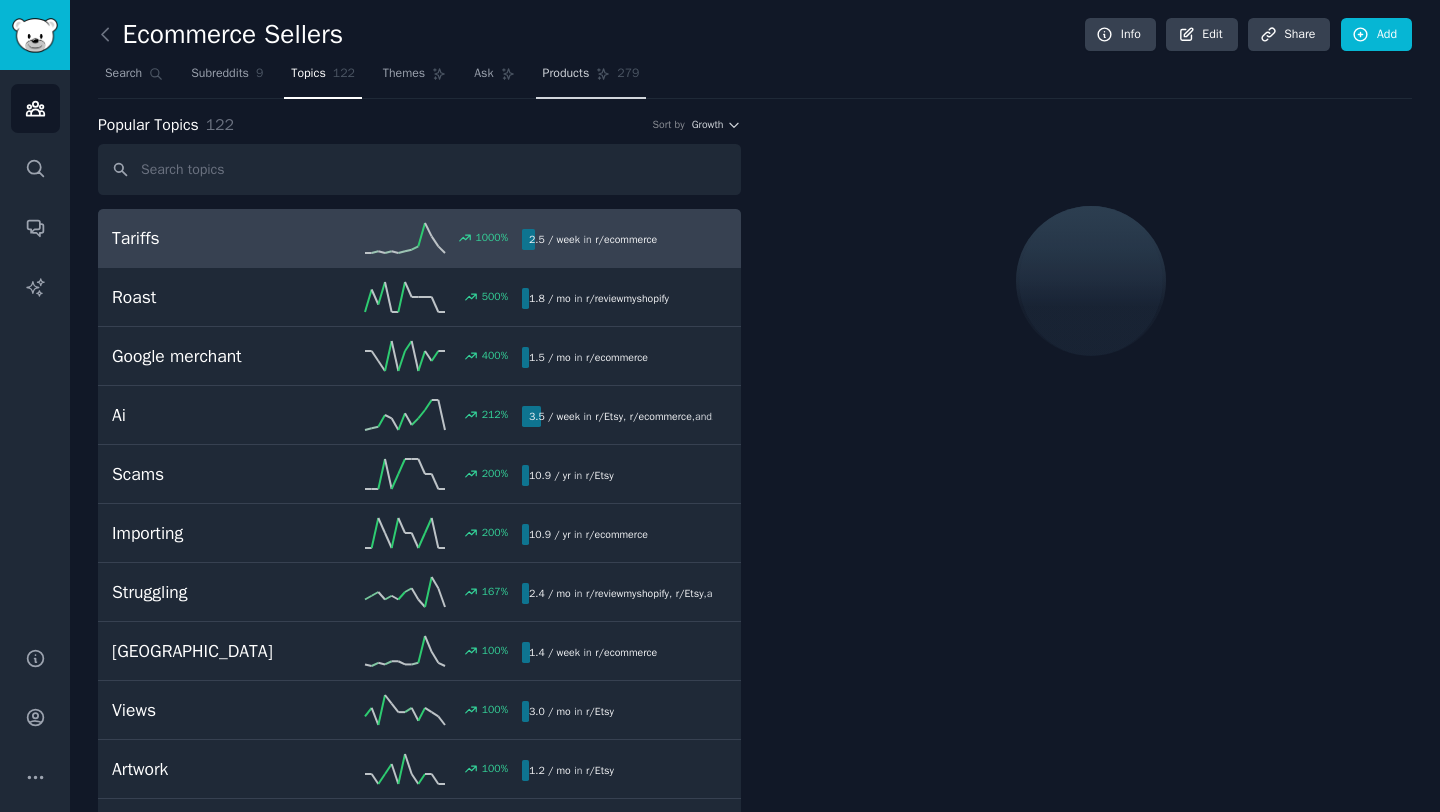 click on "Products" at bounding box center (566, 74) 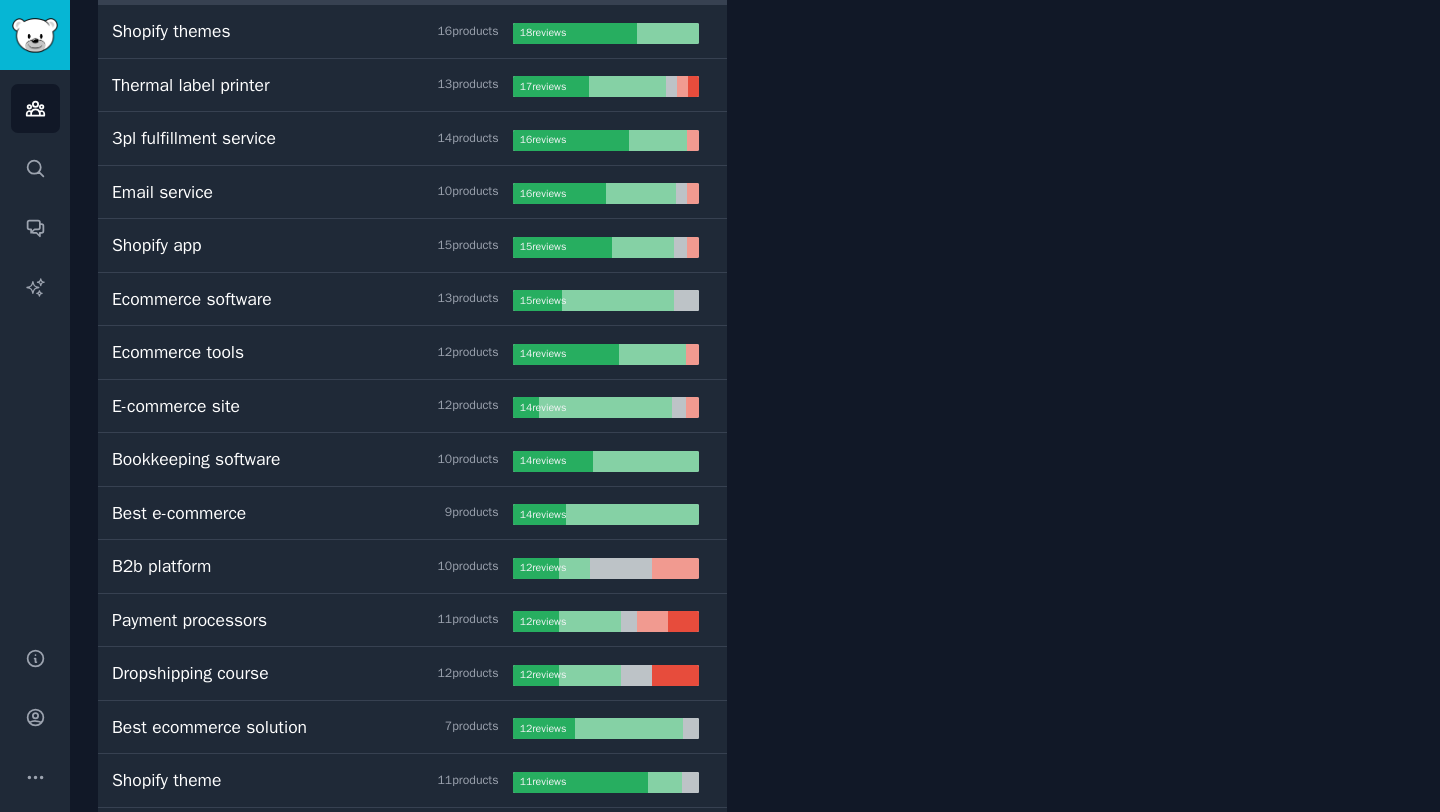 scroll, scrollTop: 1065, scrollLeft: 0, axis: vertical 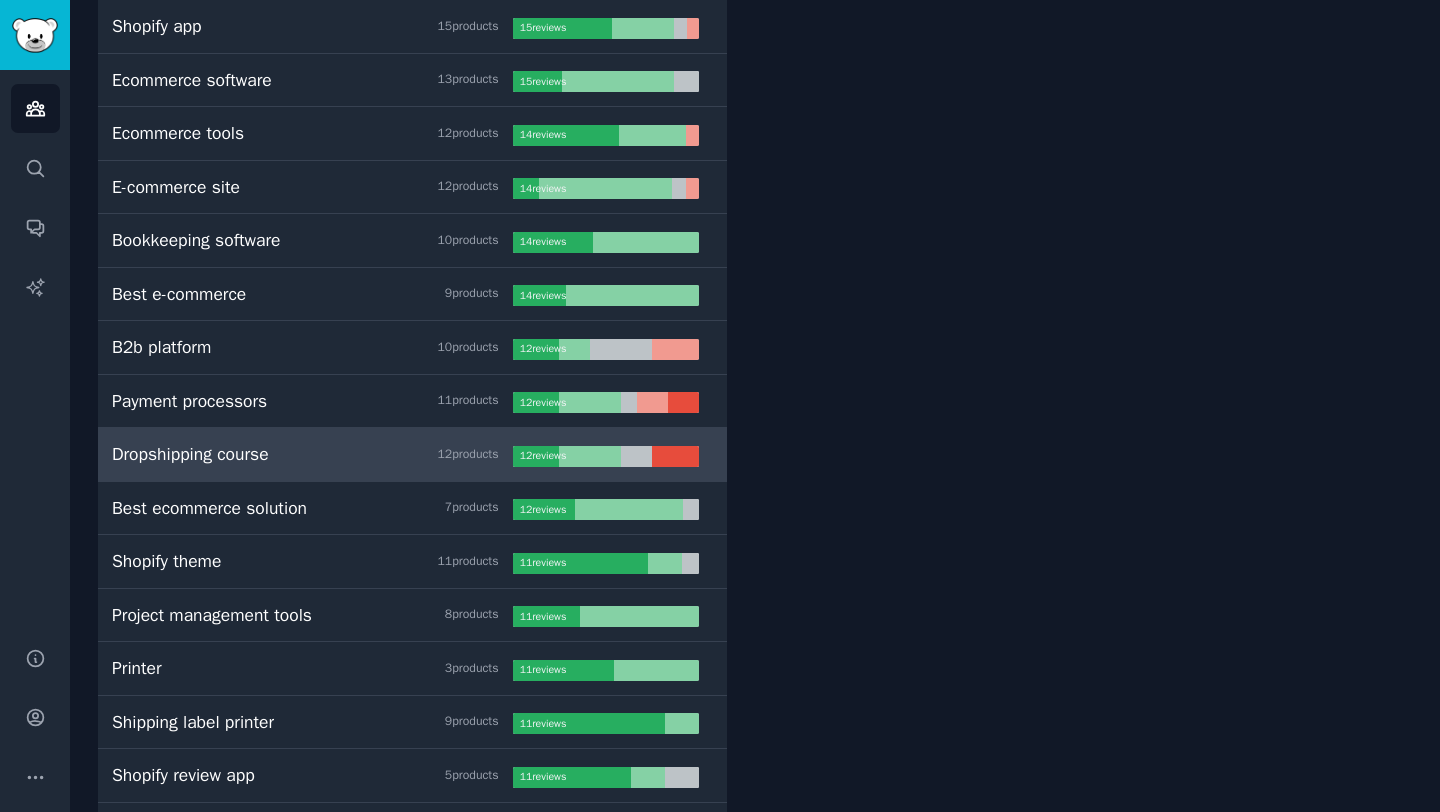 click on "Dropshipping course" at bounding box center [190, 454] 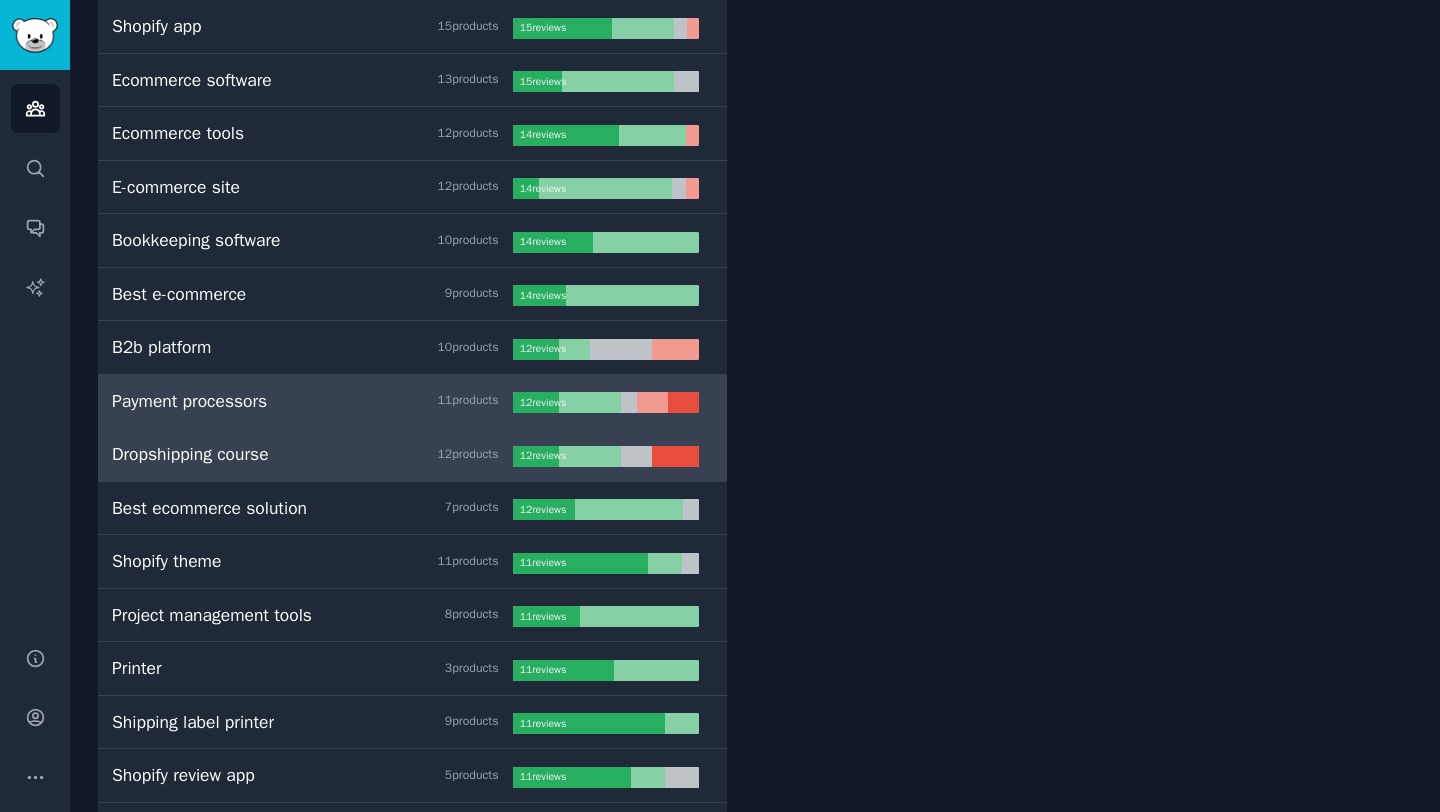 click on "Payment processors" at bounding box center [189, 401] 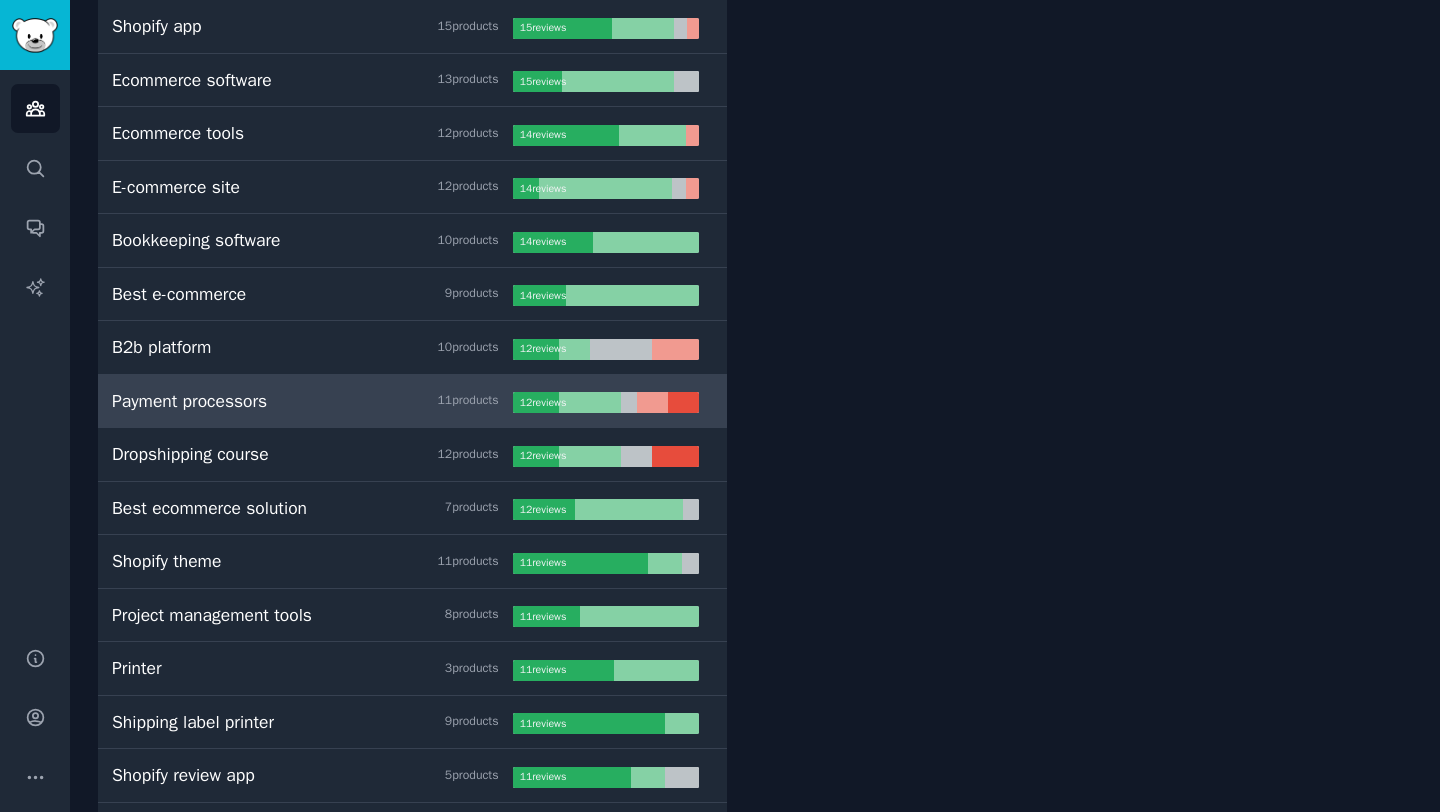 click on "Payment processors 11  product s" at bounding box center [312, 401] 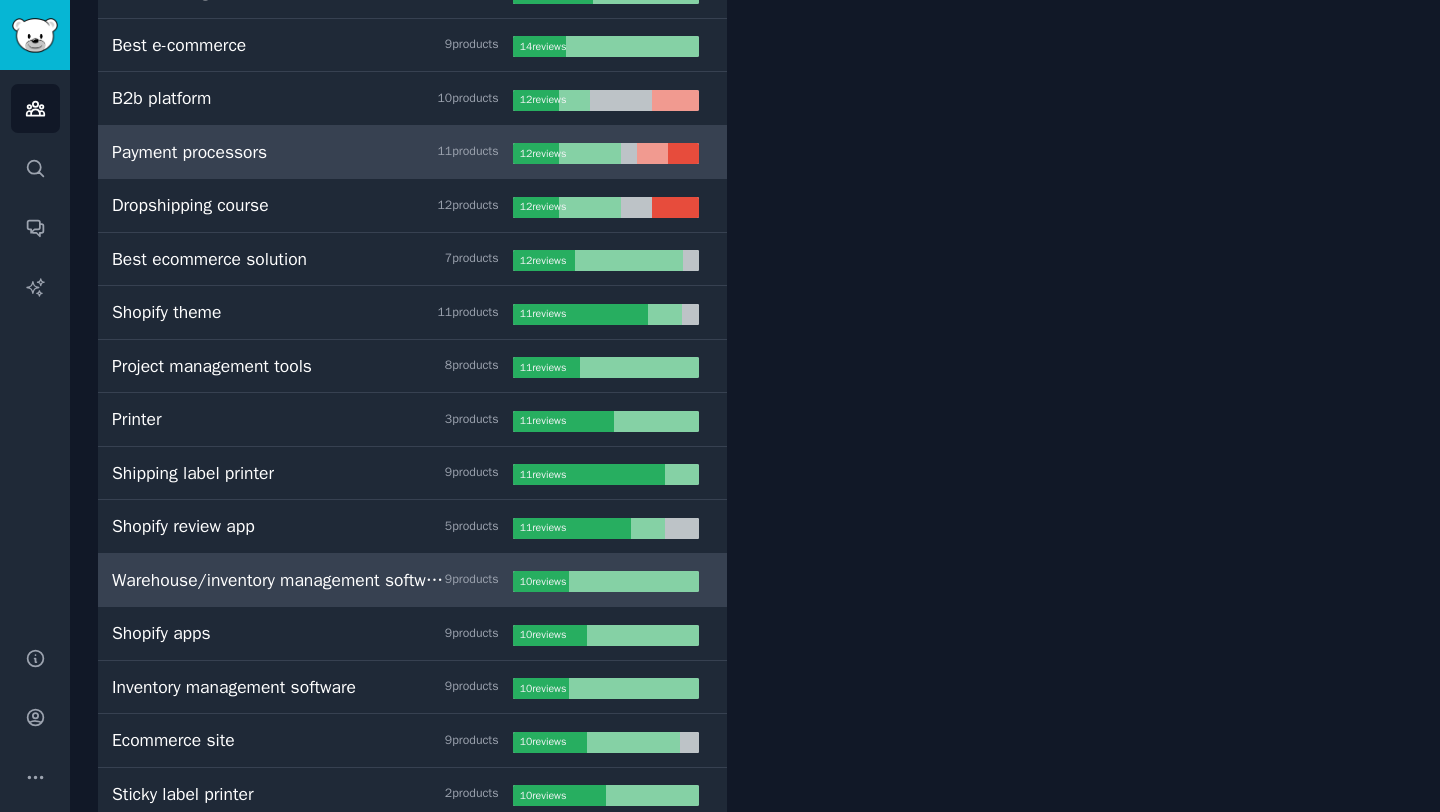 scroll, scrollTop: 0, scrollLeft: 0, axis: both 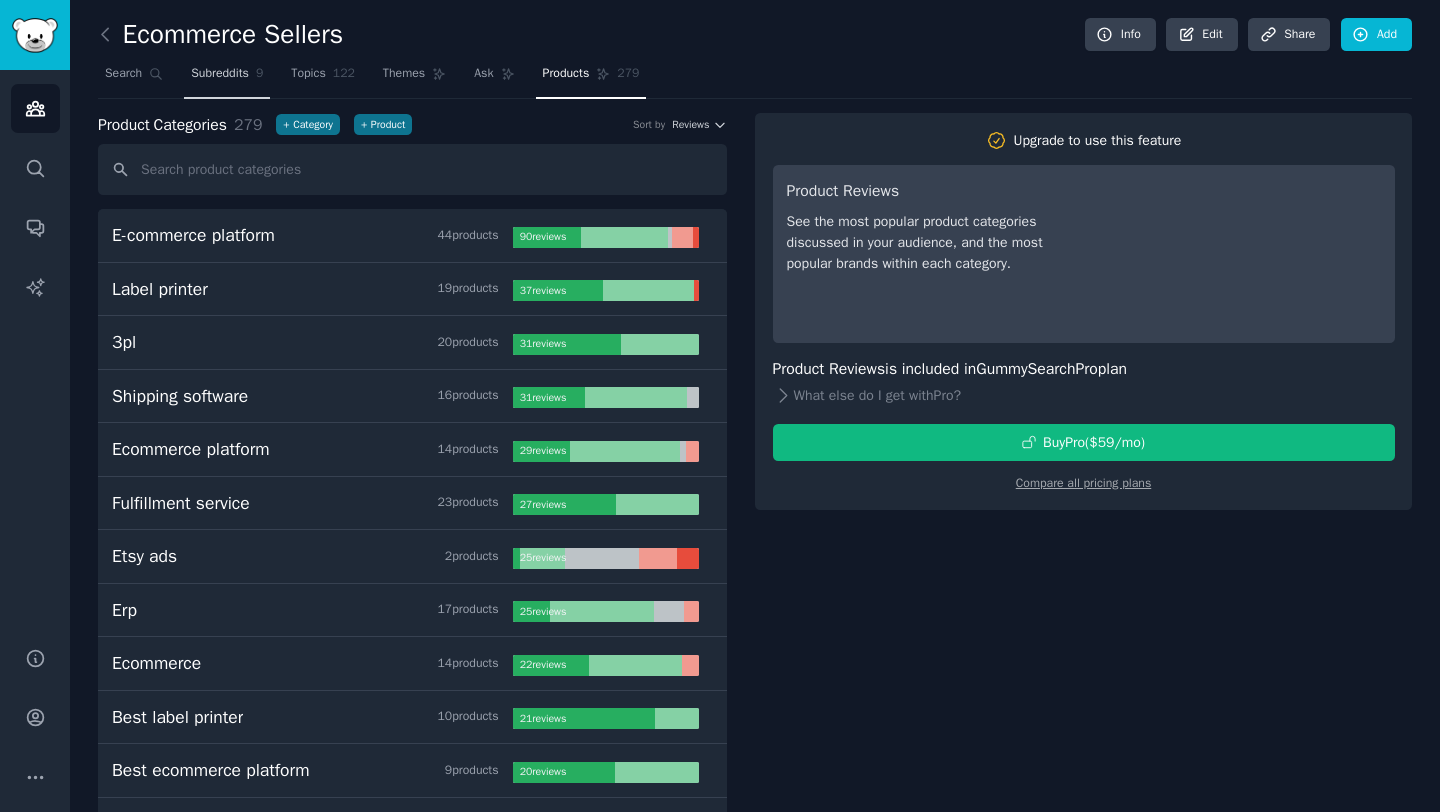 click on "Subreddits" at bounding box center (220, 74) 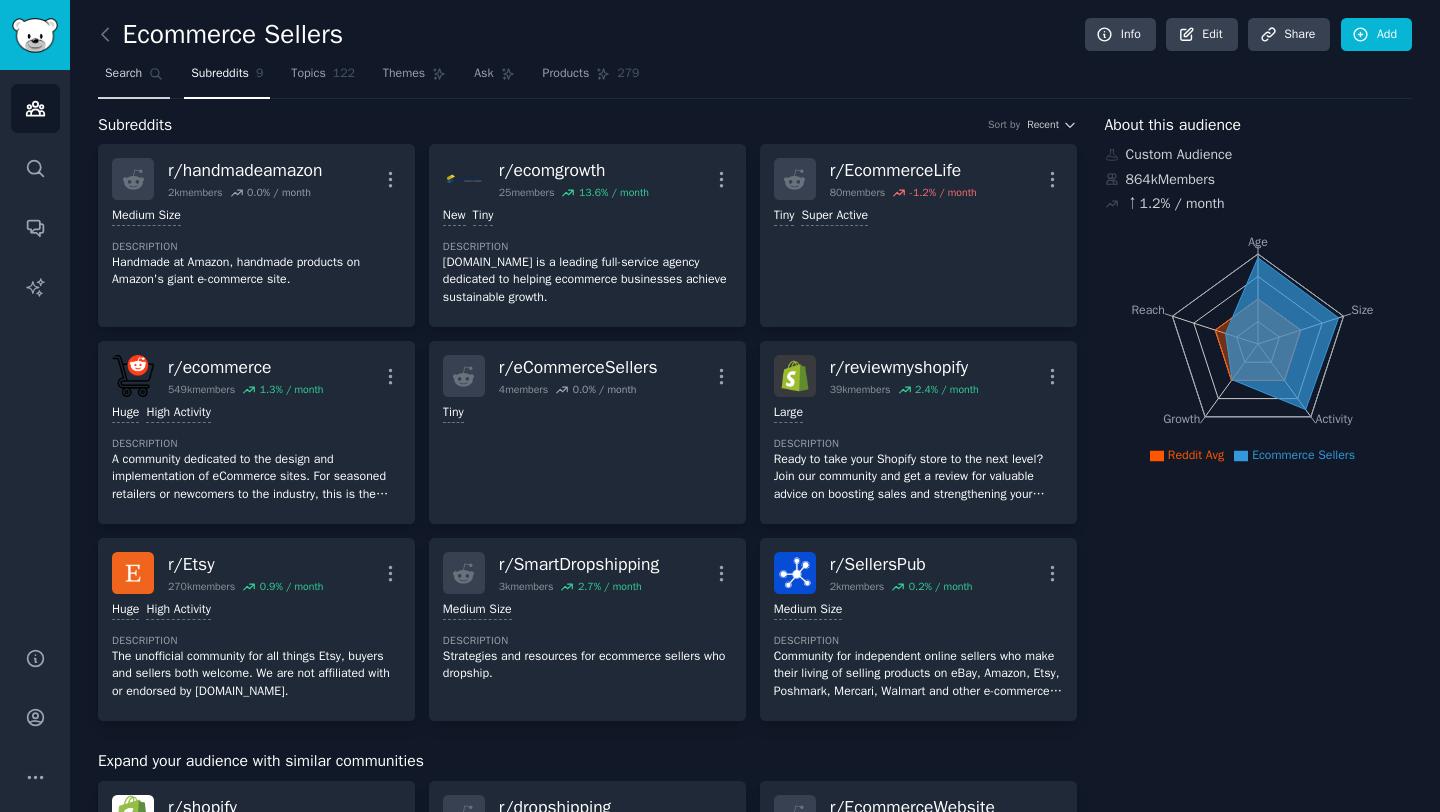 click on "Search" at bounding box center [123, 74] 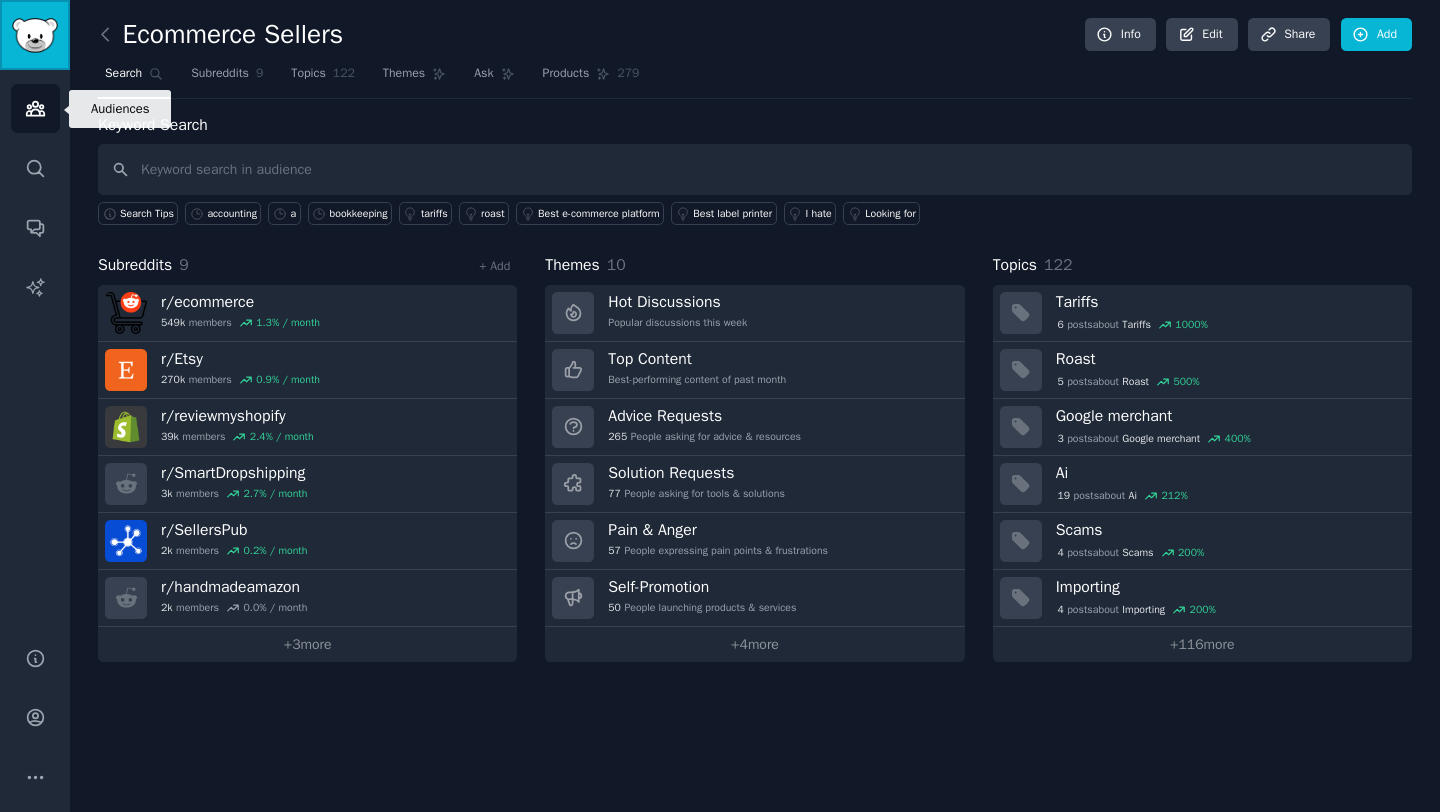 click at bounding box center (35, 35) 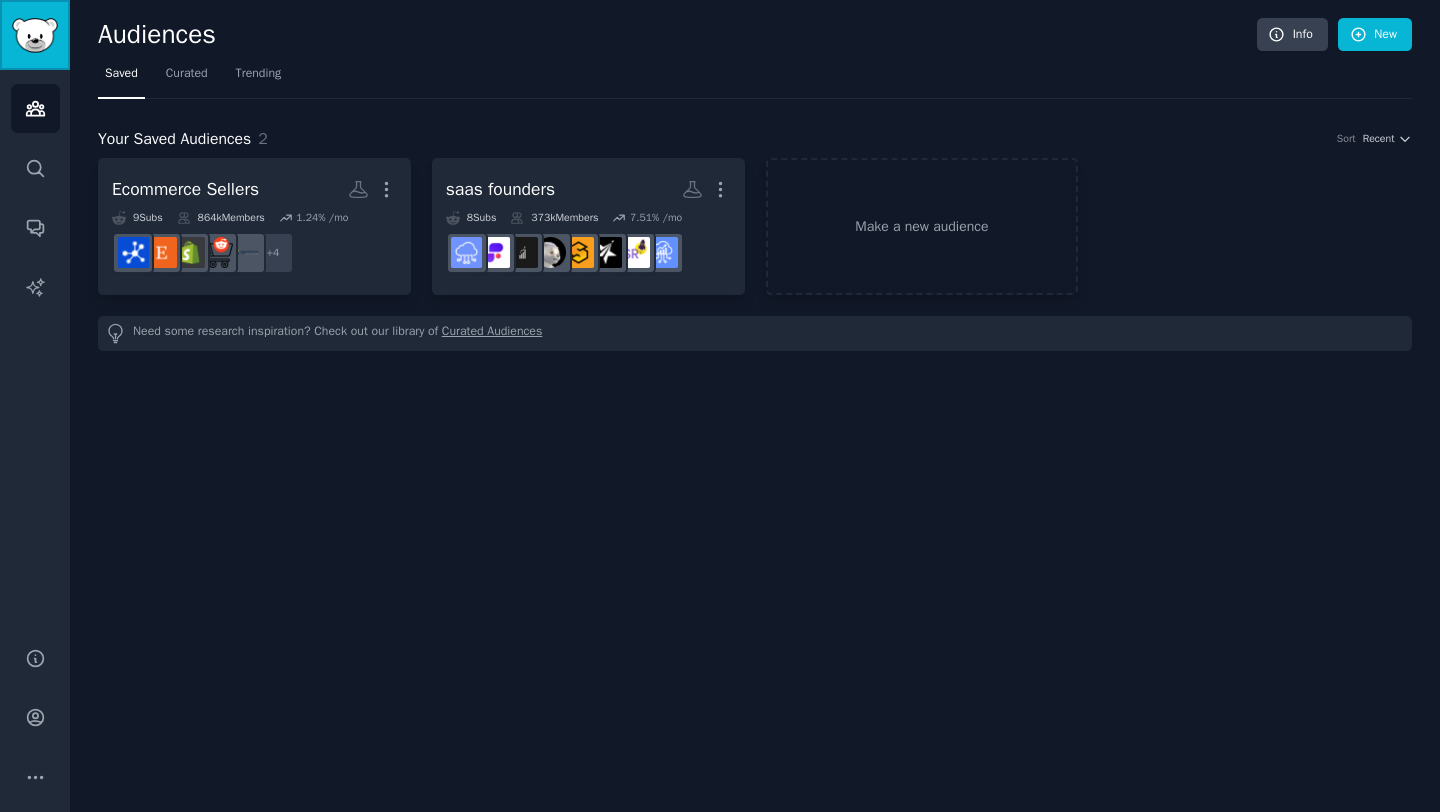 click at bounding box center [35, 35] 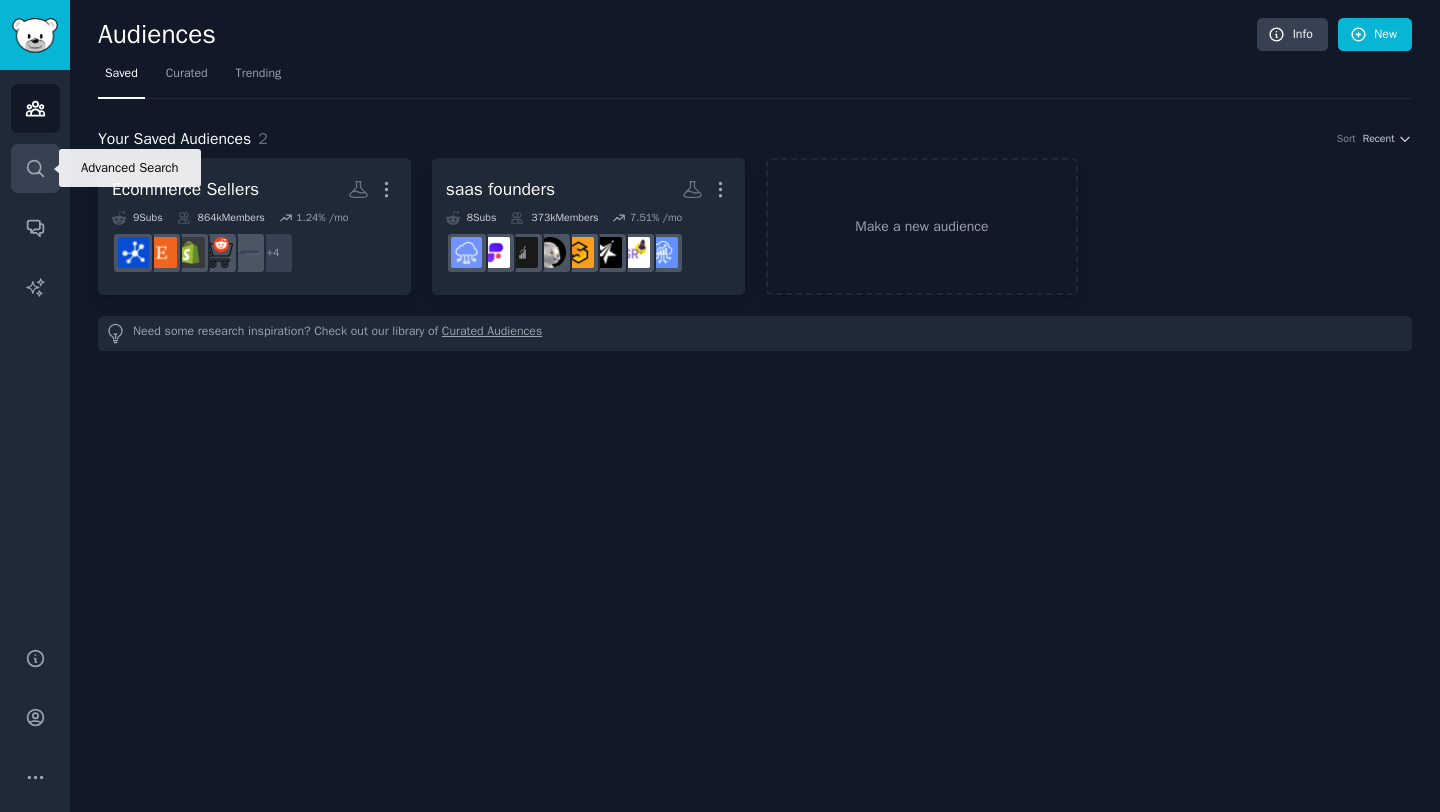 click on "Search" at bounding box center (35, 168) 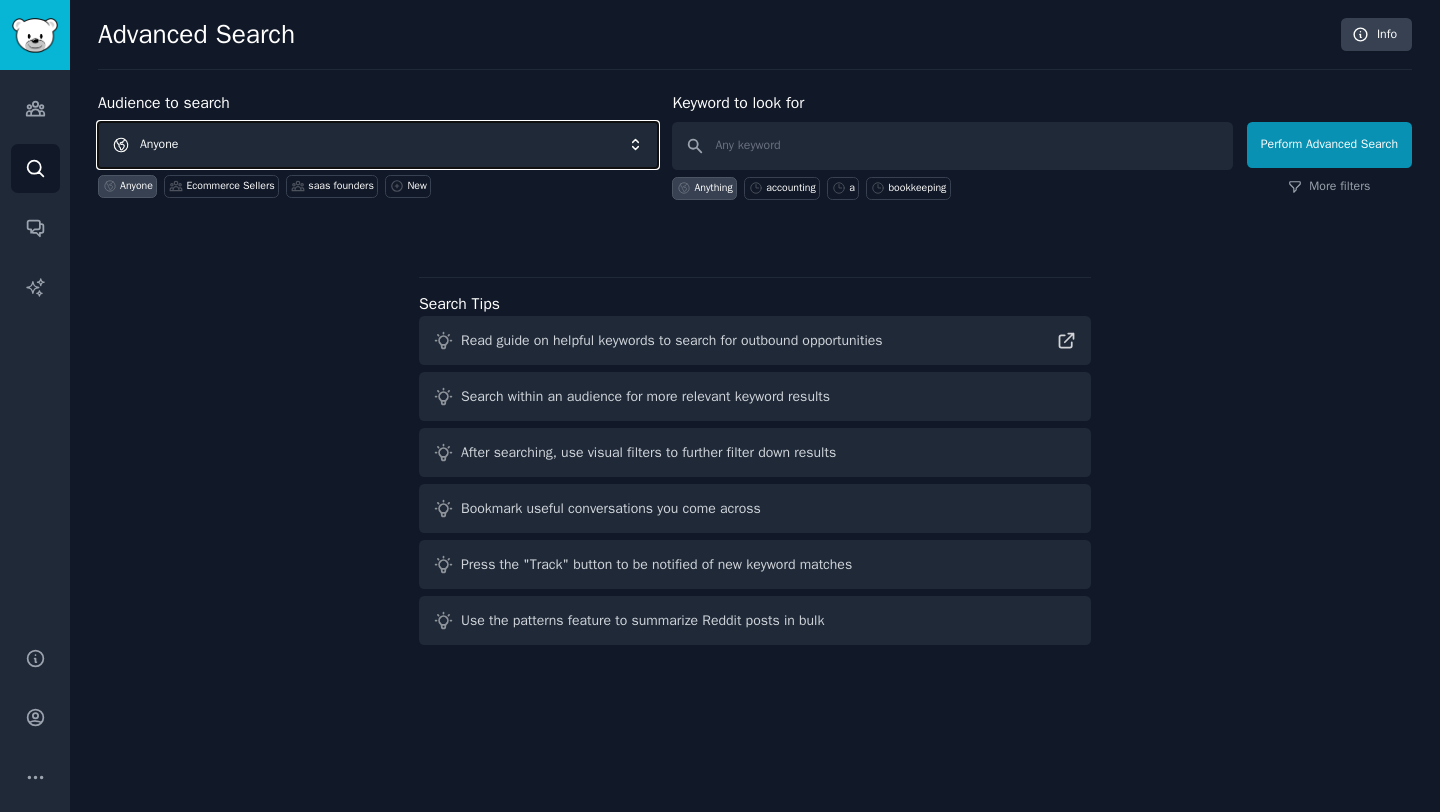 click on "Anyone" at bounding box center (378, 145) 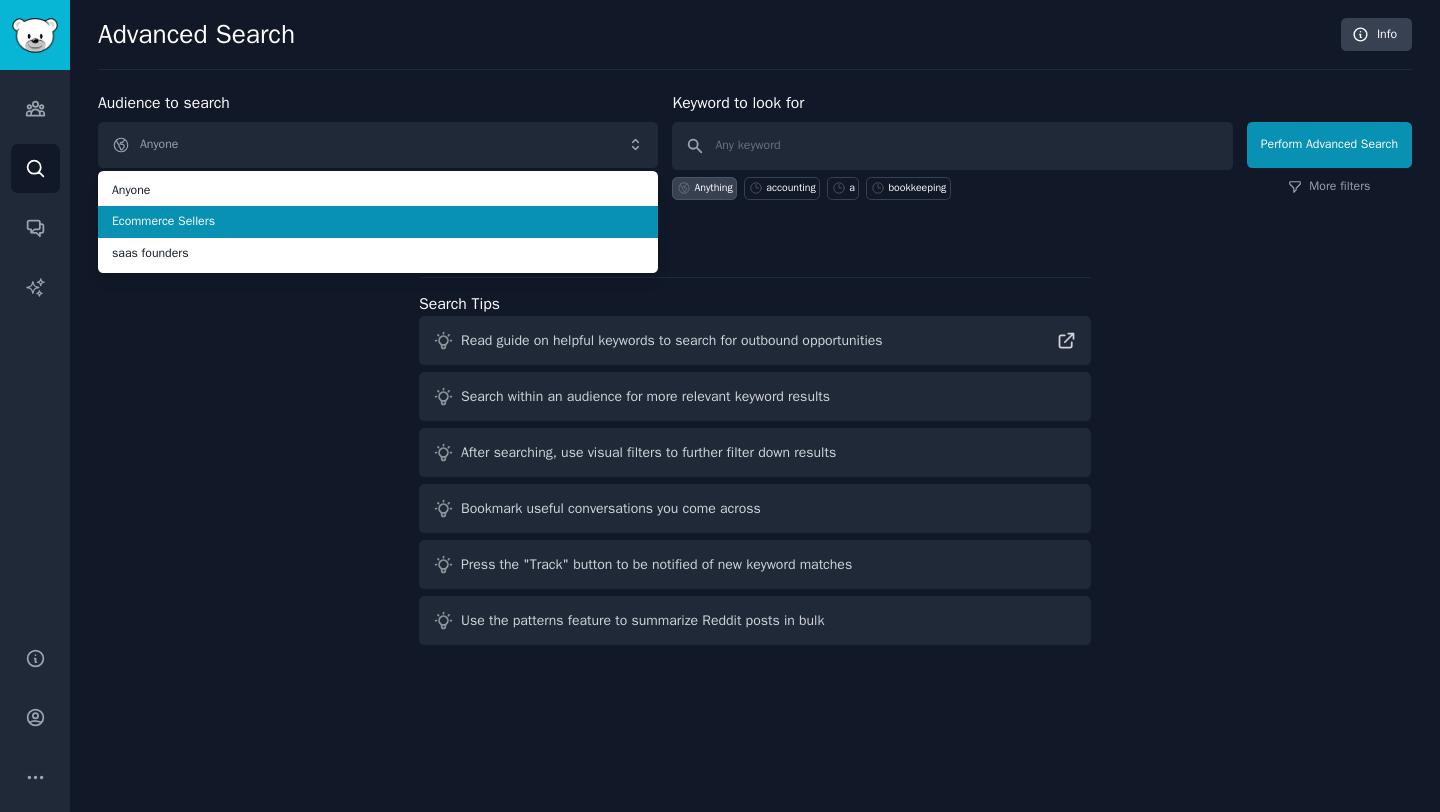 click on "Ecommerce Sellers" at bounding box center [378, 222] 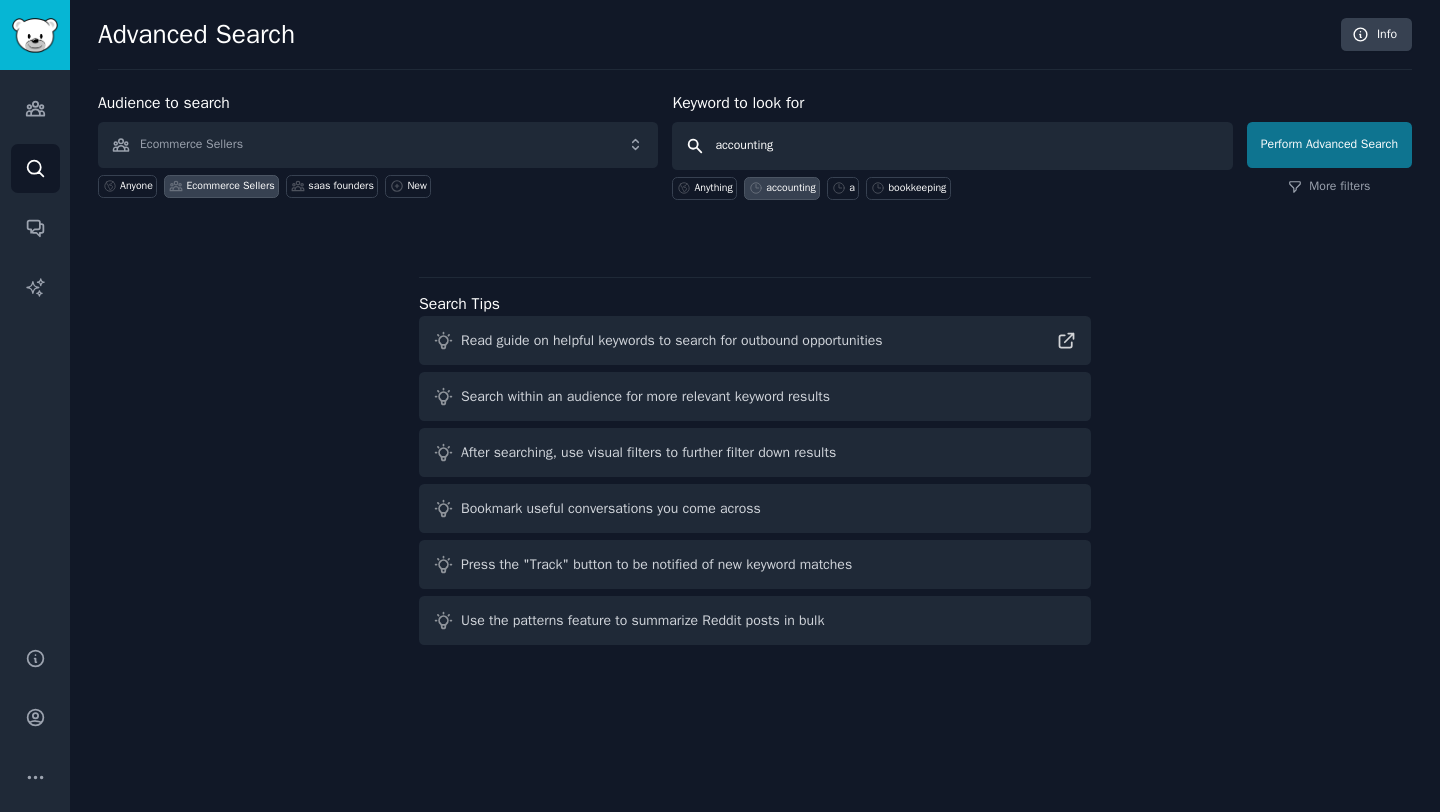 type on "accounting" 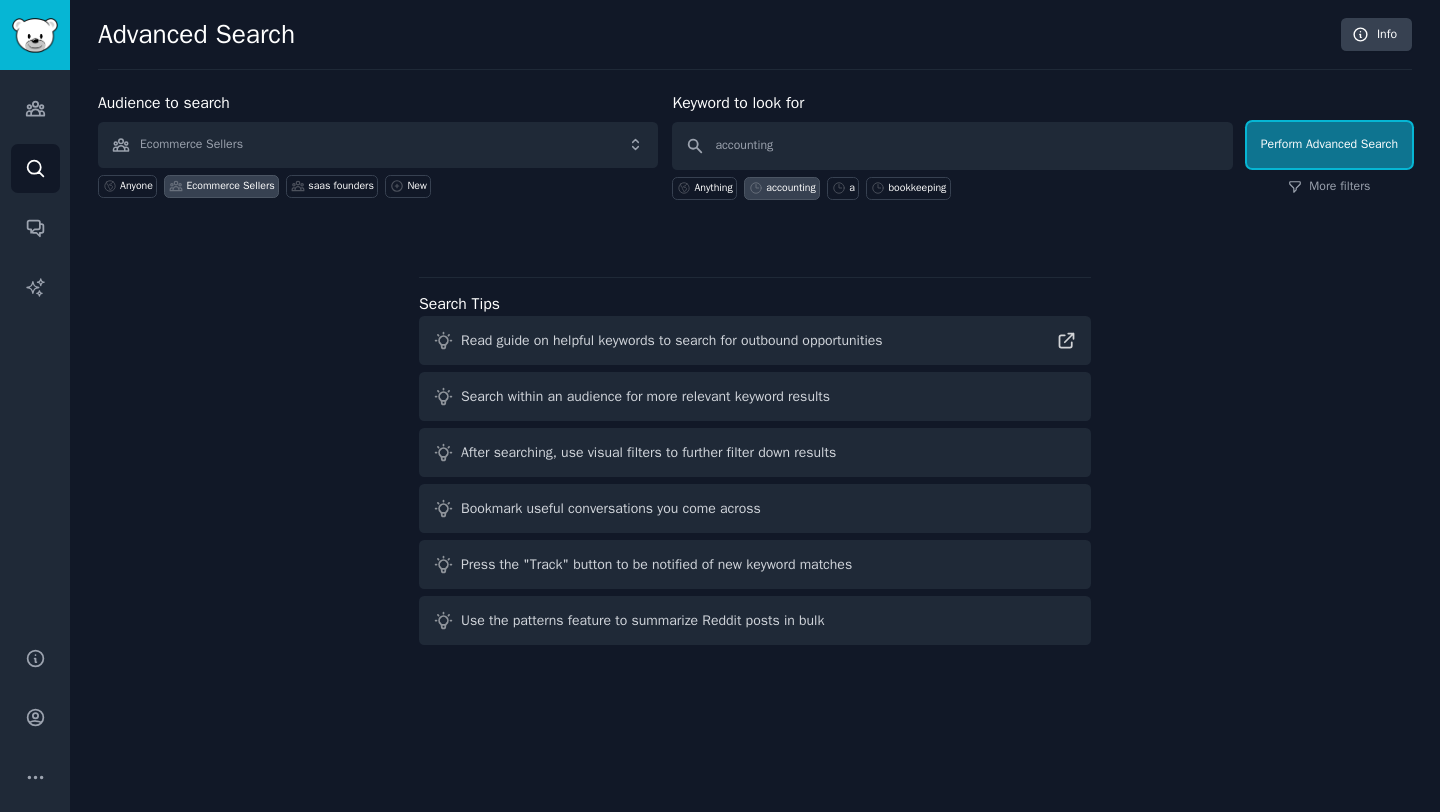 click on "Perform Advanced Search" at bounding box center (1329, 145) 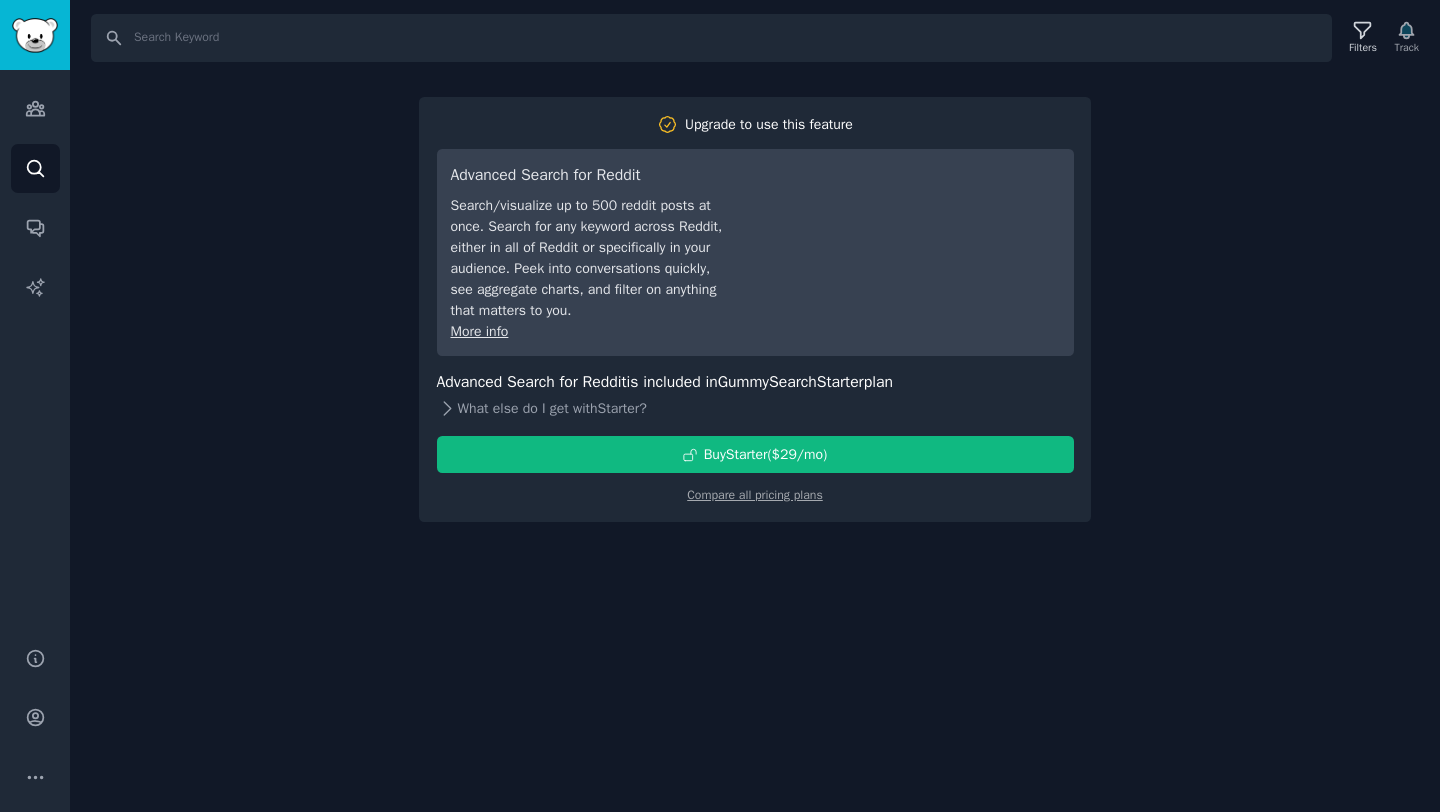 click on "What else do I get with  Starter ?" at bounding box center (755, 408) 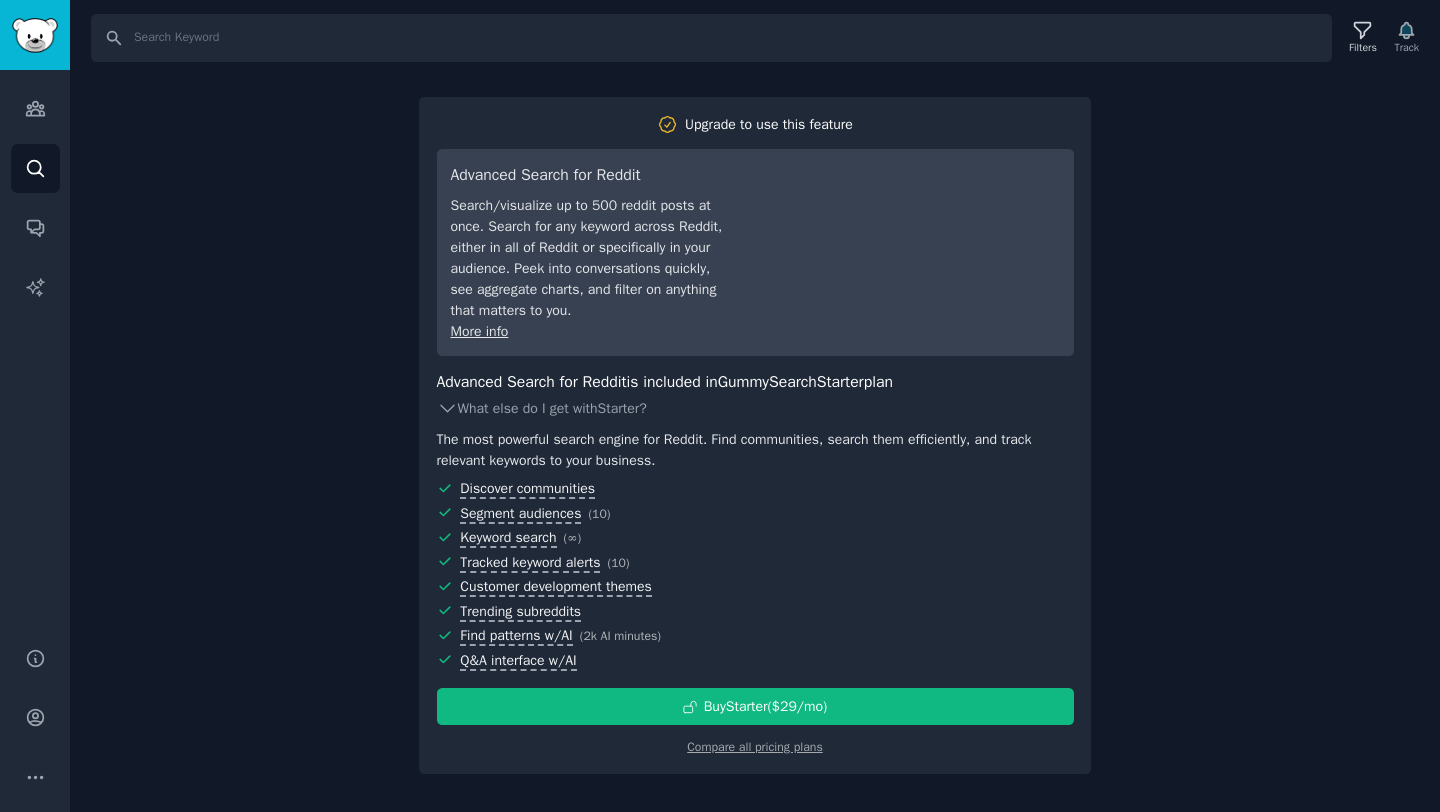 click on "What else do I get with  Starter ?" at bounding box center (755, 408) 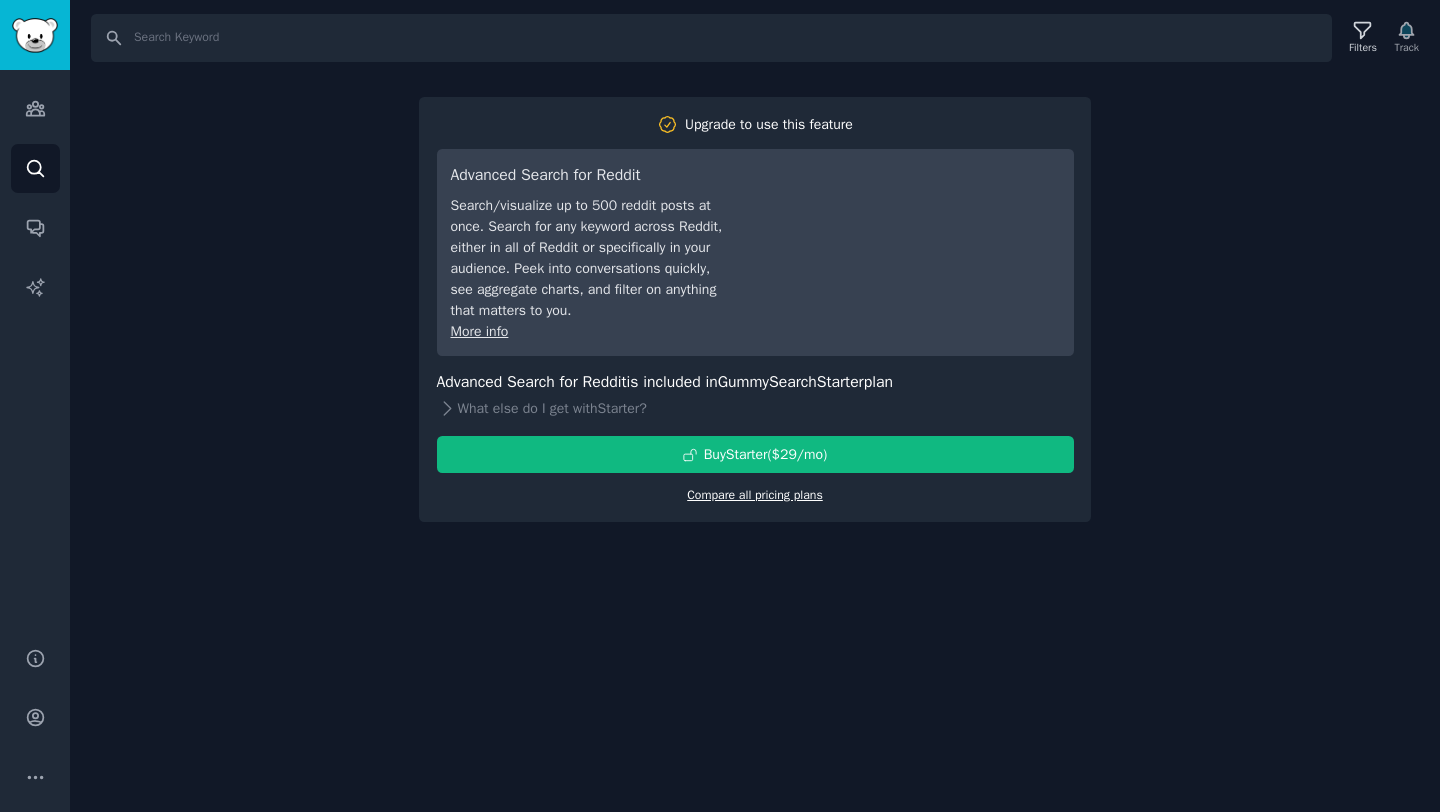 click on "Compare all pricing plans" at bounding box center [755, 495] 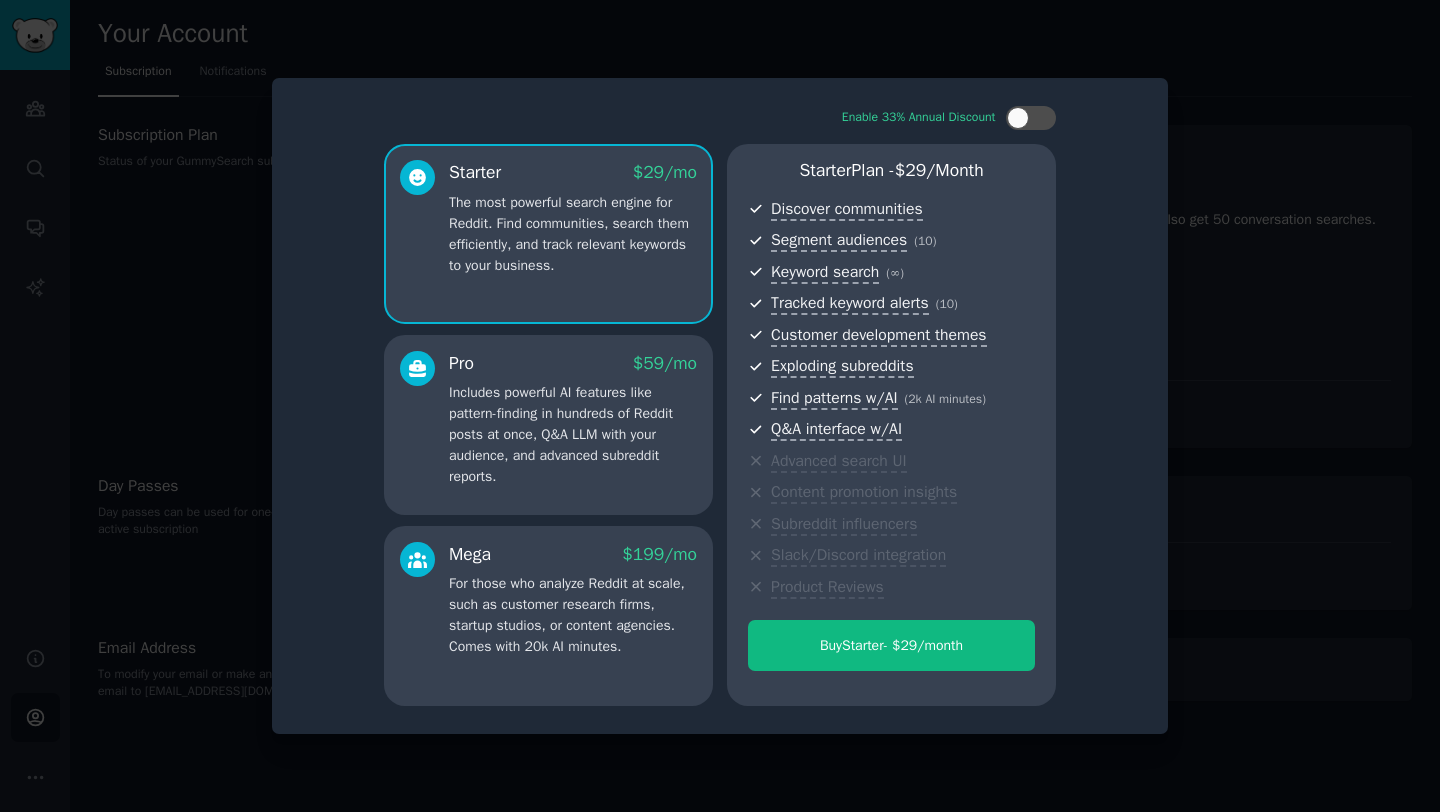 click on "Enable 33% Annual Discount Starter $ 29 /mo The most powerful search engine for Reddit. Find communities, search them efficiently, and track relevant keywords to your business. Pro $ 59 /mo Includes powerful AI features like pattern-finding in hundreds of Reddit posts at once, Q&A LLM with your audience, and advanced subreddit reports. Mega $ 199 /mo For those who analyze Reddit at scale, such as customer research firms, startup studios, or content agencies. Comes with 20k AI minutes. Starter  Plan -  $ 29 /month Discover communities Segment audiences ( 10 ) Keyword search ( ∞ ) Tracked keyword alerts ( 10 ) Customer development themes Exploding subreddits Find patterns w/AI ( 2k AI minutes ) Q&A interface w/AI Advanced search UI Content promotion insights Subreddit influencers Slack/Discord integration Product Reviews Buy  Starter  - $ 29 /month" at bounding box center [720, 406] 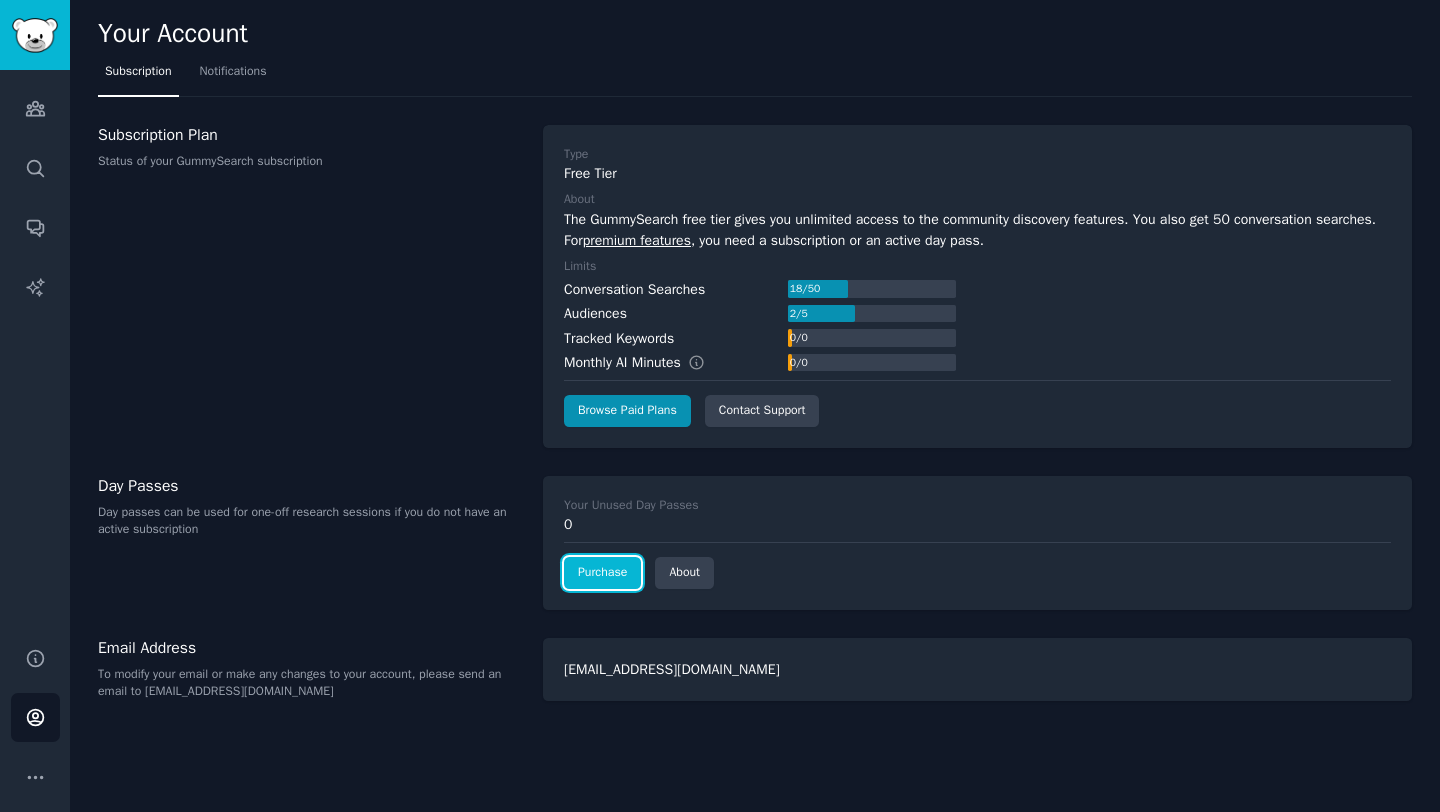 click on "Purchase" 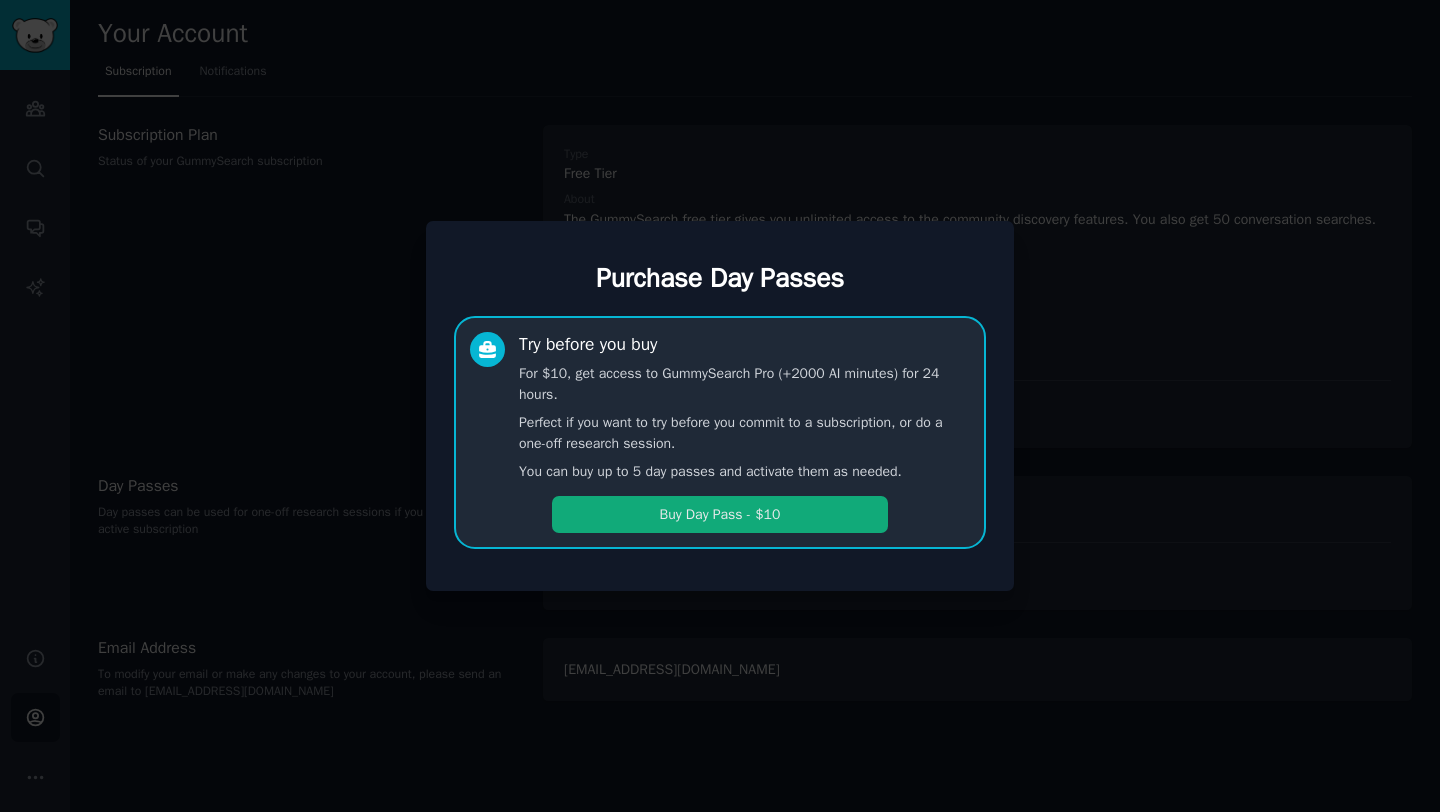 click on "Buy Day Pass - $10" at bounding box center (720, 514) 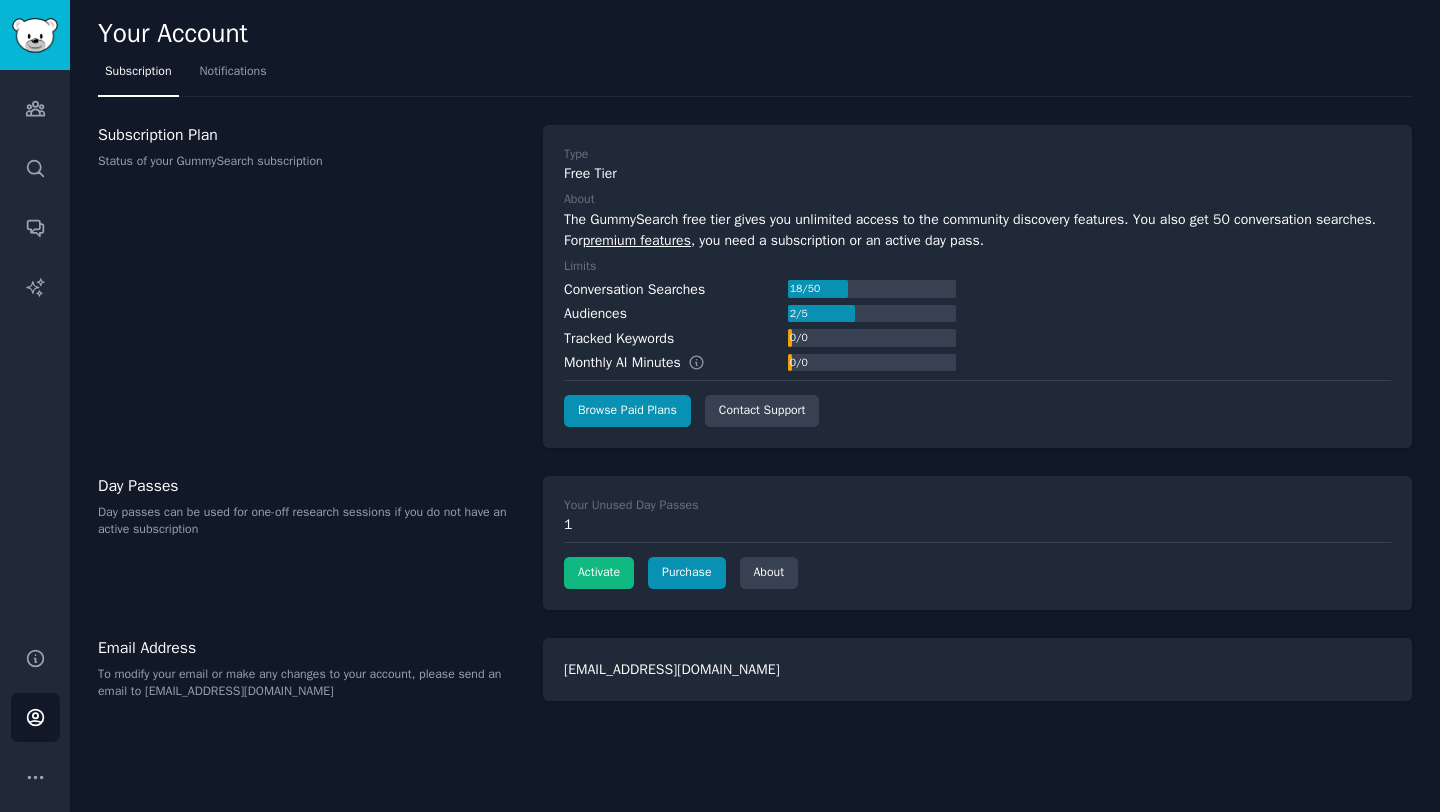 scroll, scrollTop: 0, scrollLeft: 0, axis: both 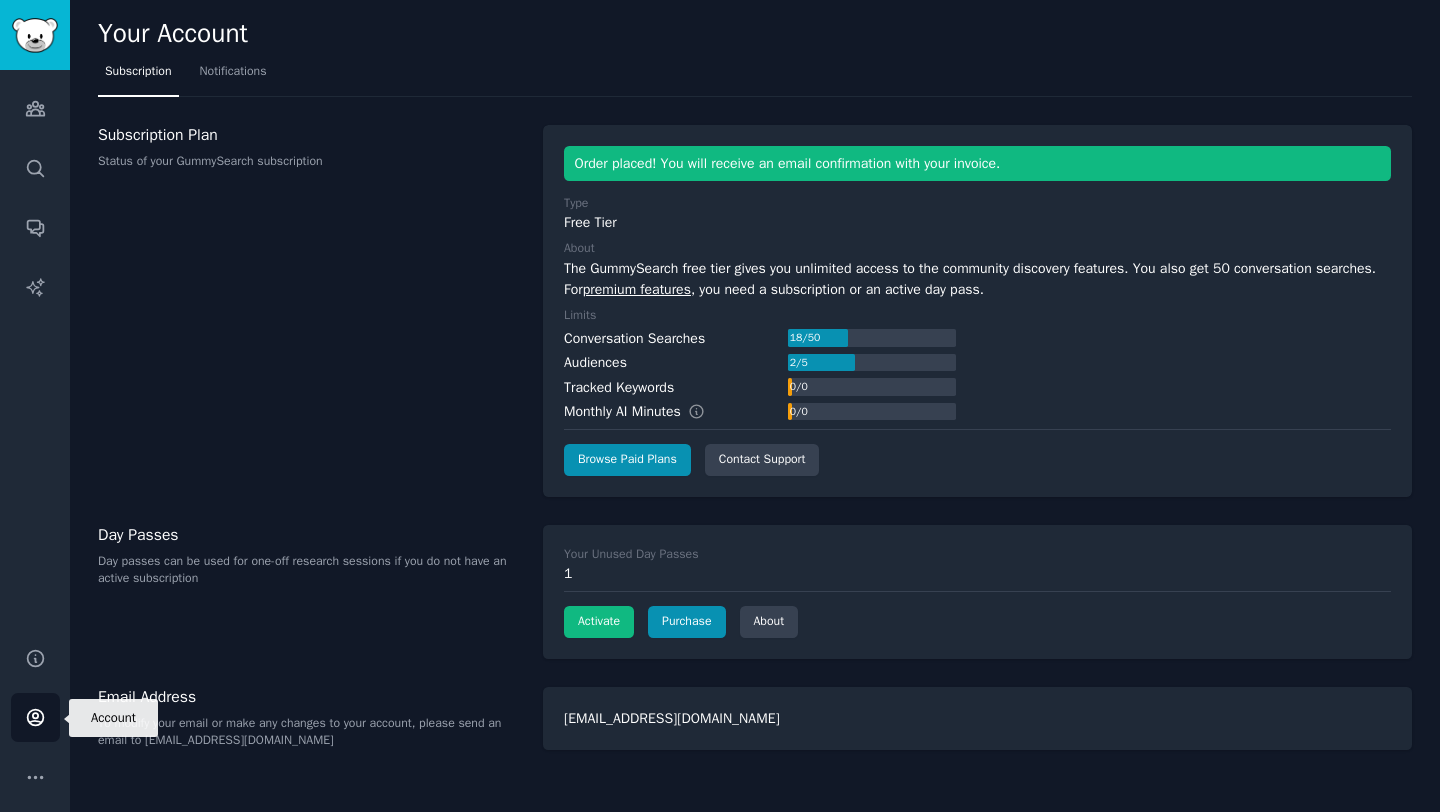 click on "Account" at bounding box center [35, 717] 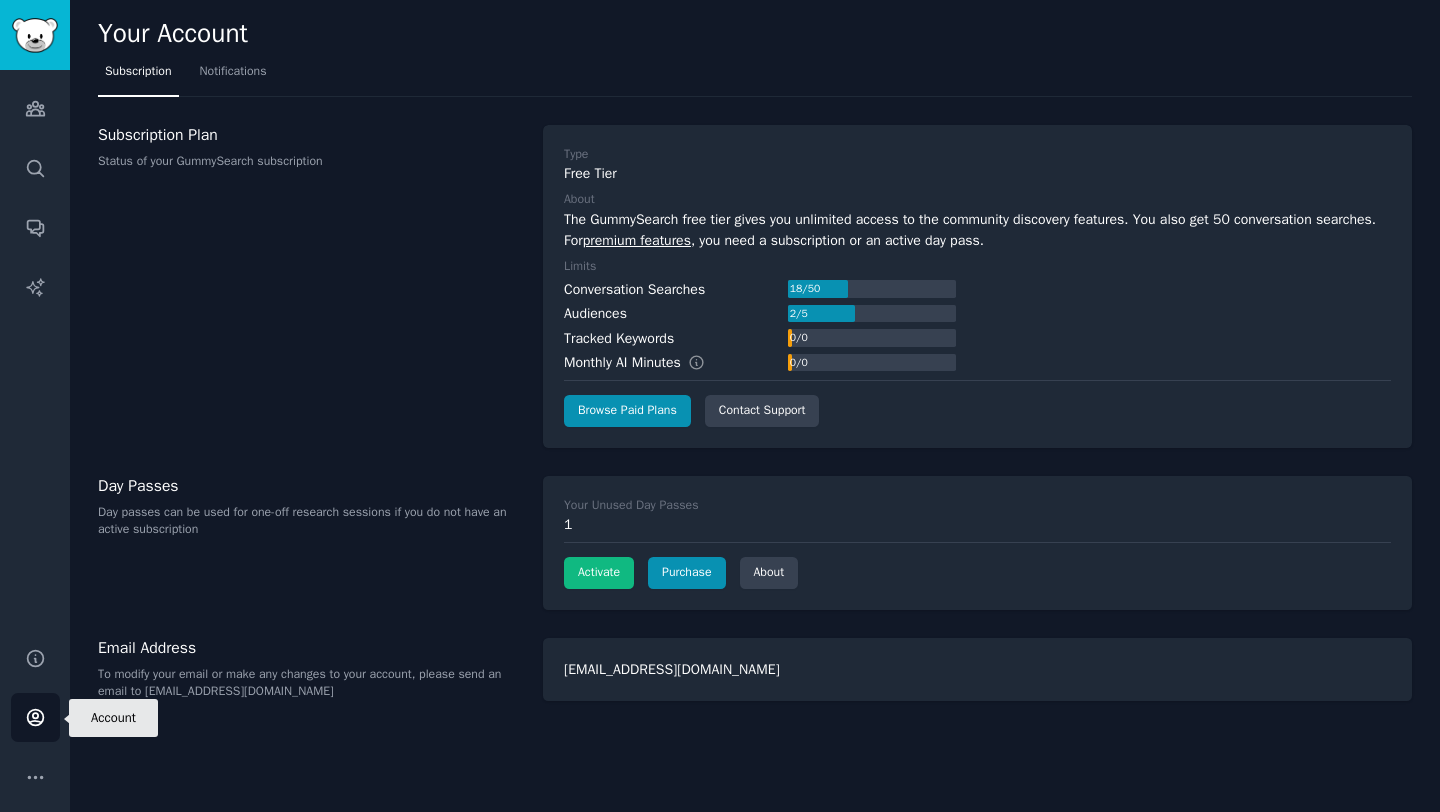 click 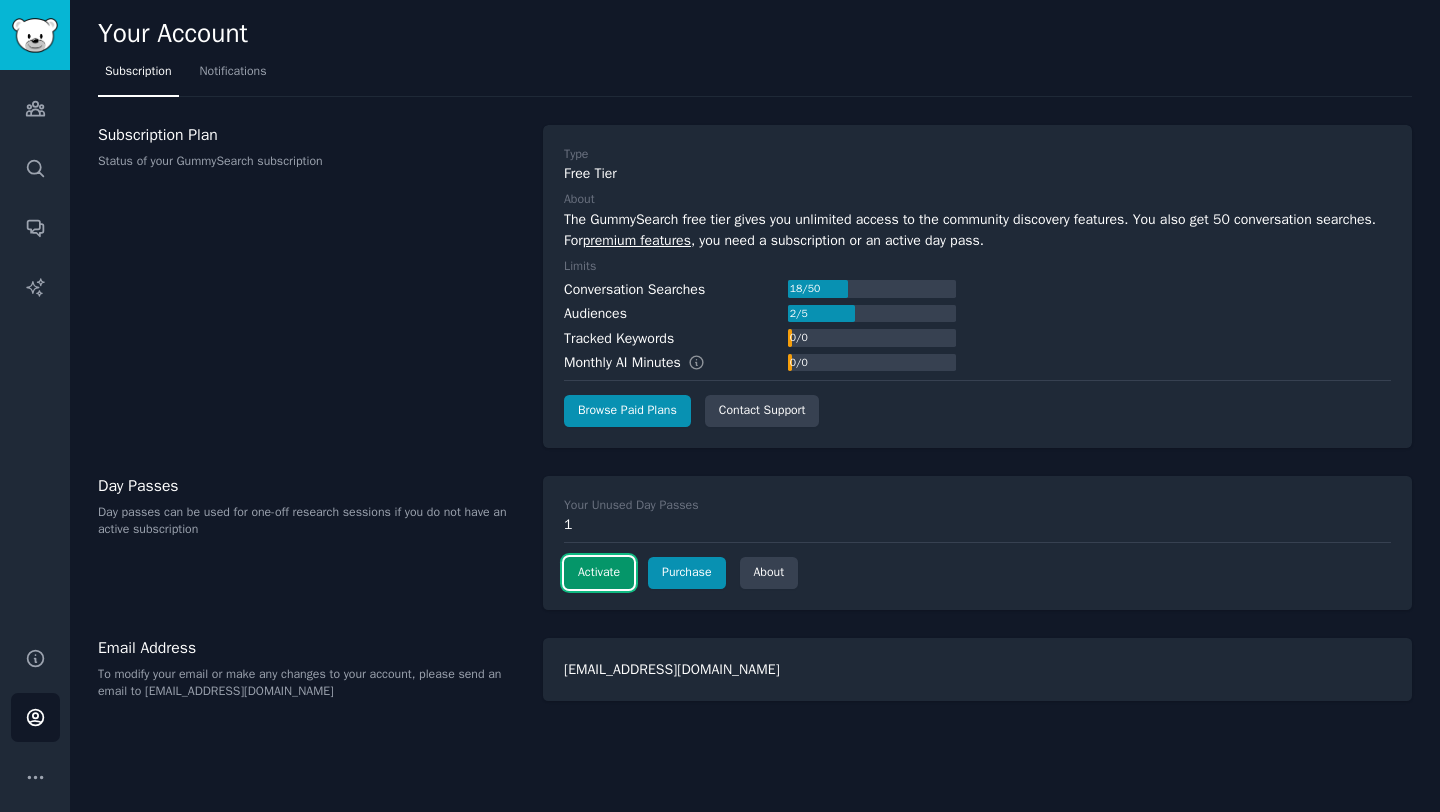 click on "Activate" at bounding box center (599, 573) 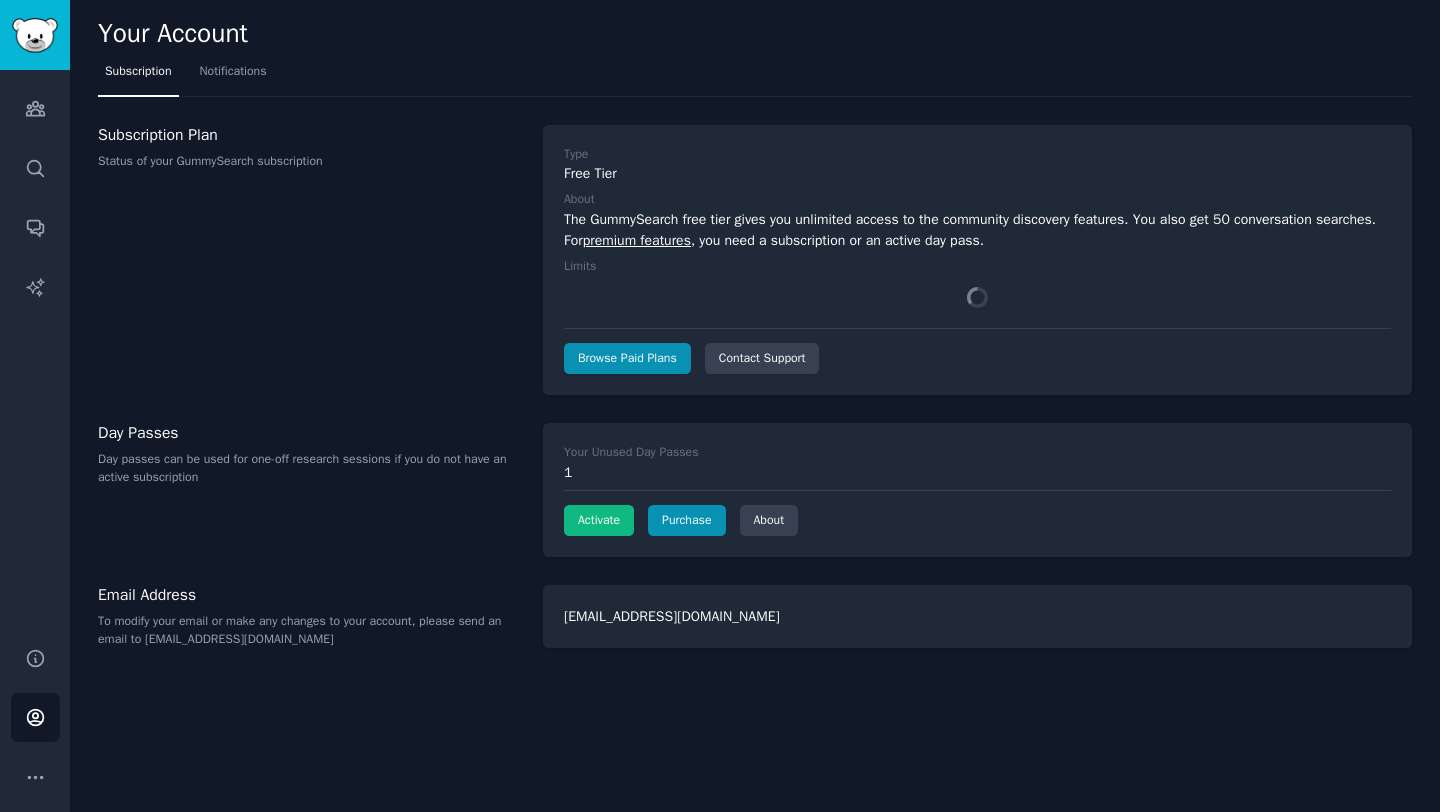 scroll, scrollTop: 0, scrollLeft: 0, axis: both 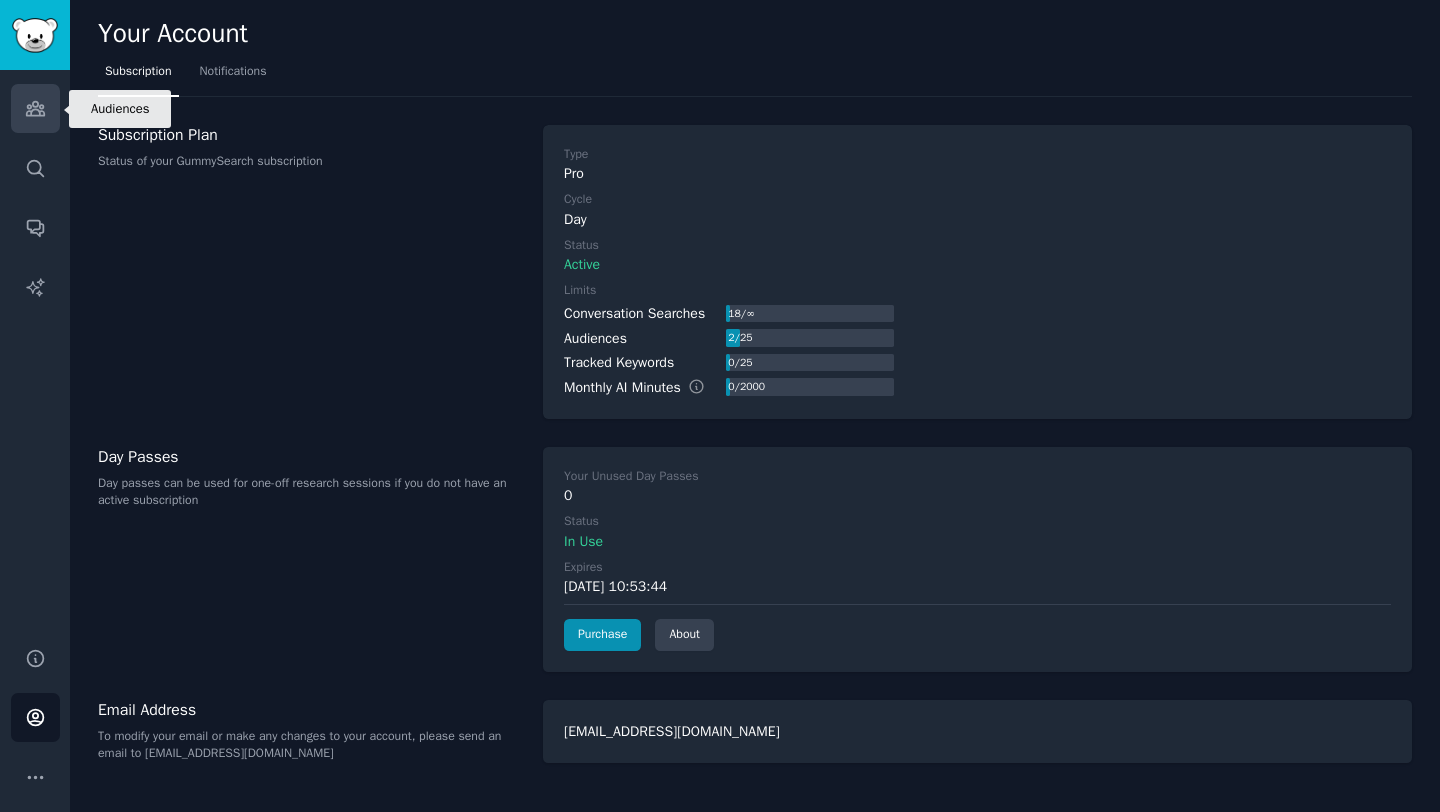 click 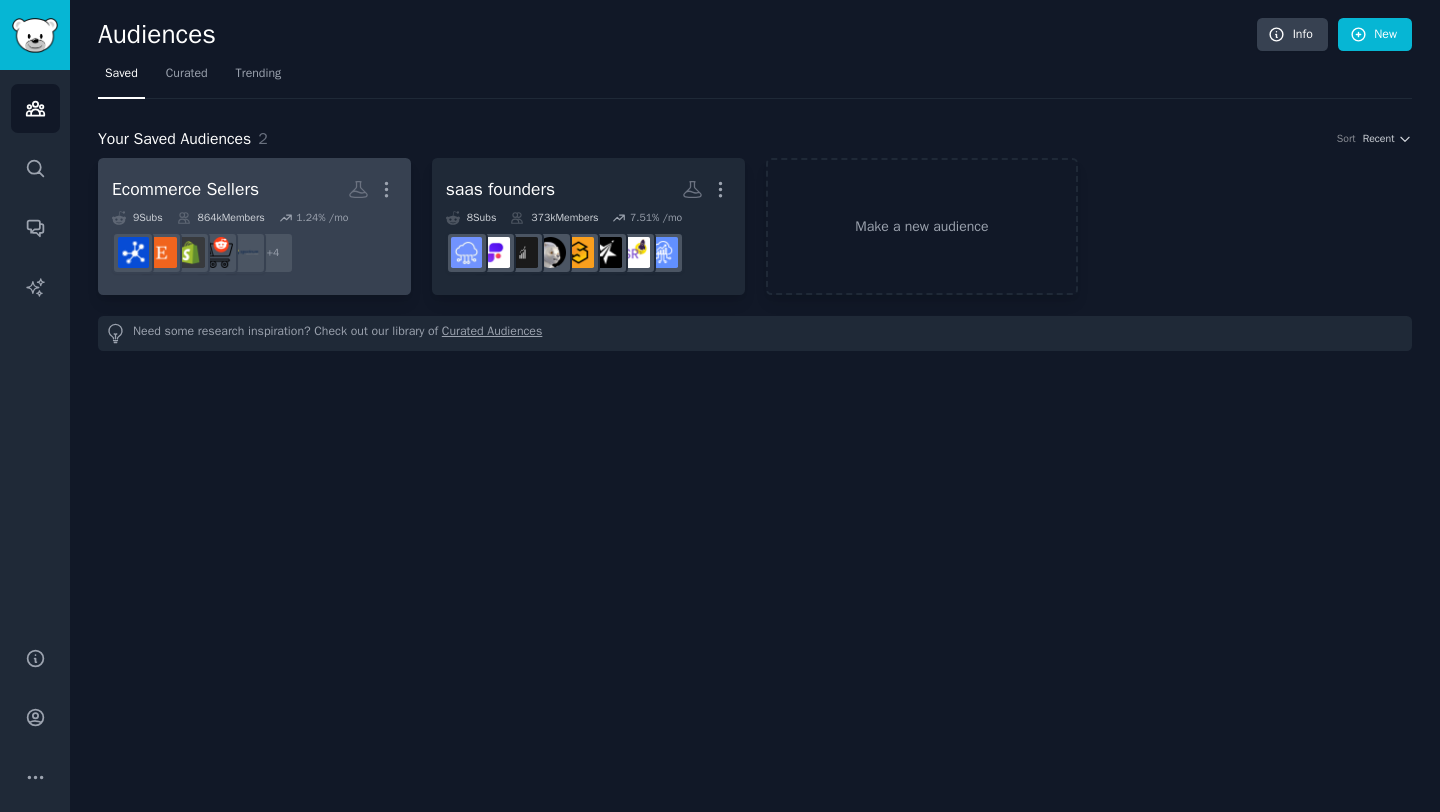 click on "Ecommerce Sellers" at bounding box center (185, 189) 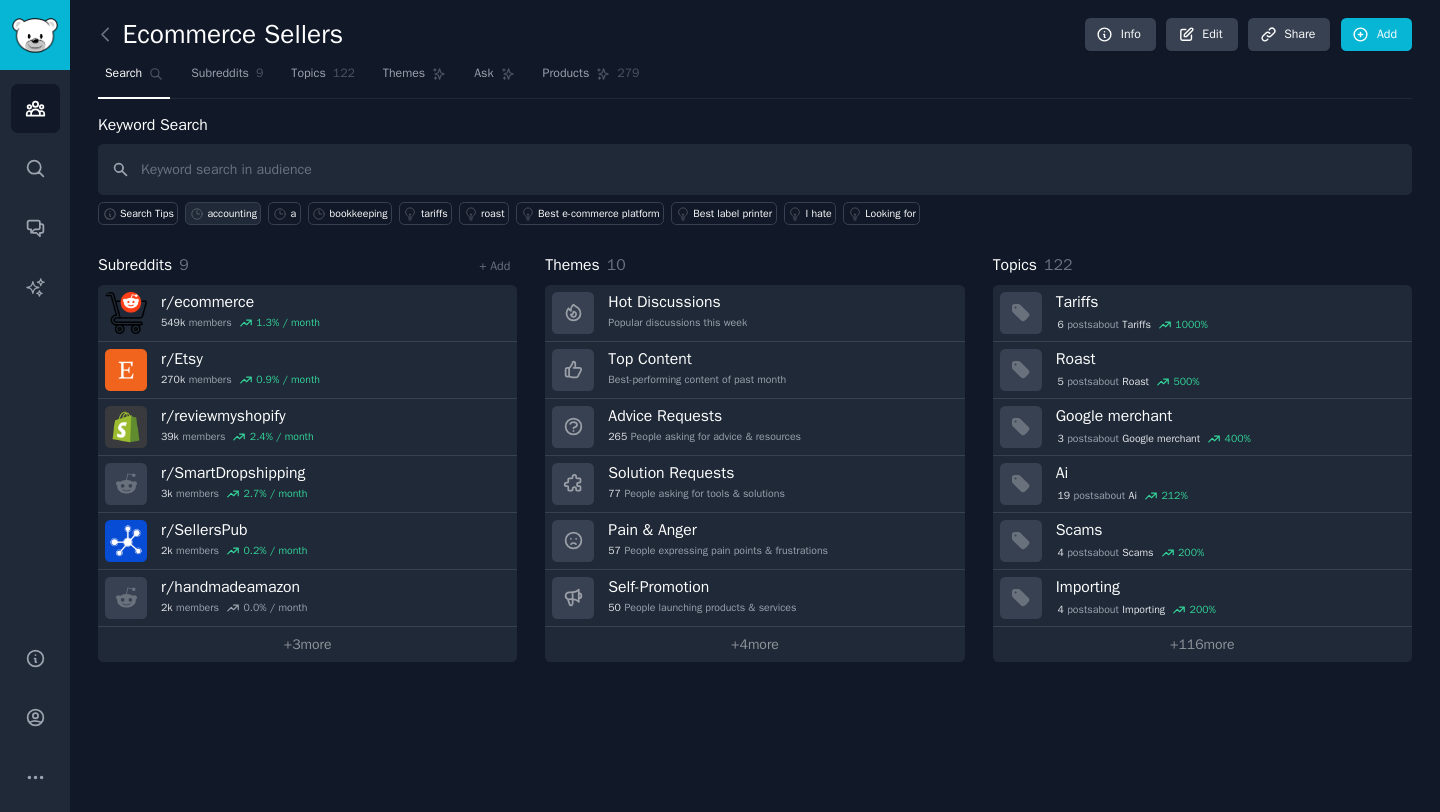 click on "accounting" at bounding box center [232, 214] 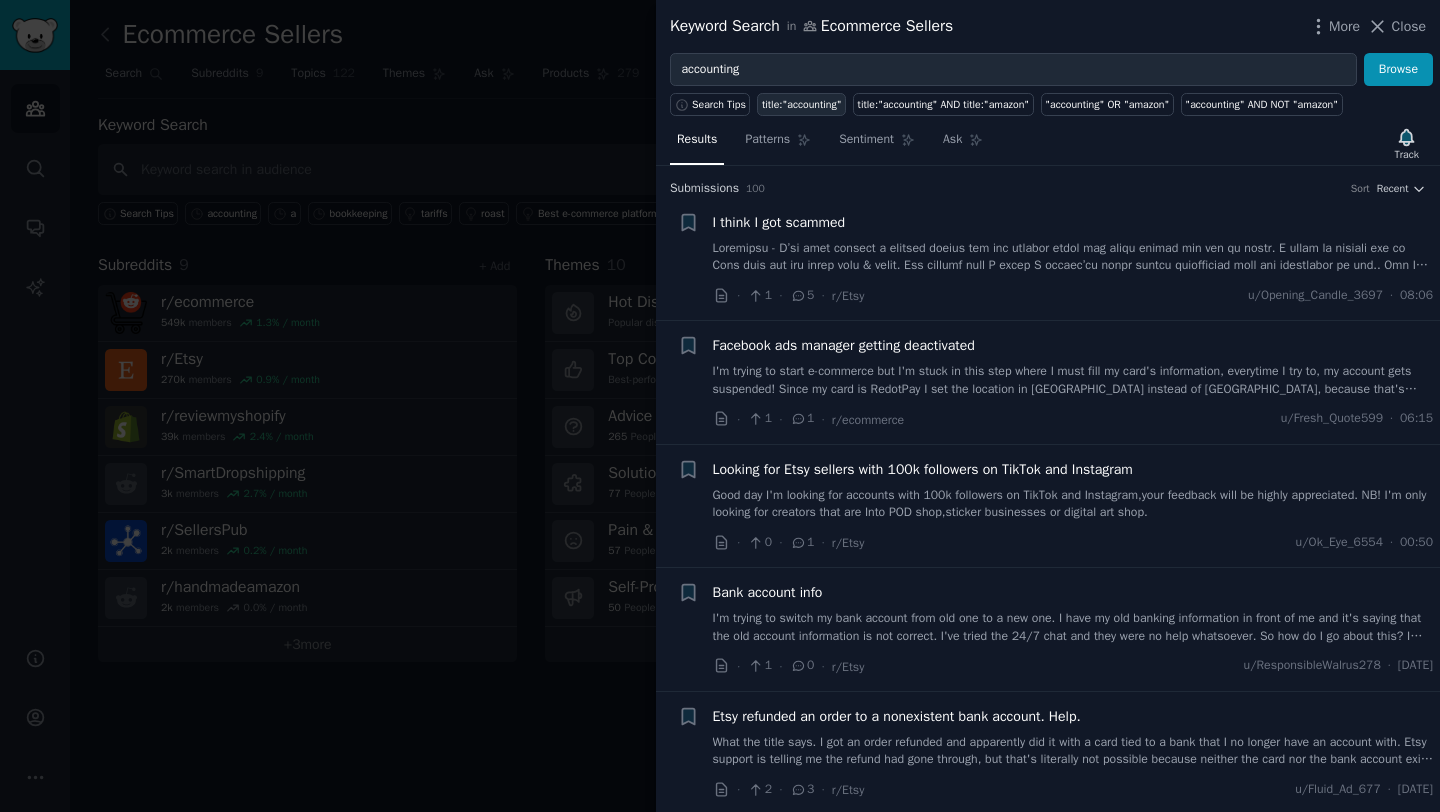 click on "title:"accounting"" at bounding box center [802, 105] 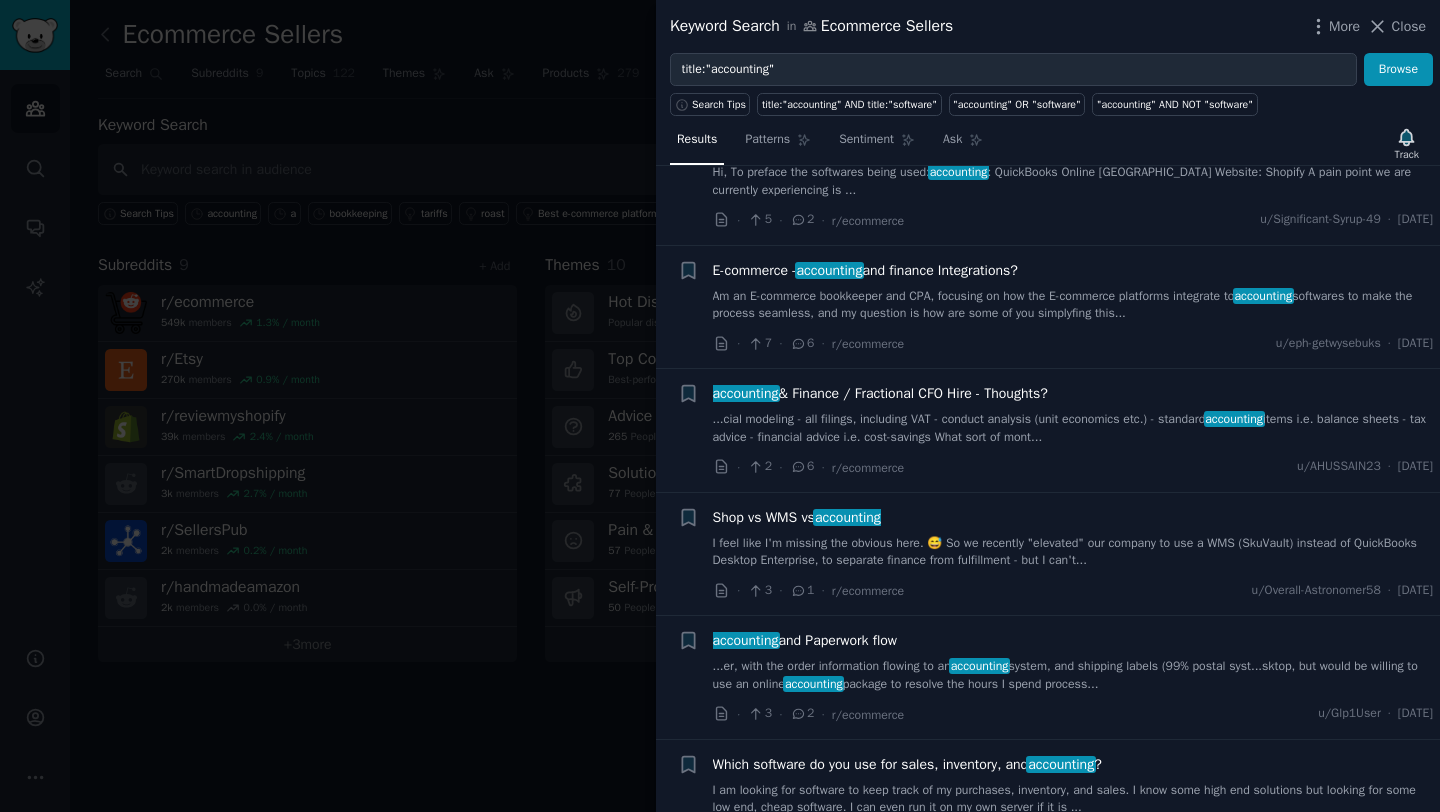 scroll, scrollTop: 0, scrollLeft: 0, axis: both 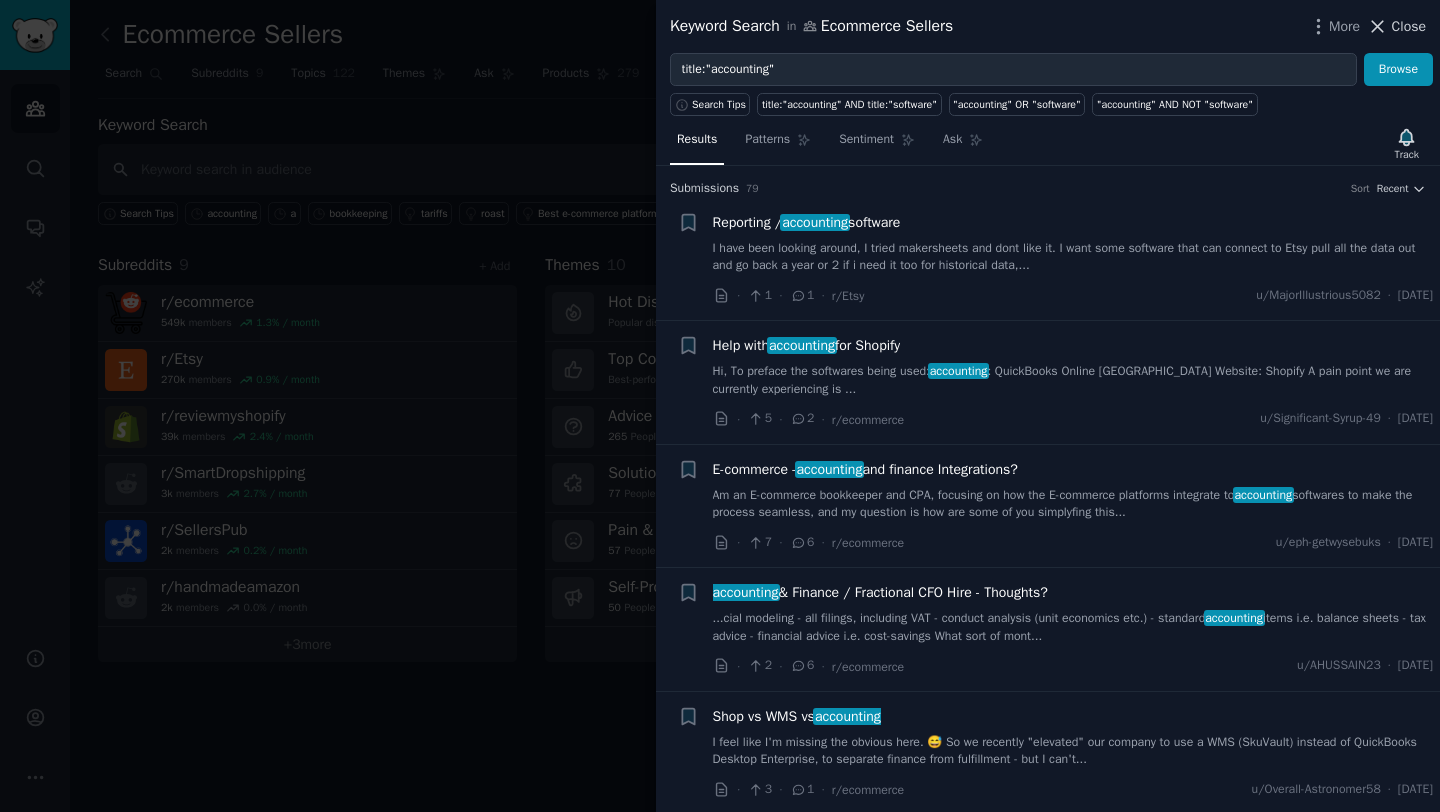 click 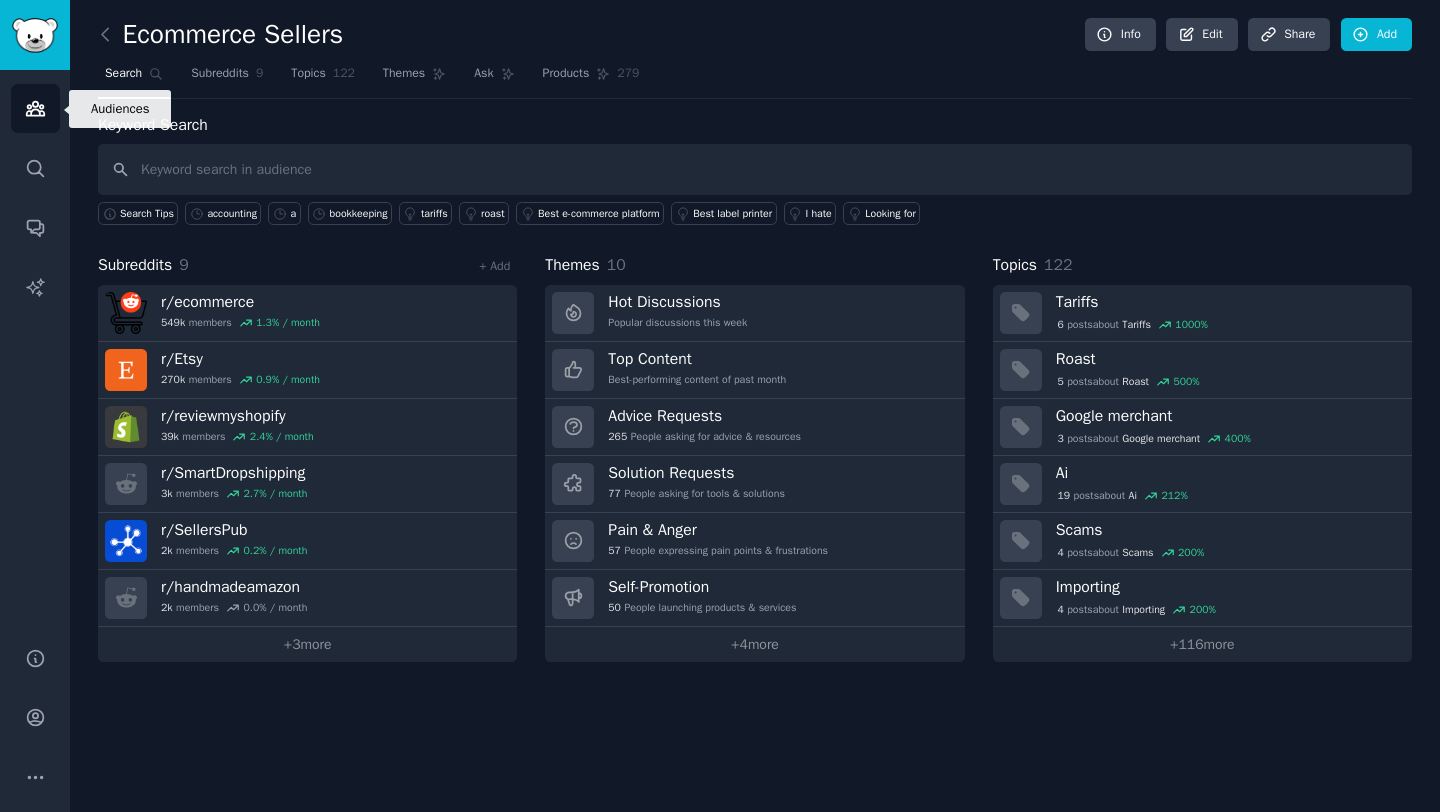 click on "Audiences" at bounding box center [35, 108] 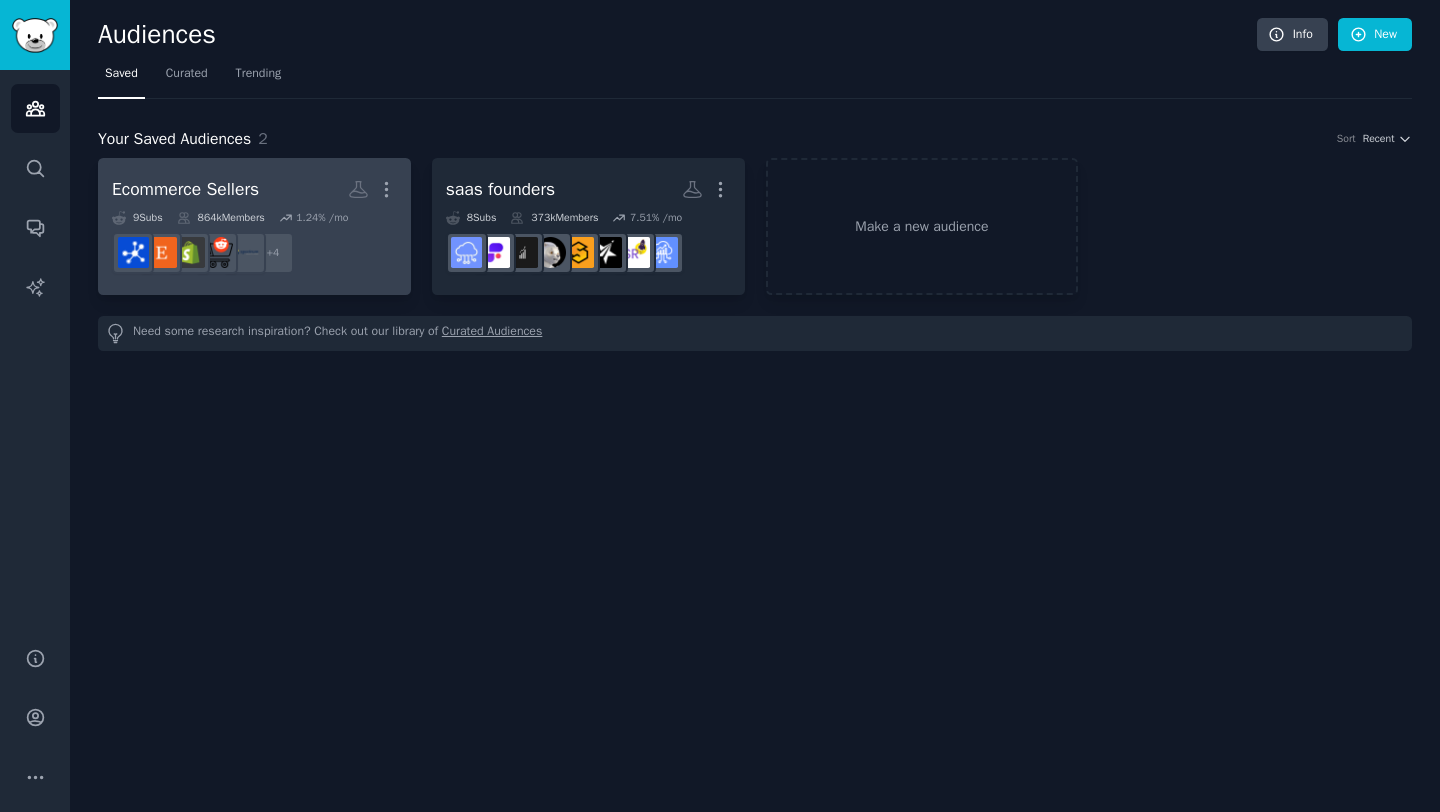 click on "Ecommerce Sellers" at bounding box center [185, 189] 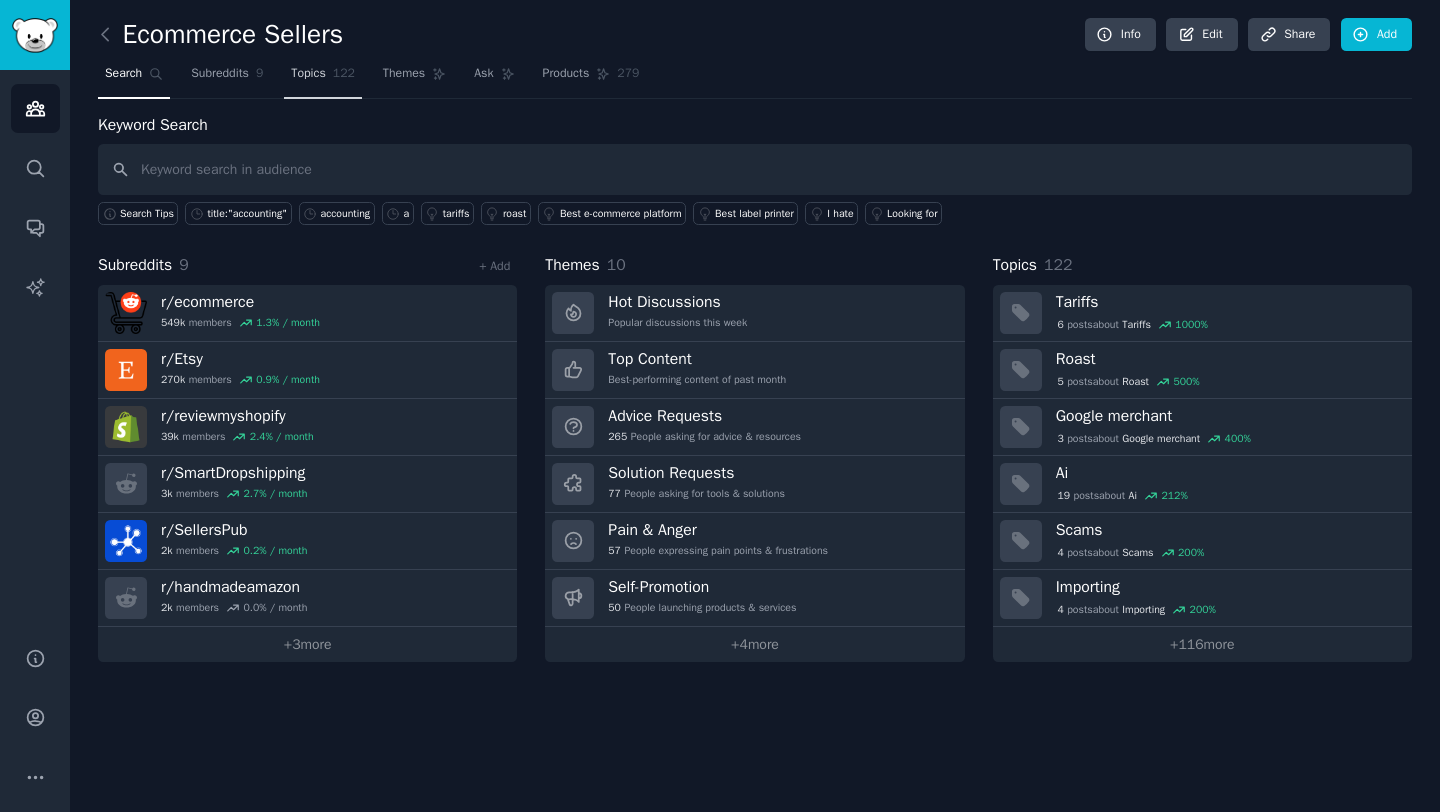 click on "Topics" at bounding box center [308, 74] 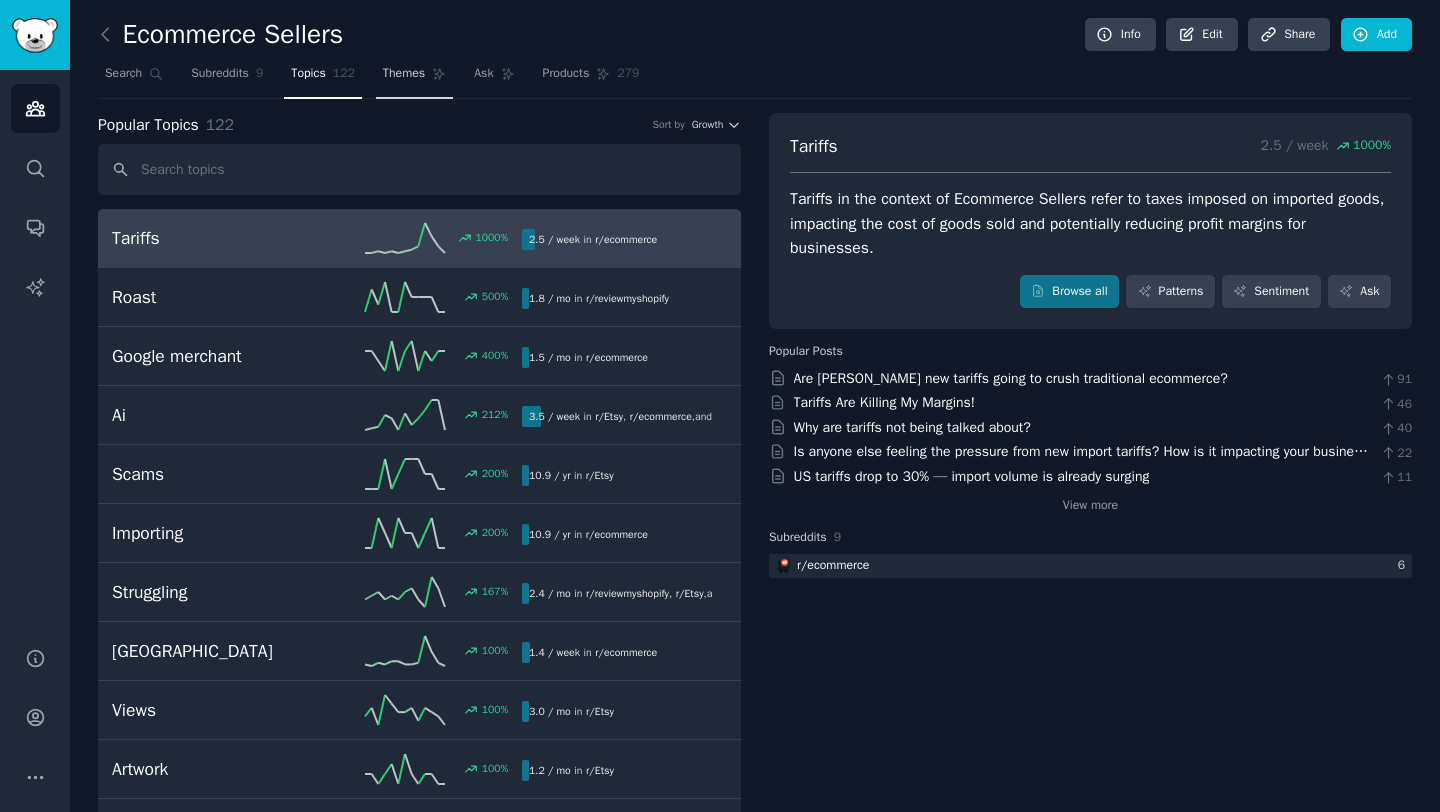 click on "Themes" at bounding box center (404, 74) 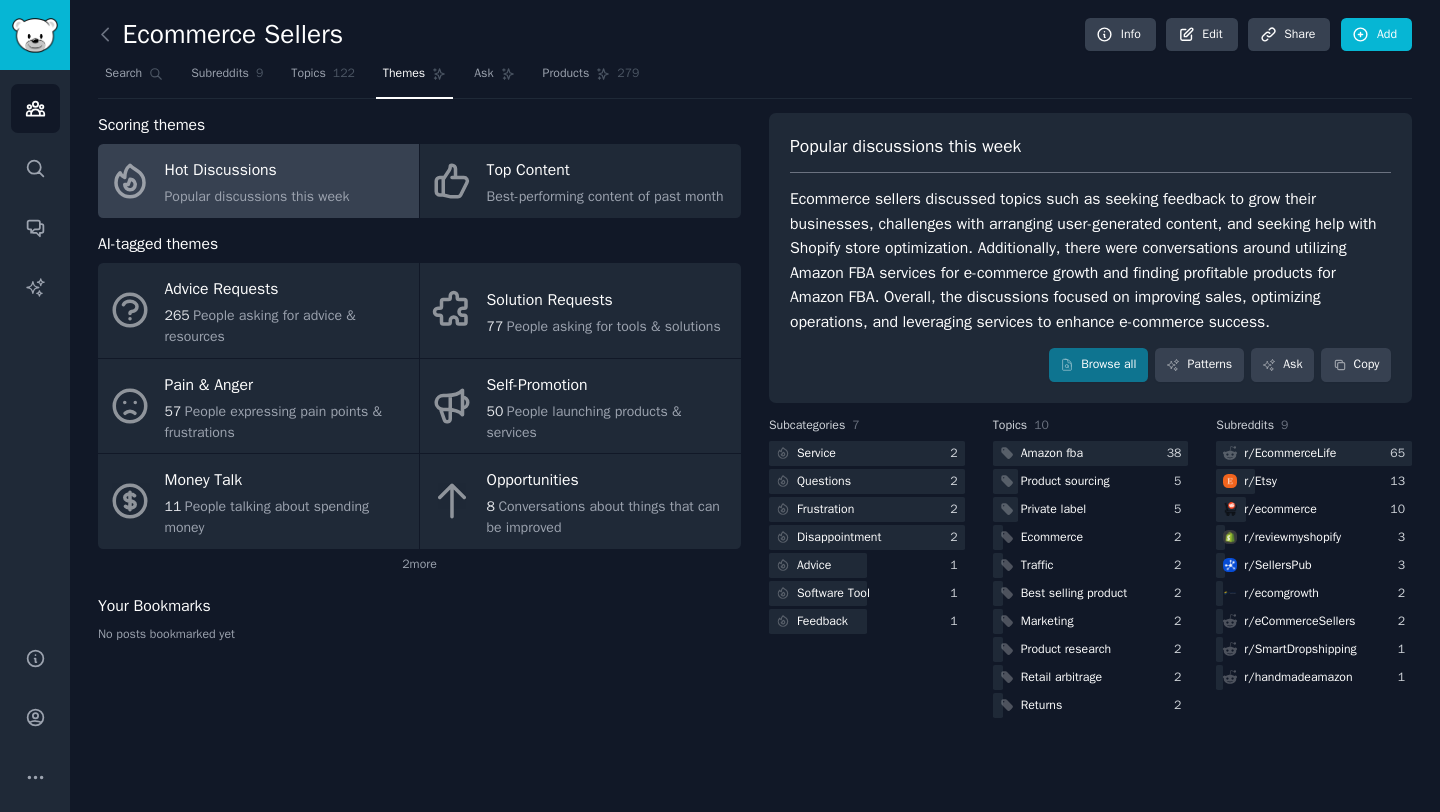 click on "Hot Discussions" at bounding box center [257, 171] 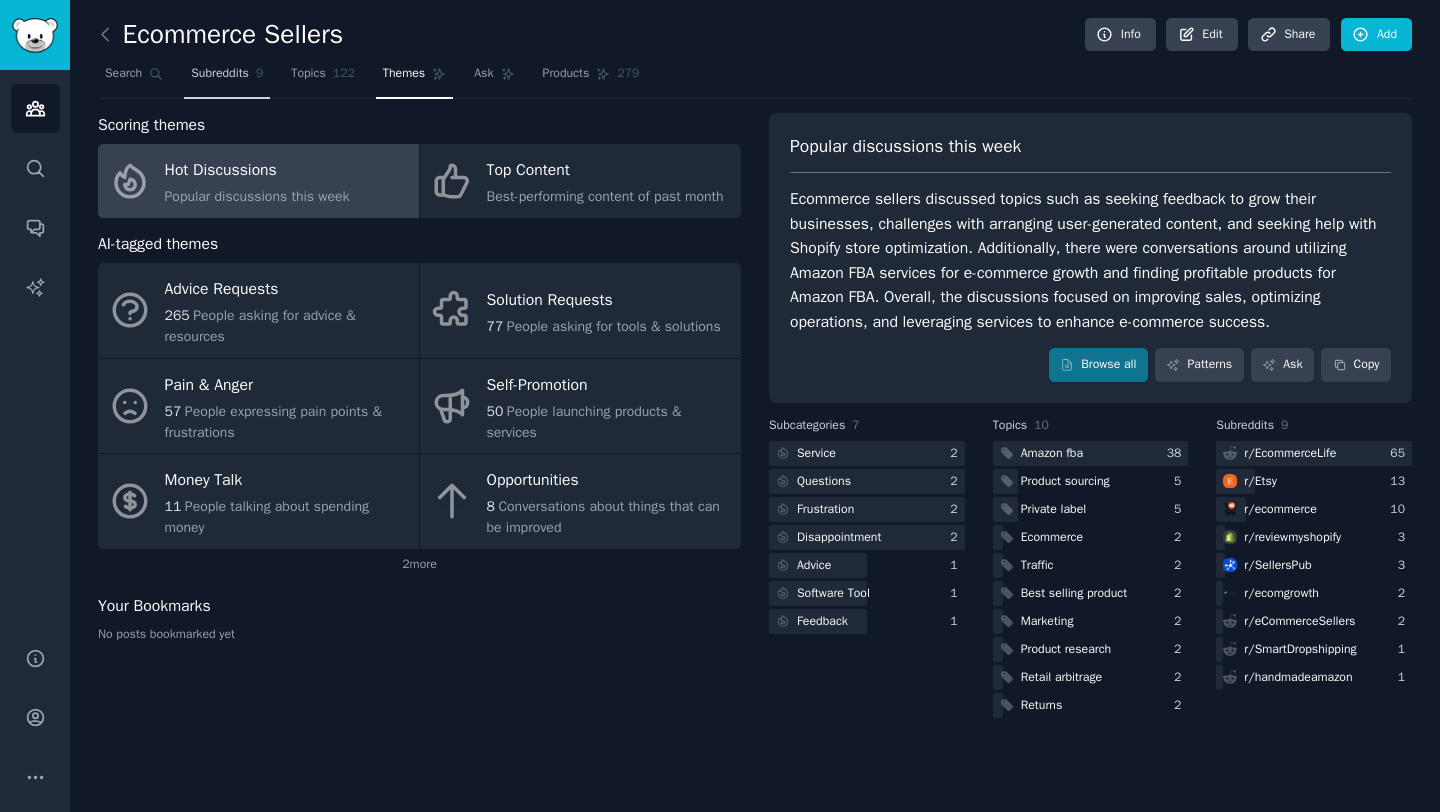 click on "Subreddits" at bounding box center [220, 74] 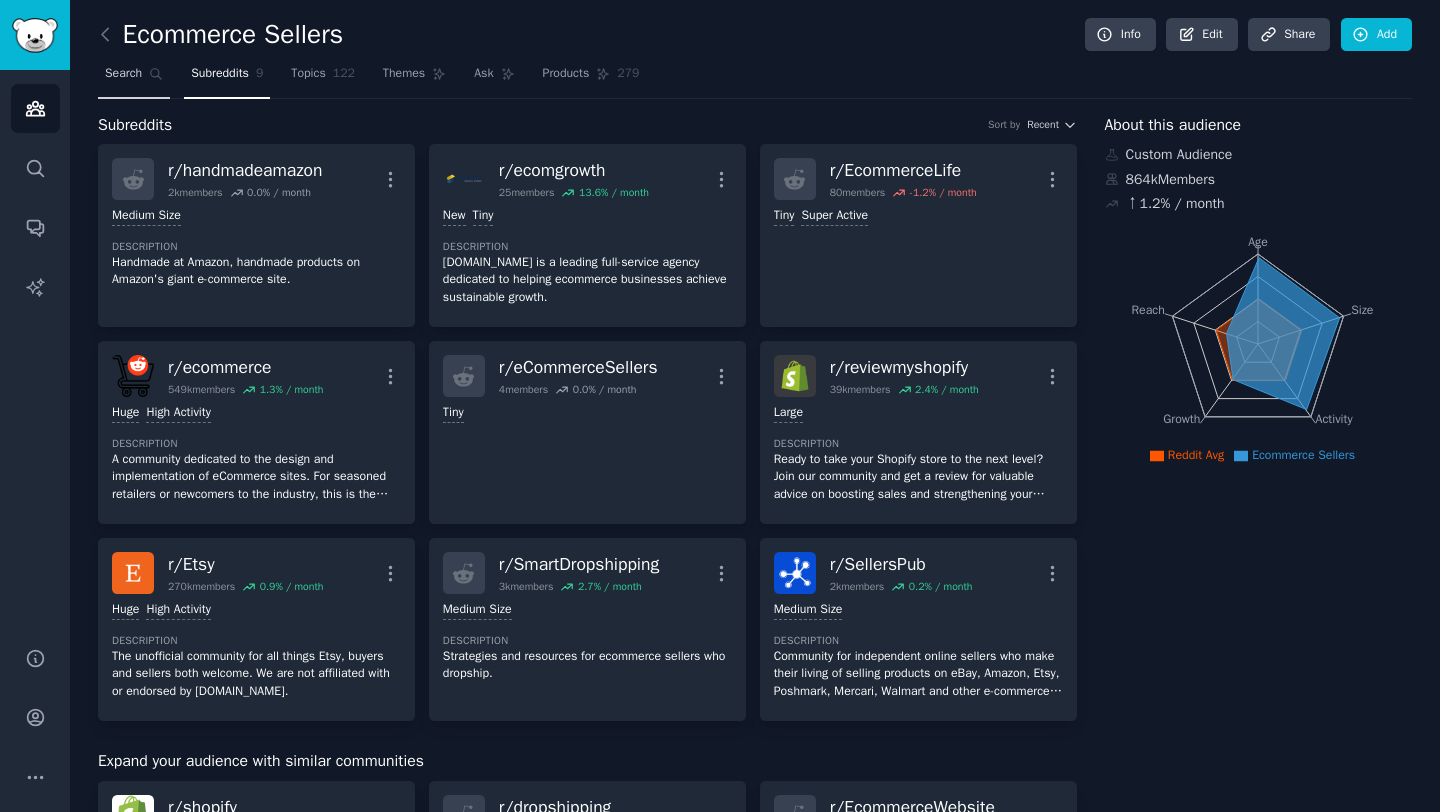click on "Search" at bounding box center [123, 74] 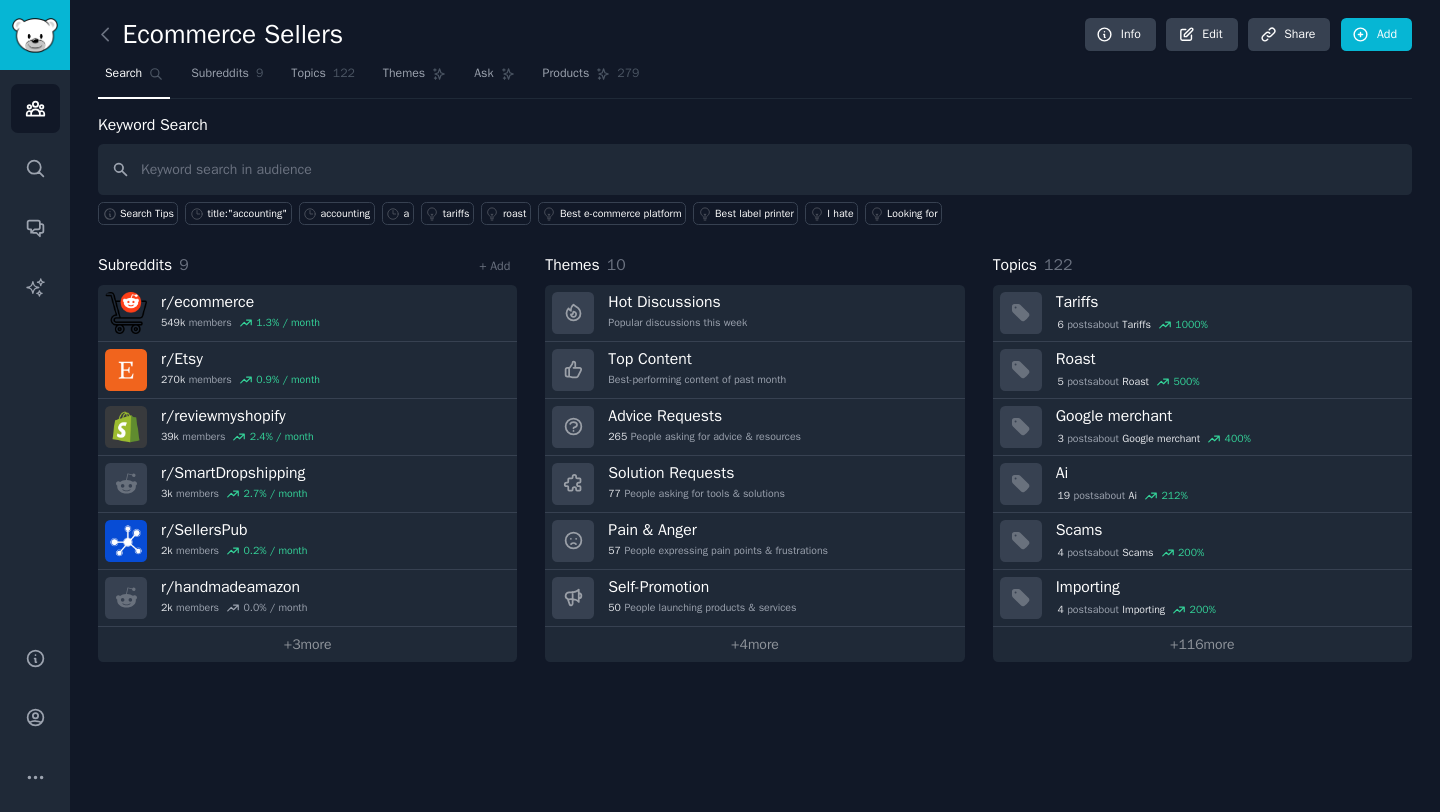 click at bounding box center [755, 169] 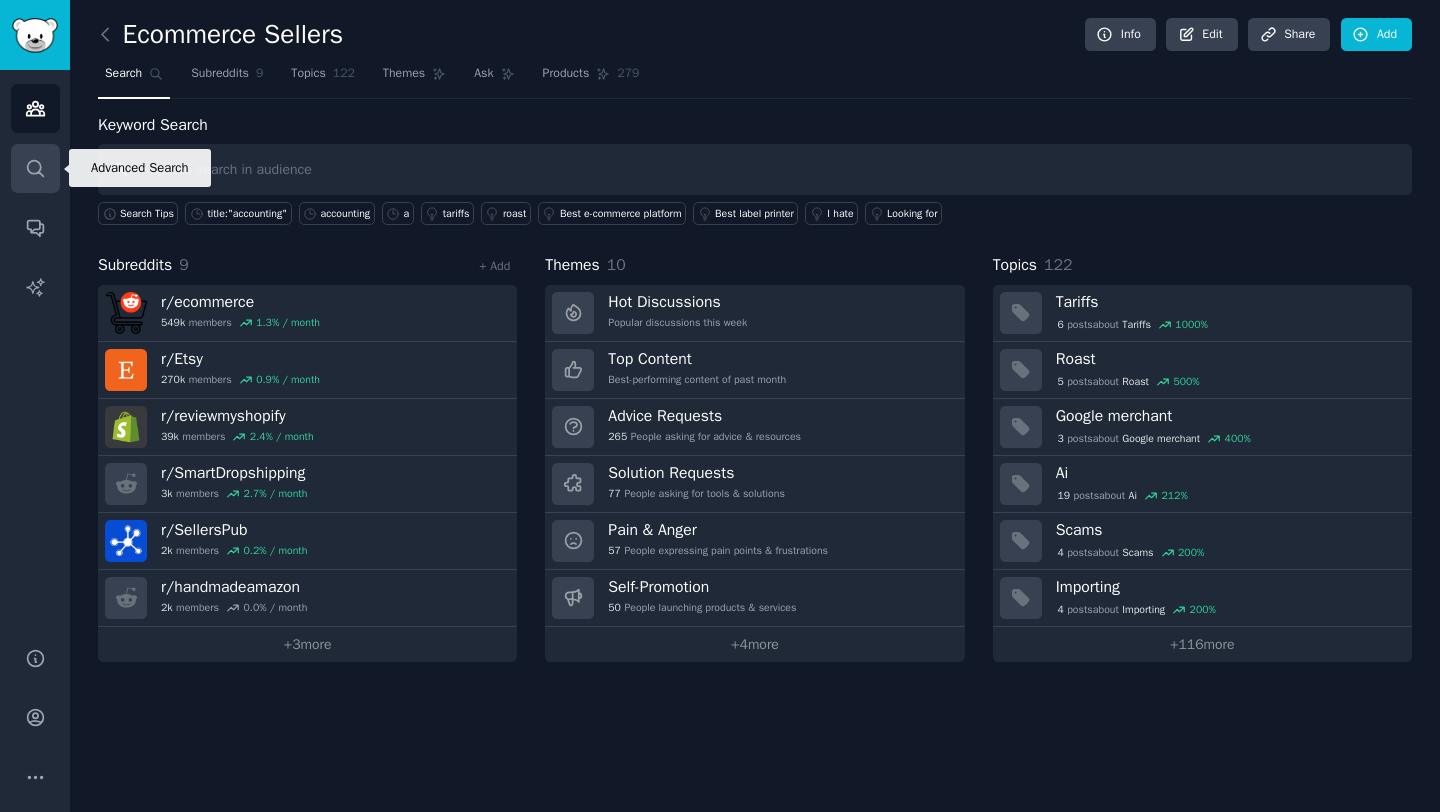 click 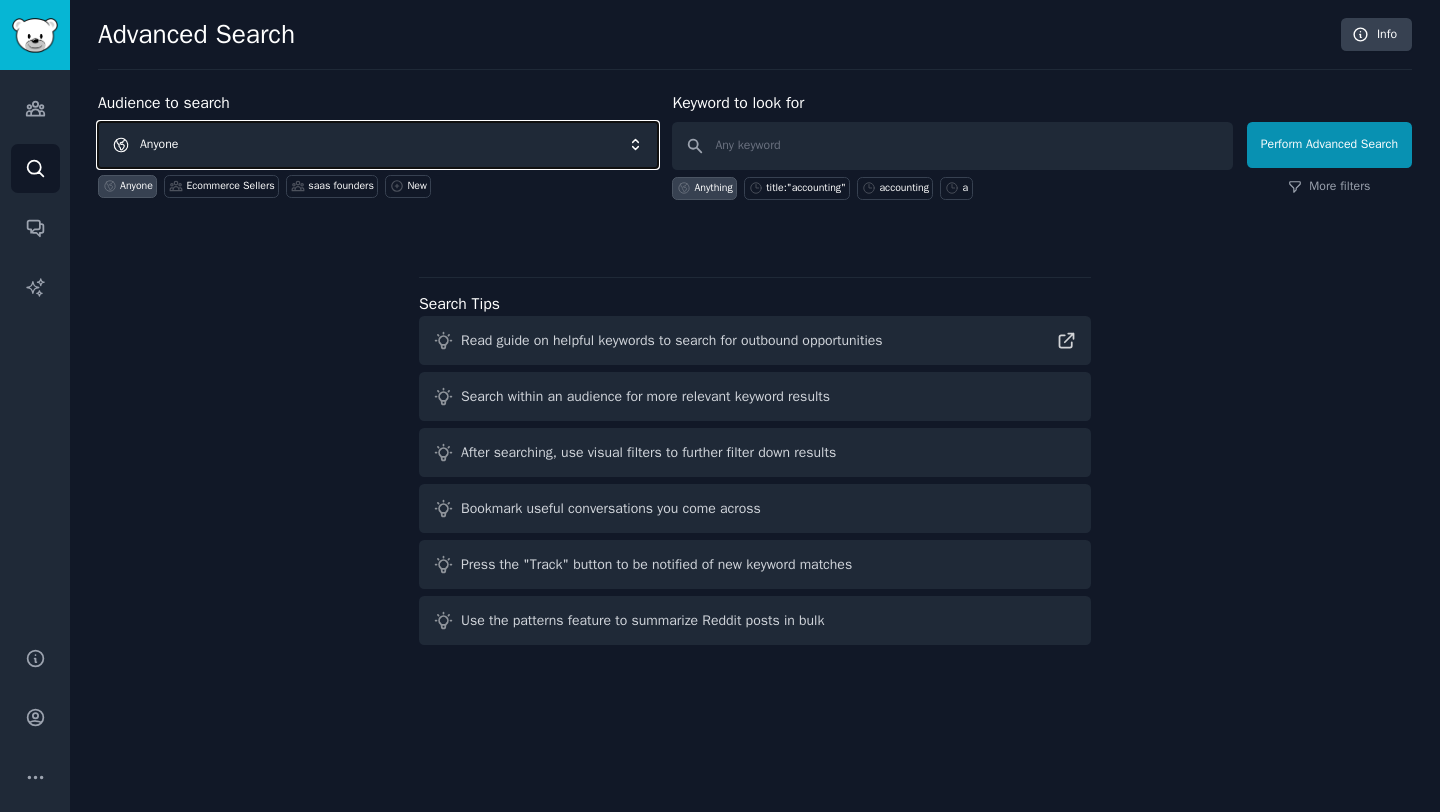 click on "Anyone" at bounding box center (378, 145) 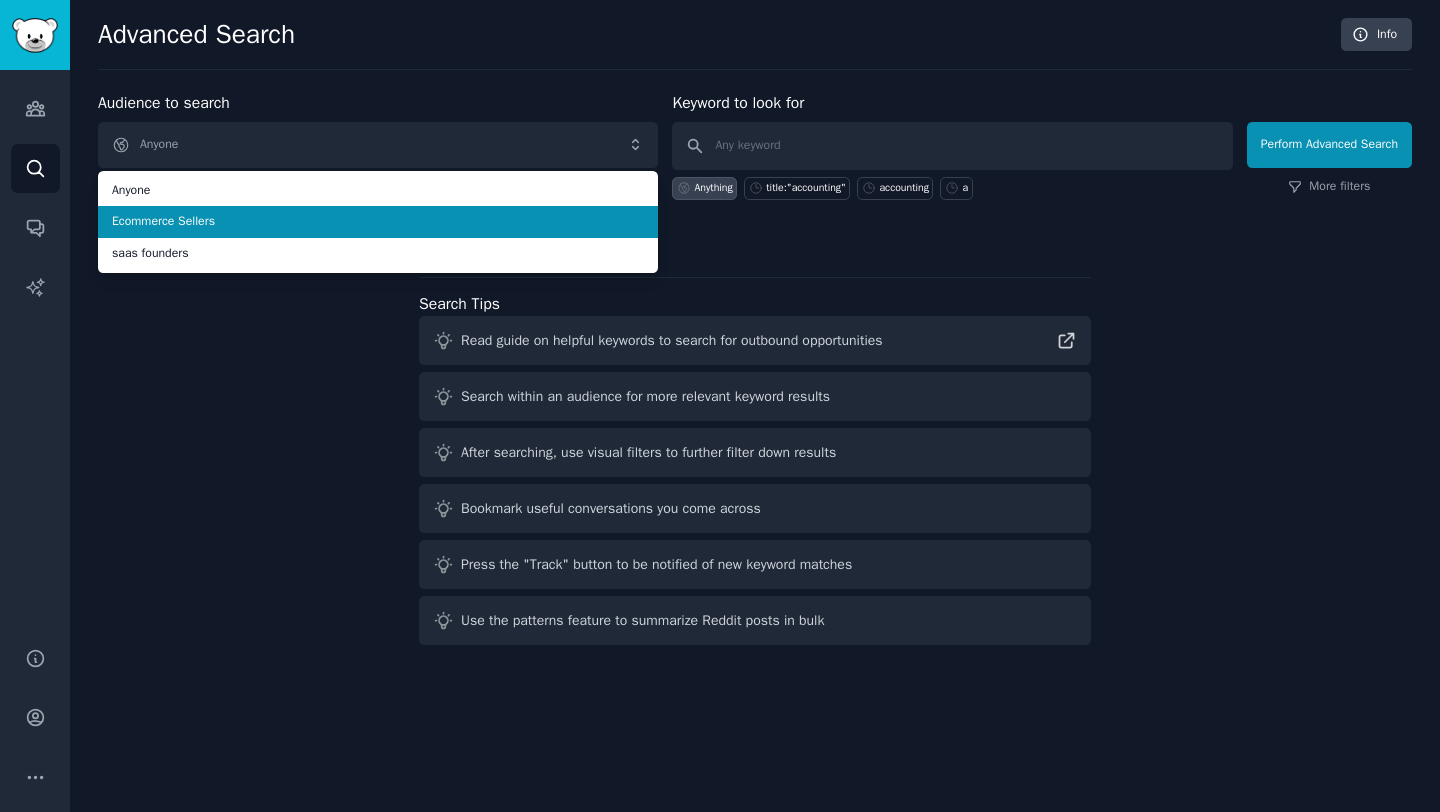 drag, startPoint x: 315, startPoint y: 218, endPoint x: 329, endPoint y: 211, distance: 15.652476 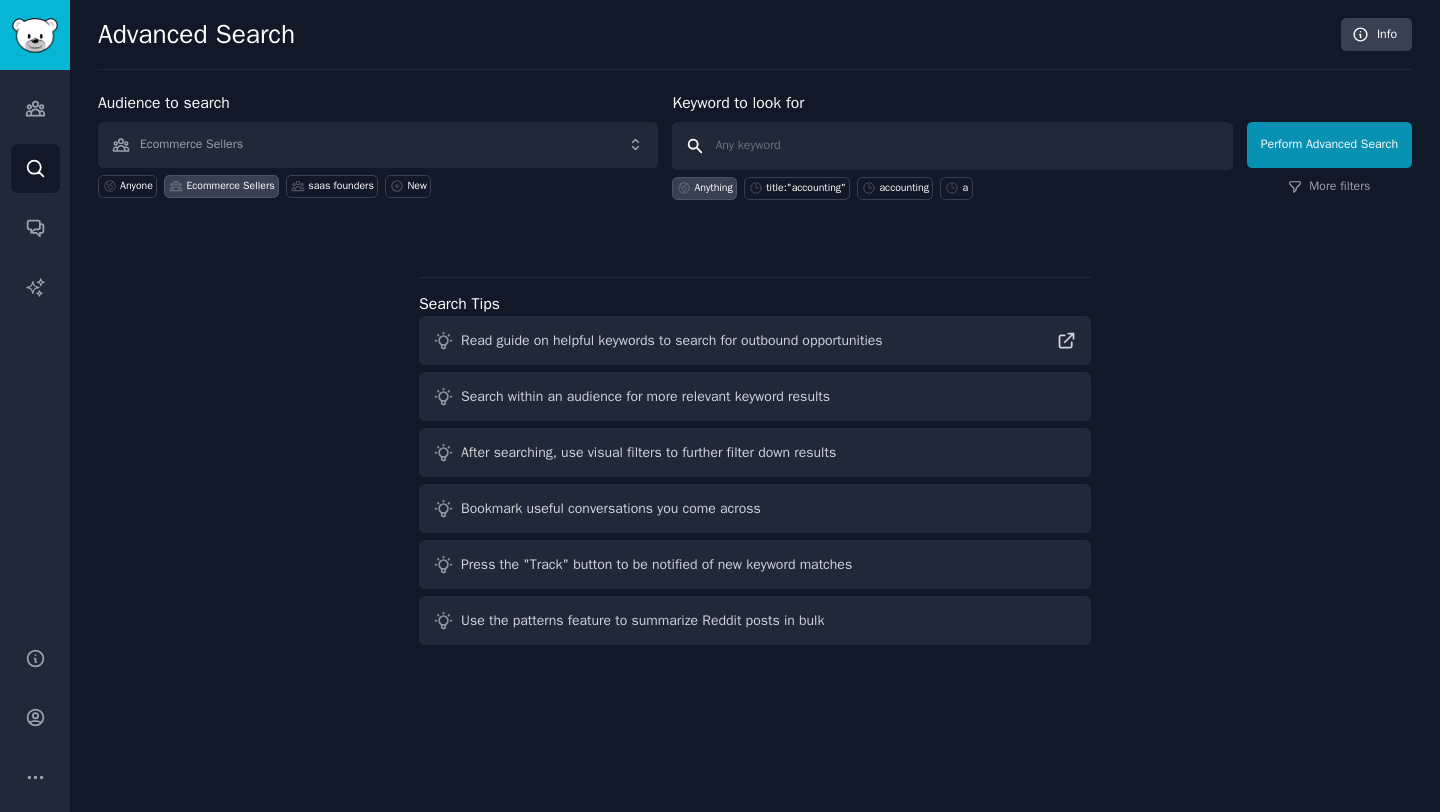 click at bounding box center (952, 146) 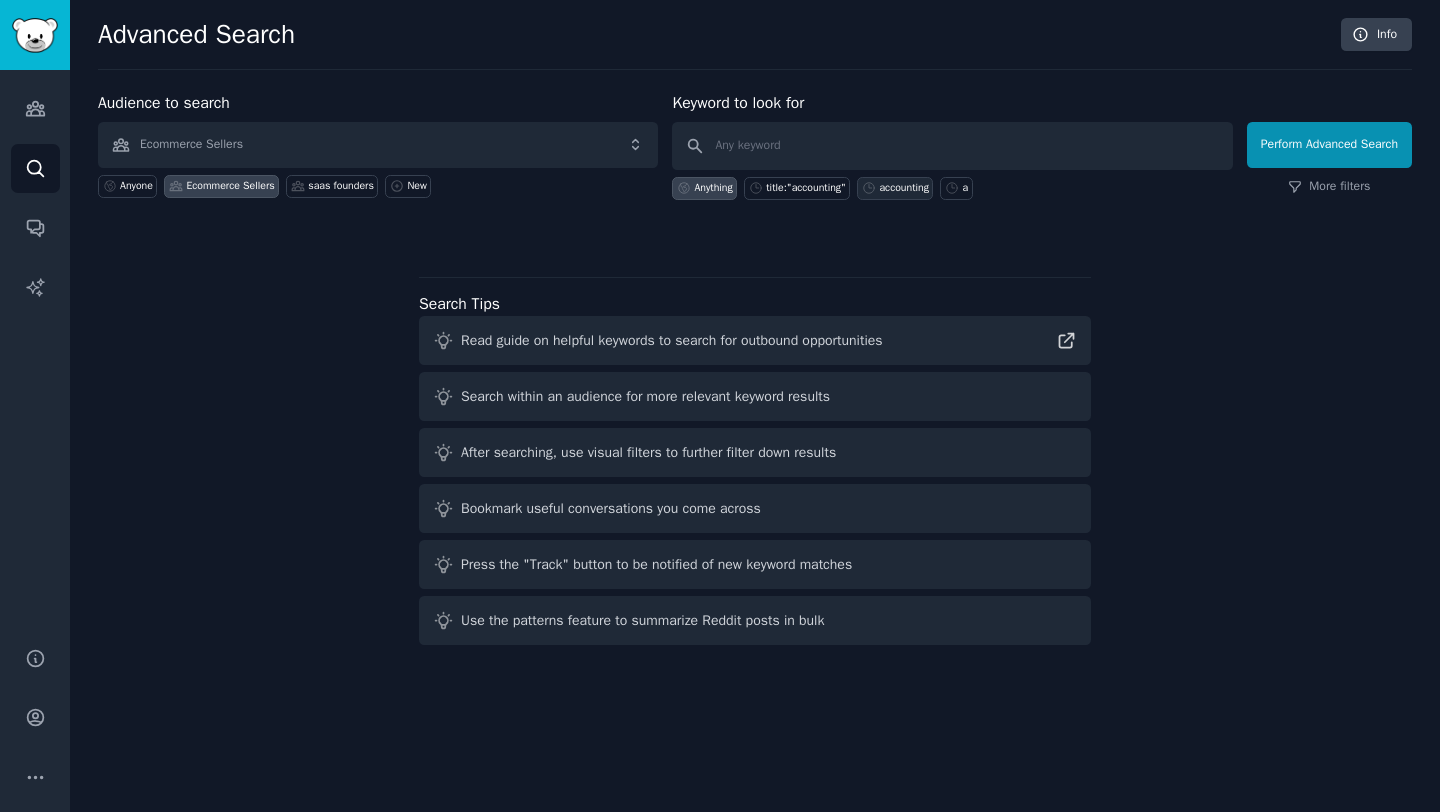 click on "accounting" at bounding box center [904, 188] 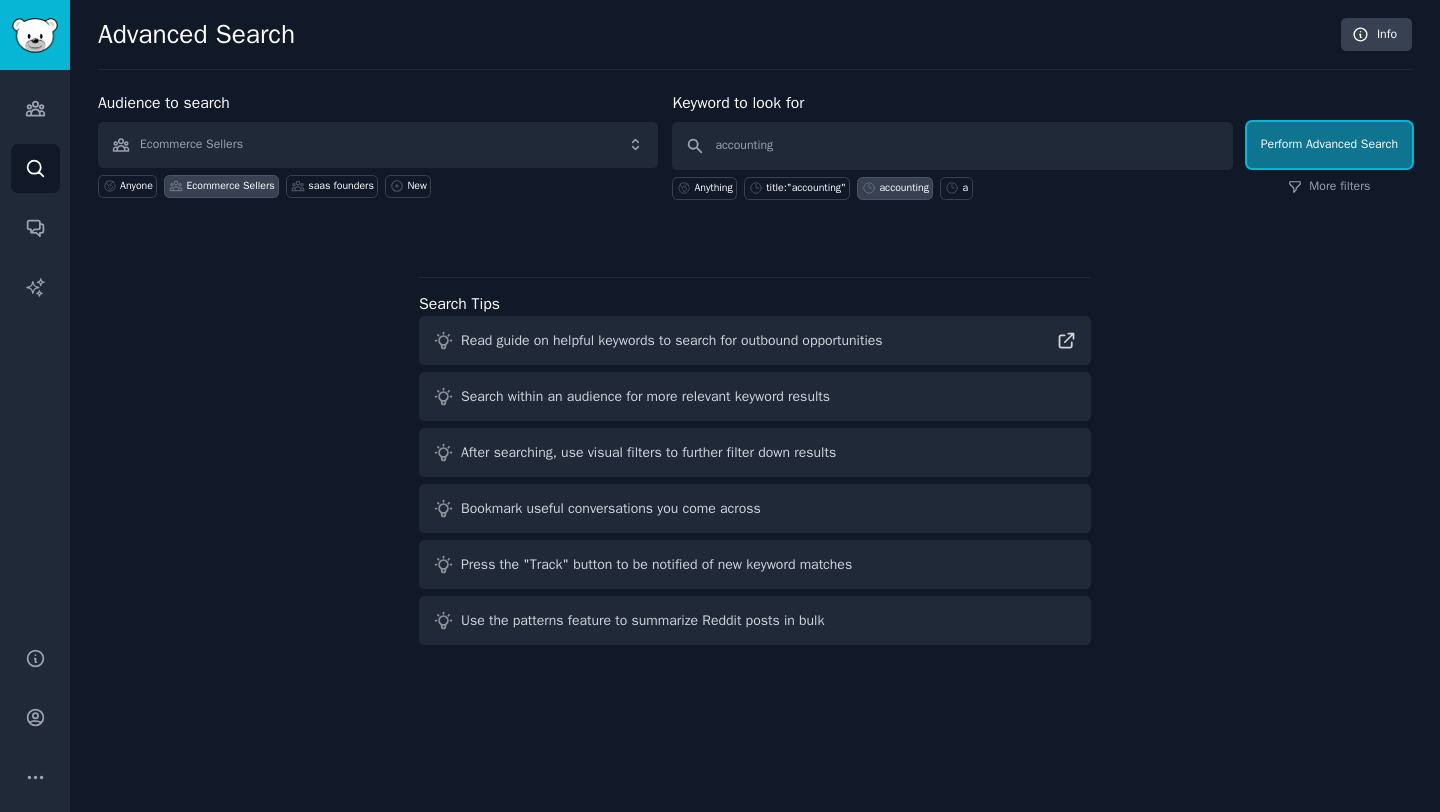 click on "Perform Advanced Search" at bounding box center [1329, 145] 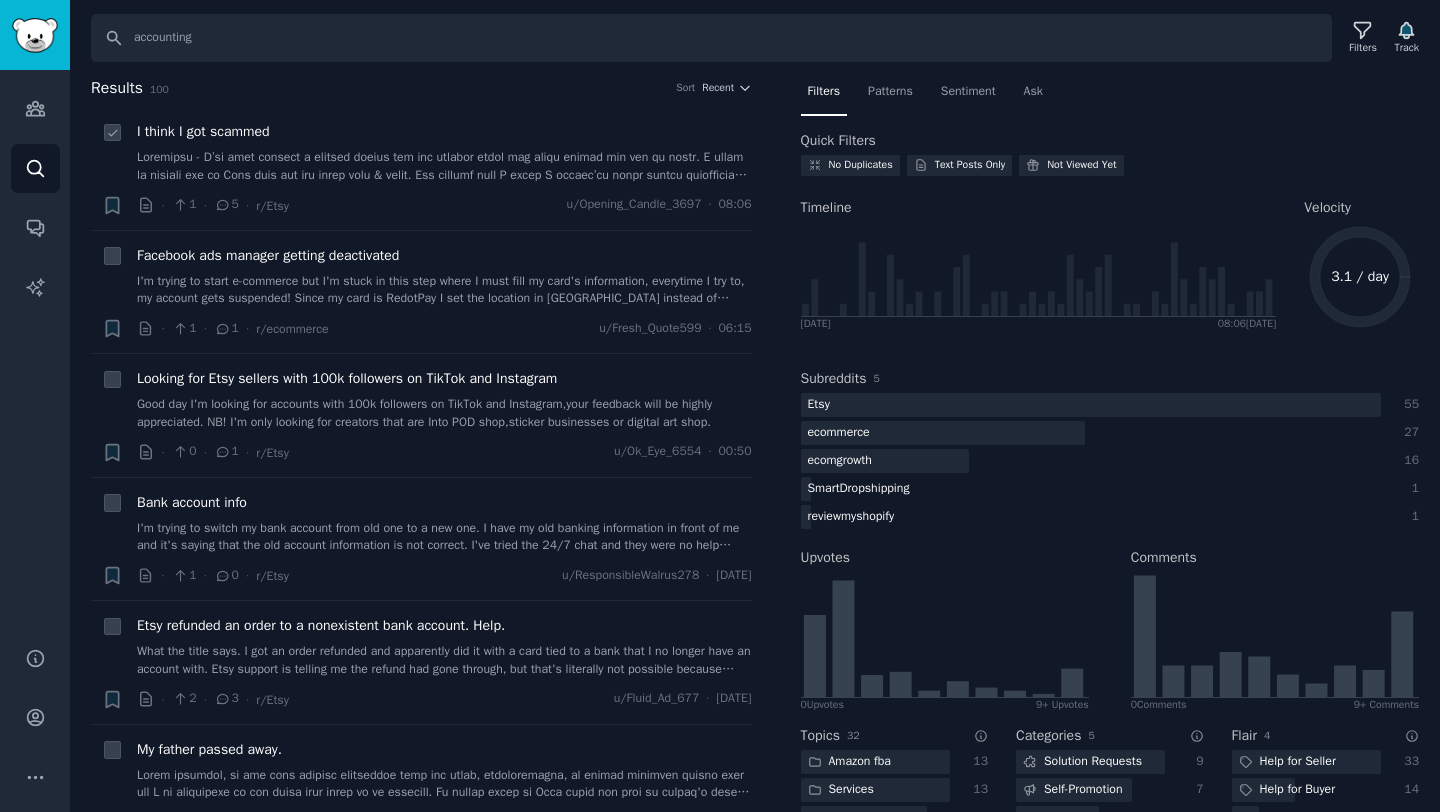click at bounding box center [444, 166] 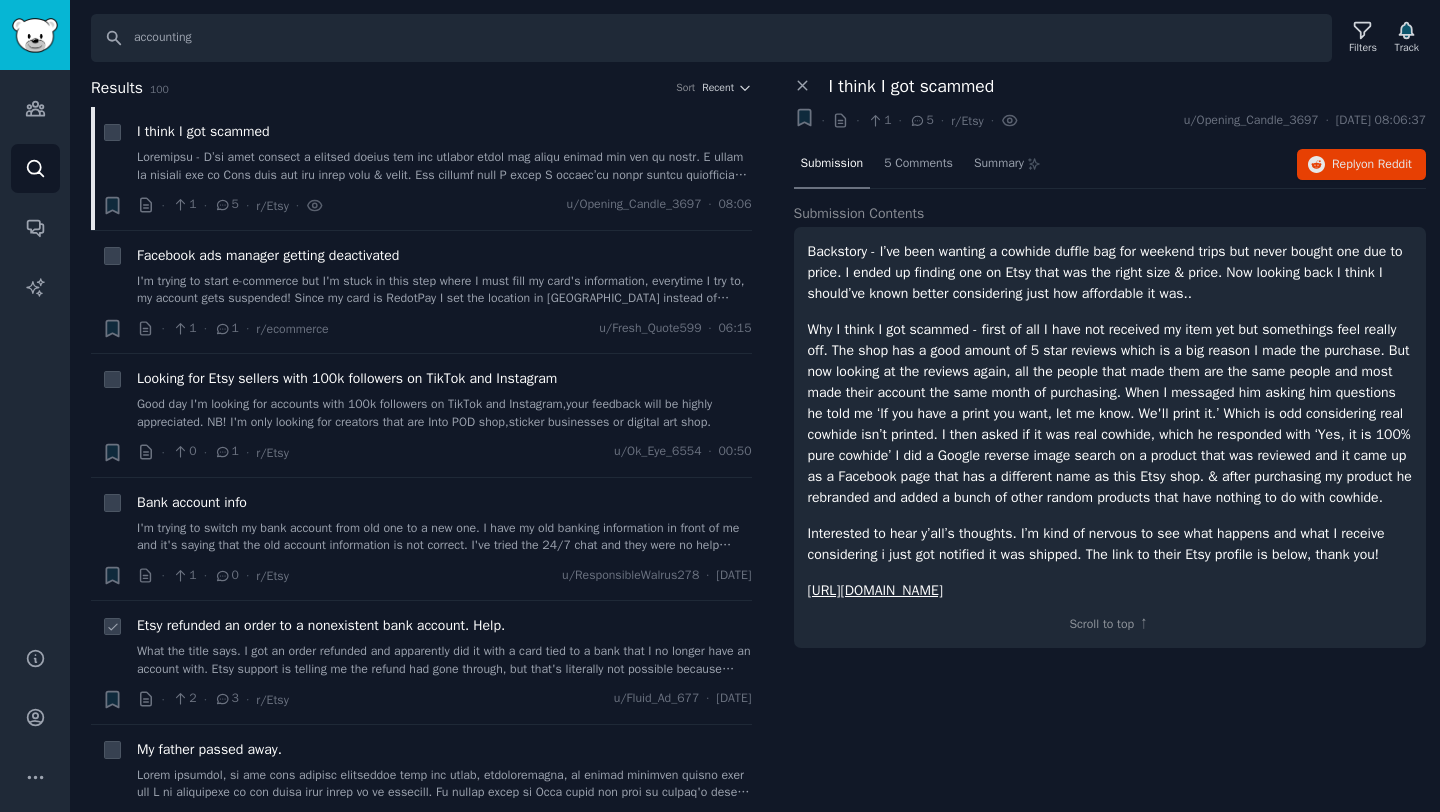 click on "What the title says. I got an order refunded and apparently did it with a card tied to a bank that I no longer have an account with. Etsy support is telling me the refund had gone through, but that's literally not possible because neither the card nor the bank account exist anymore. Usually I'd just shrug and say whatever but the refund is $258 so I'm really anxious about this and I have no idea what to do." at bounding box center (444, 660) 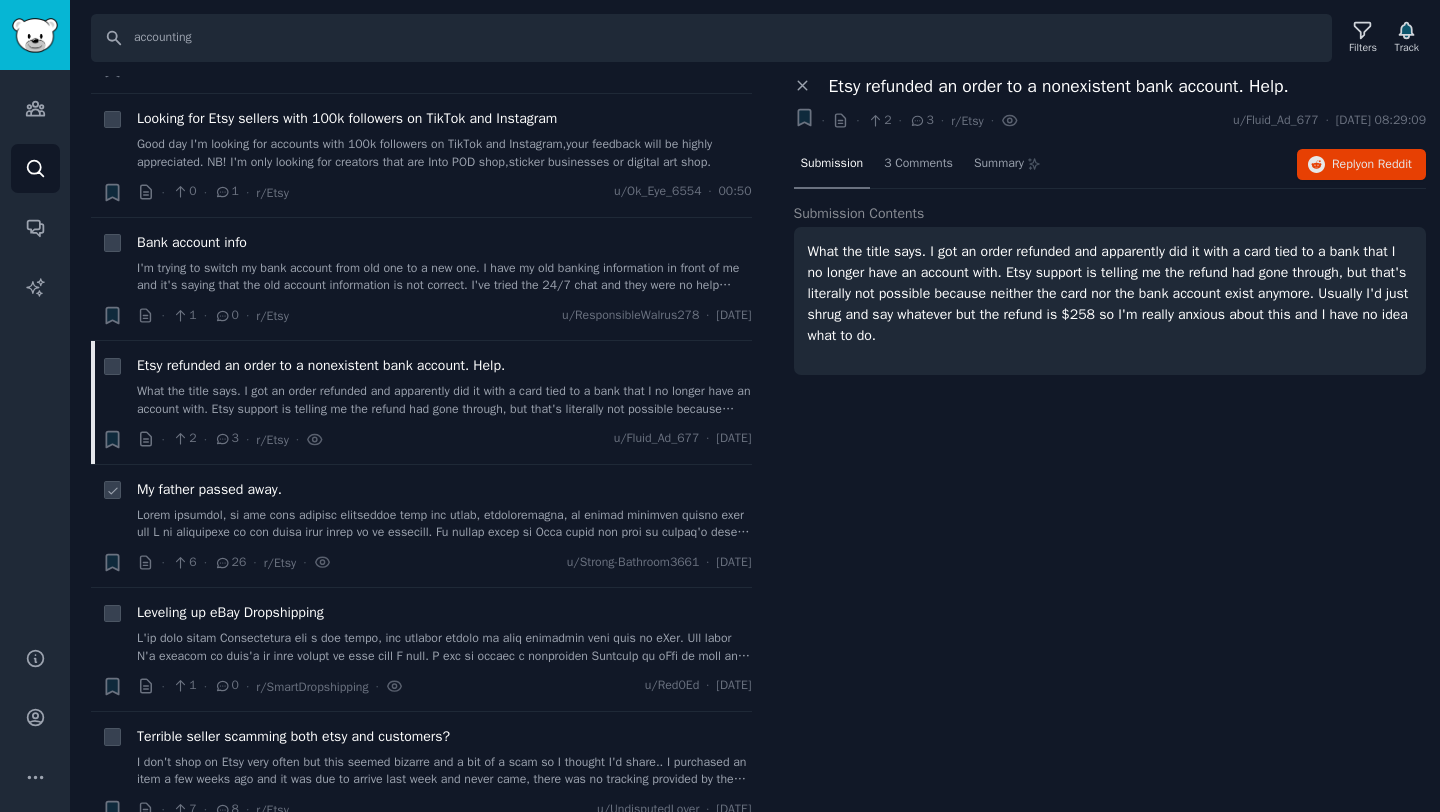 scroll, scrollTop: 276, scrollLeft: 0, axis: vertical 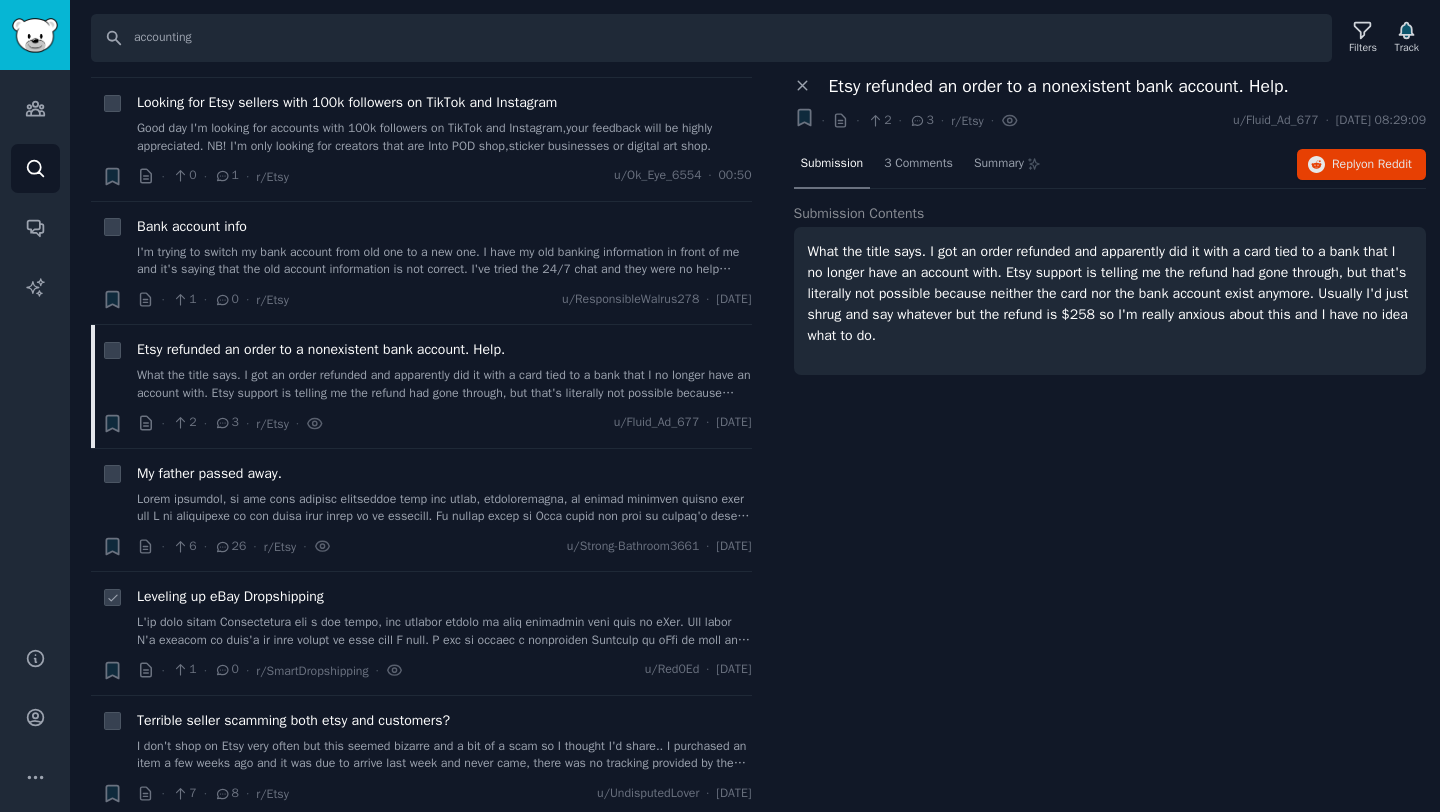 click at bounding box center [444, 631] 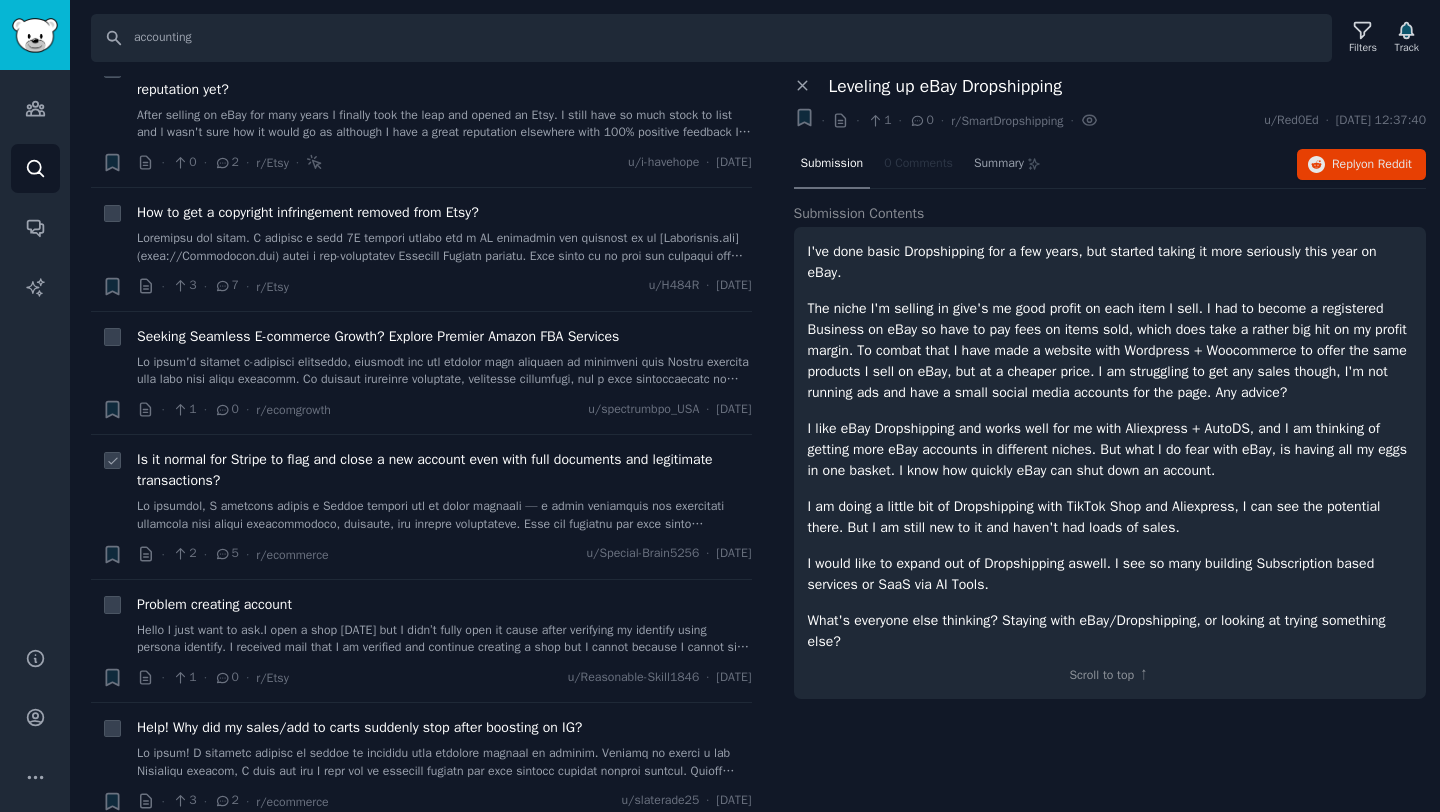 scroll, scrollTop: 1444, scrollLeft: 0, axis: vertical 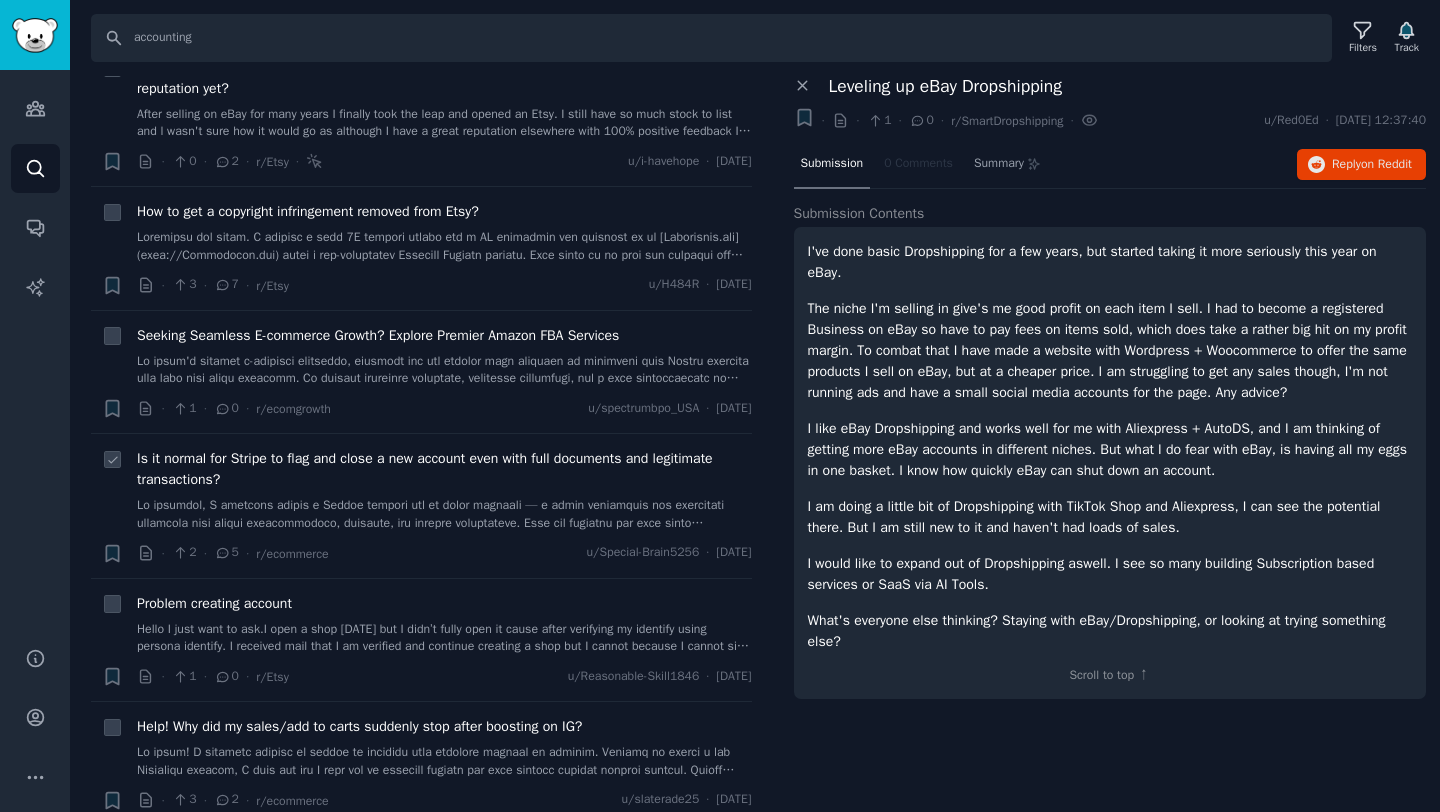 click on "Is it normal for Stripe to flag and close a new account even with full documents and legitimate transactions?" at bounding box center [444, 490] 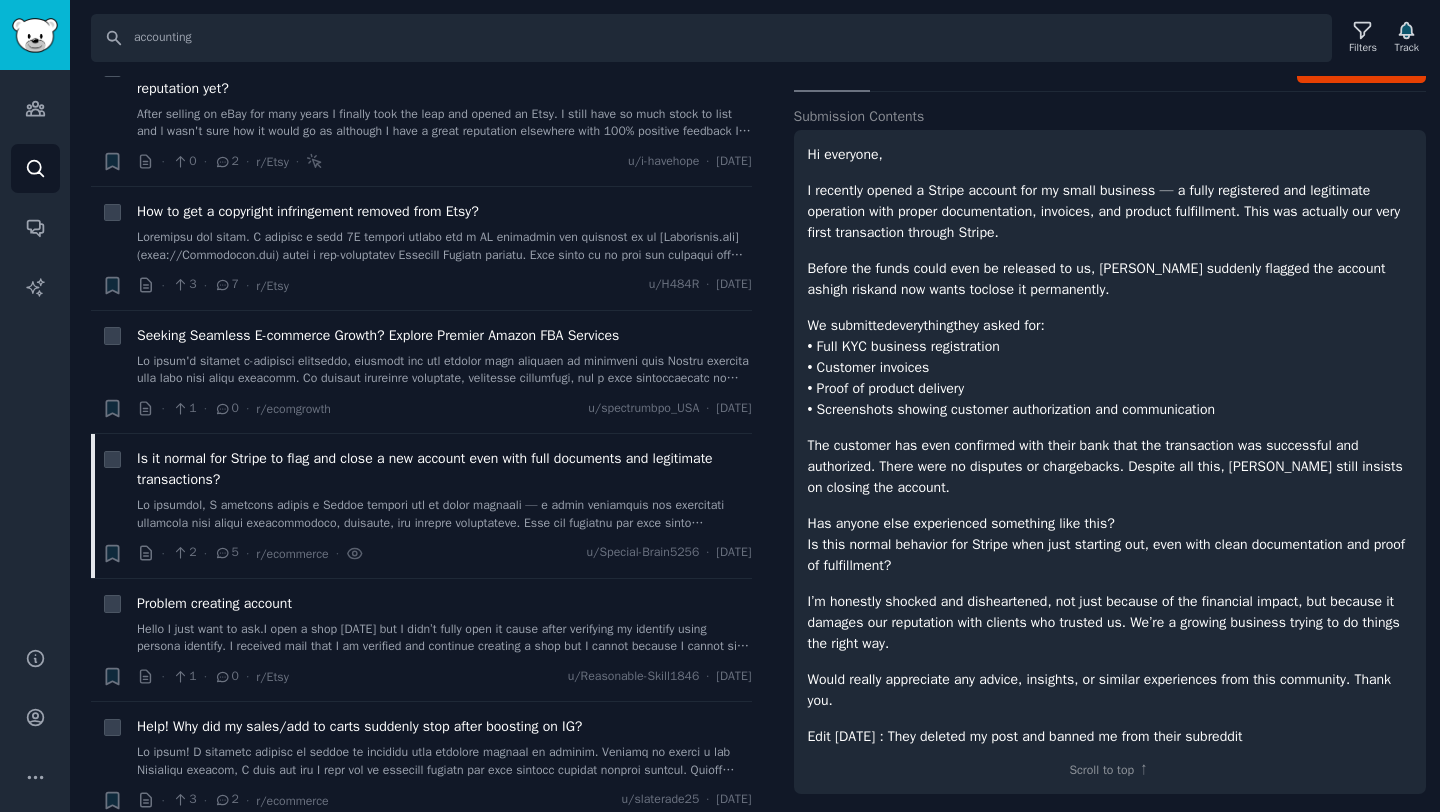 scroll, scrollTop: 119, scrollLeft: 0, axis: vertical 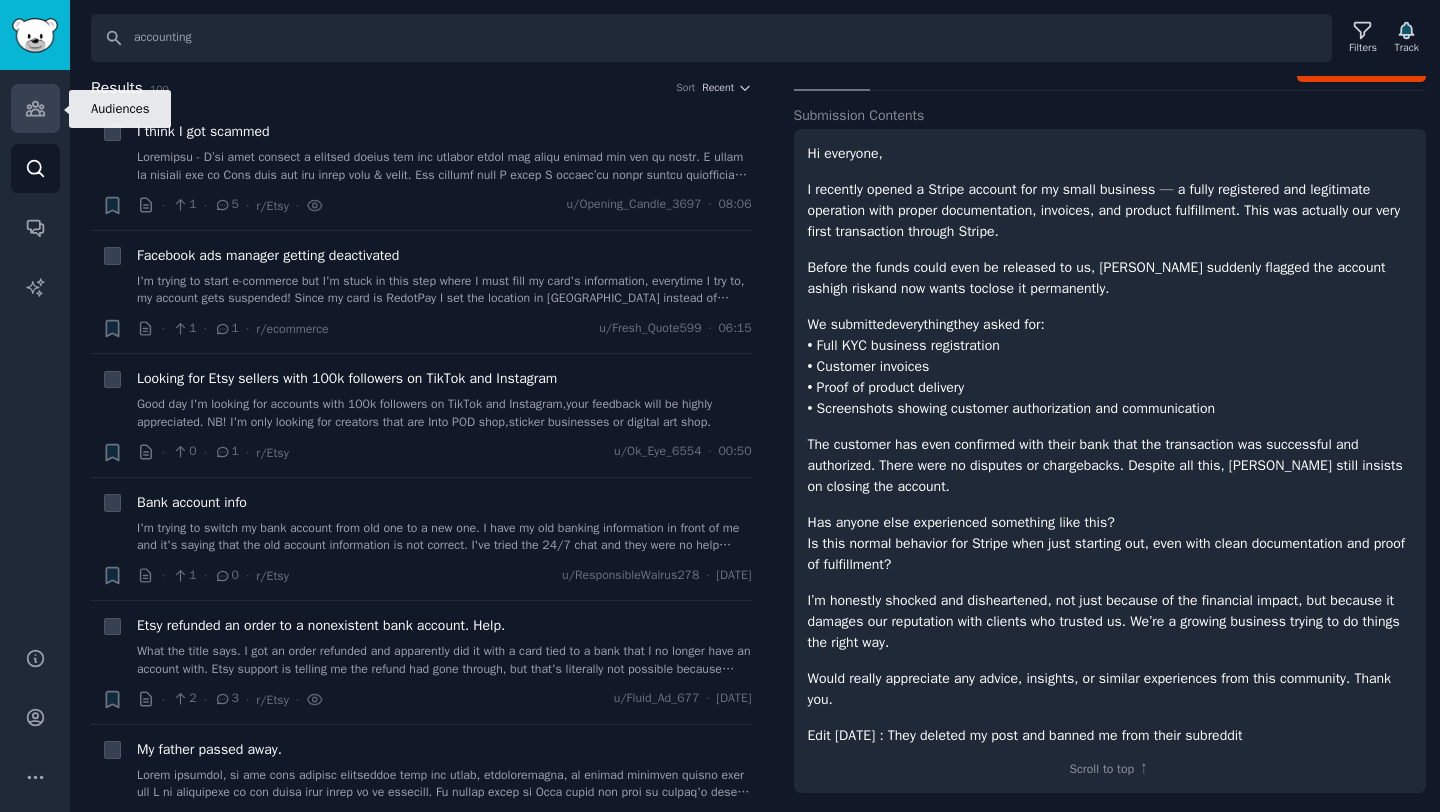 click on "Audiences" at bounding box center (35, 108) 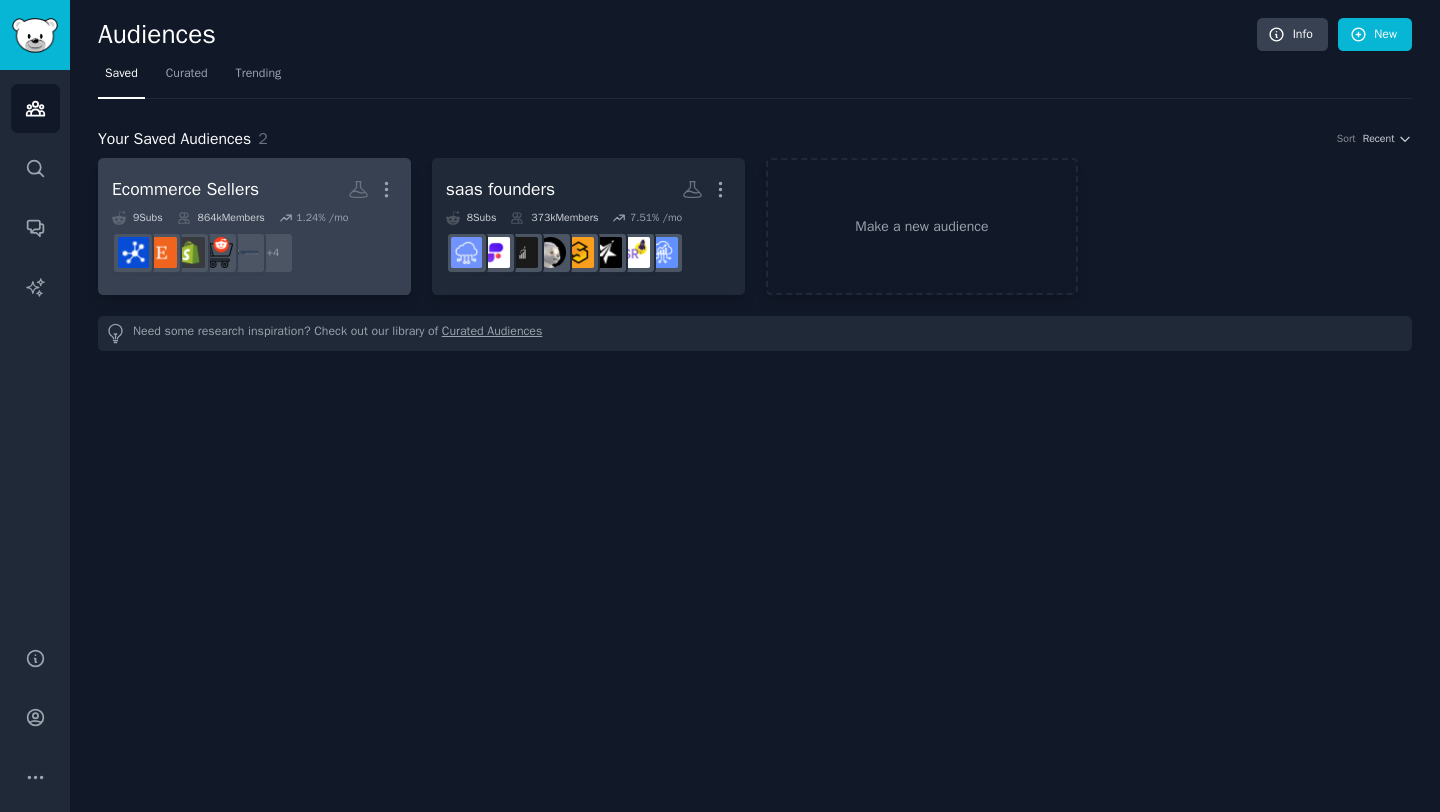 click on "Ecommerce Sellers" at bounding box center (185, 189) 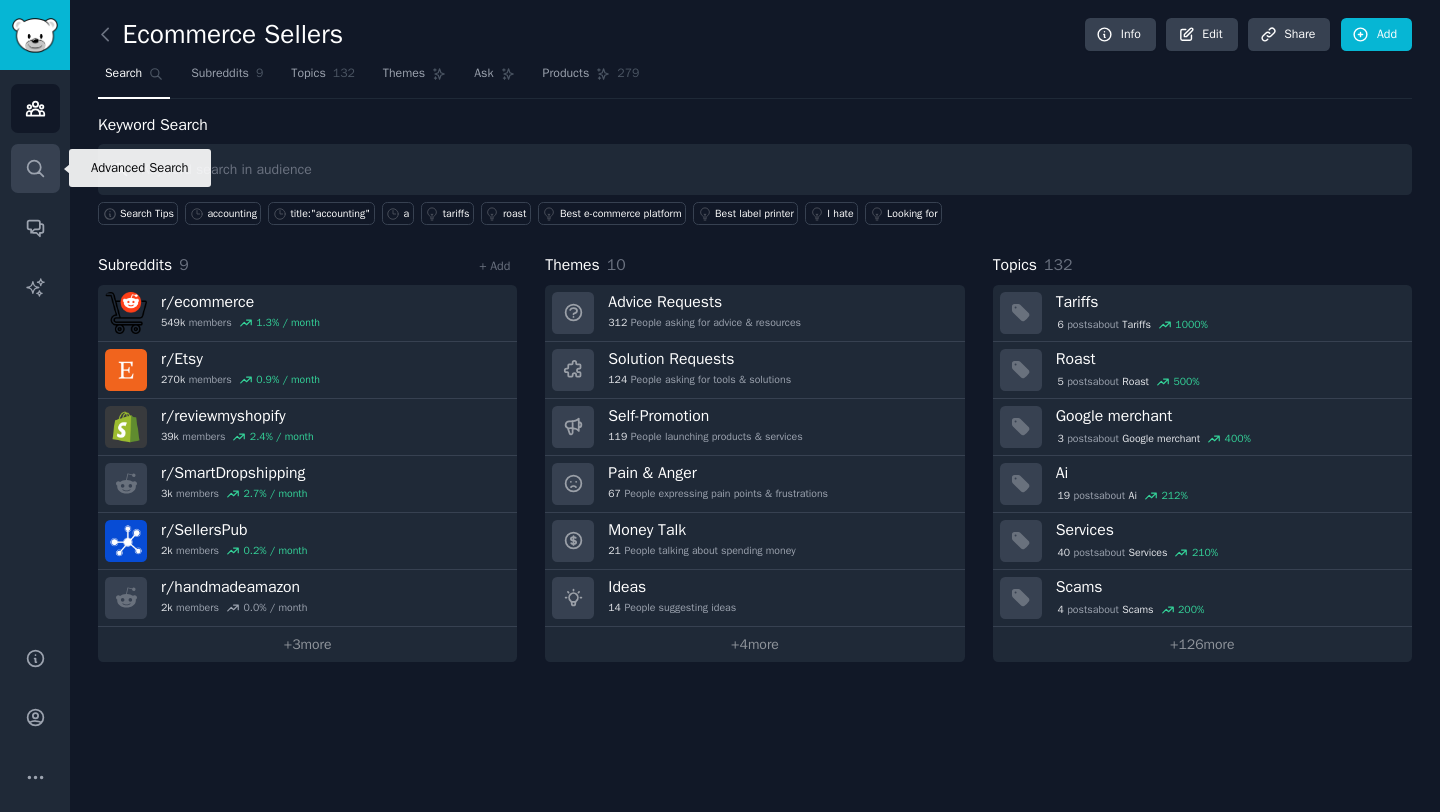 click 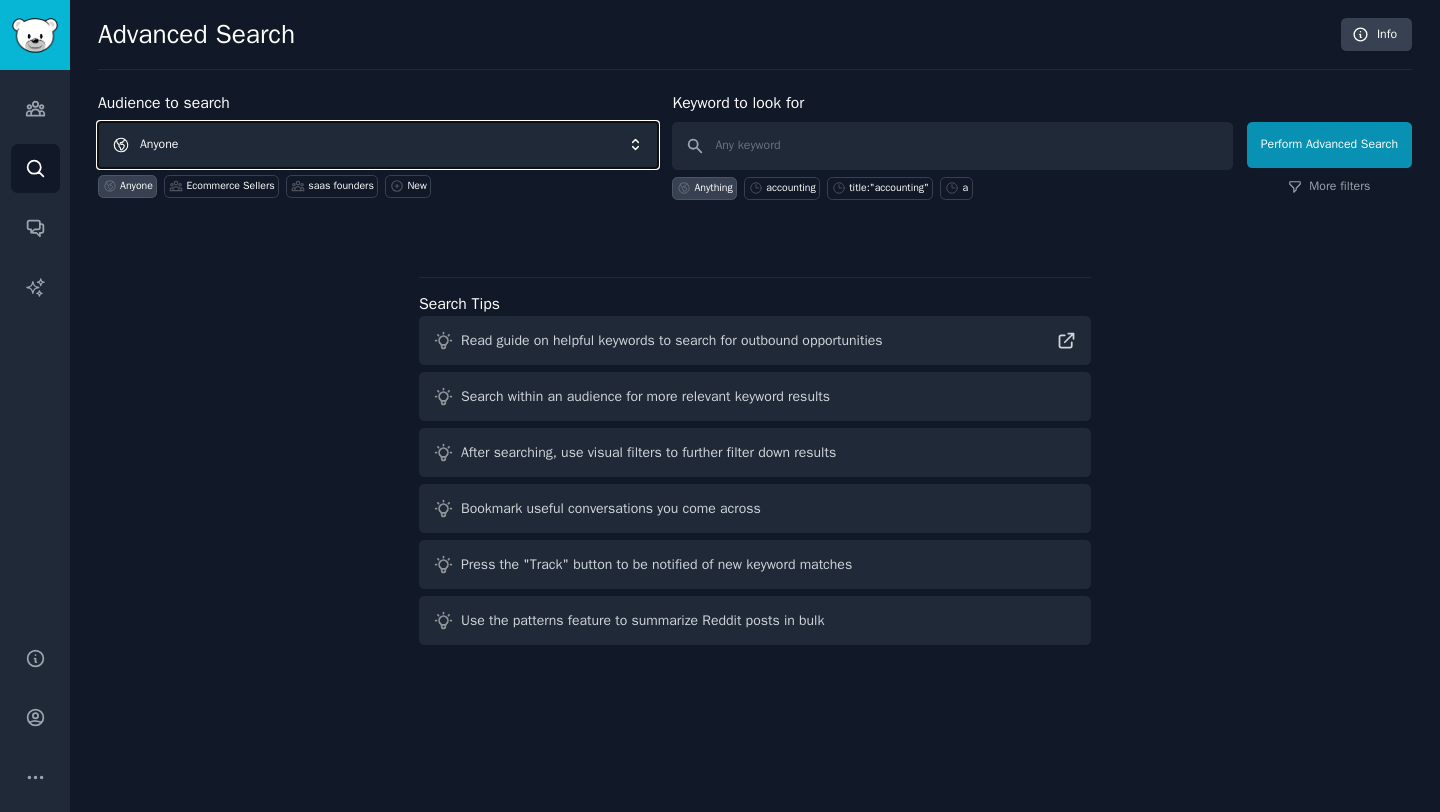 click on "Anyone" at bounding box center (378, 145) 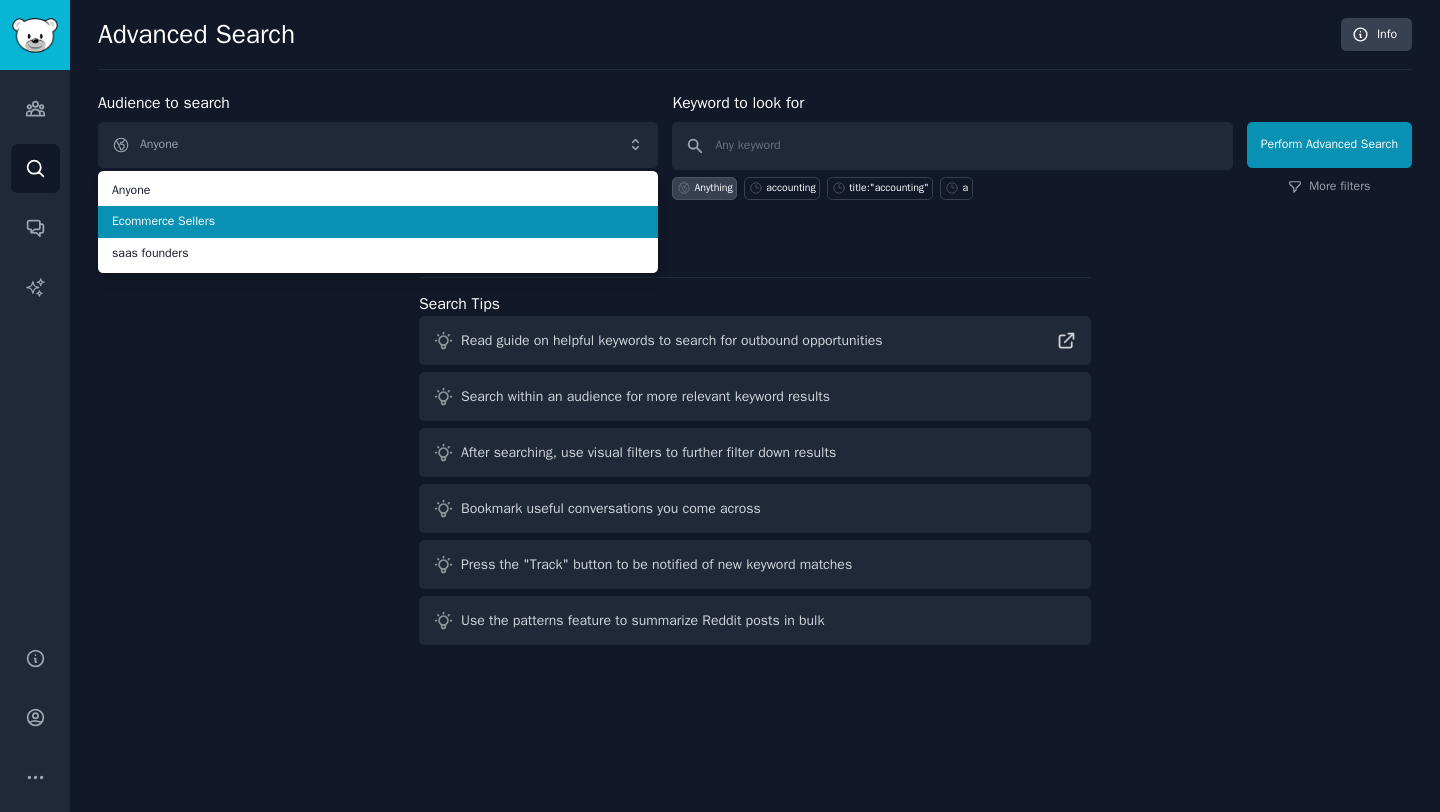 drag, startPoint x: 482, startPoint y: 225, endPoint x: 492, endPoint y: 218, distance: 12.206555 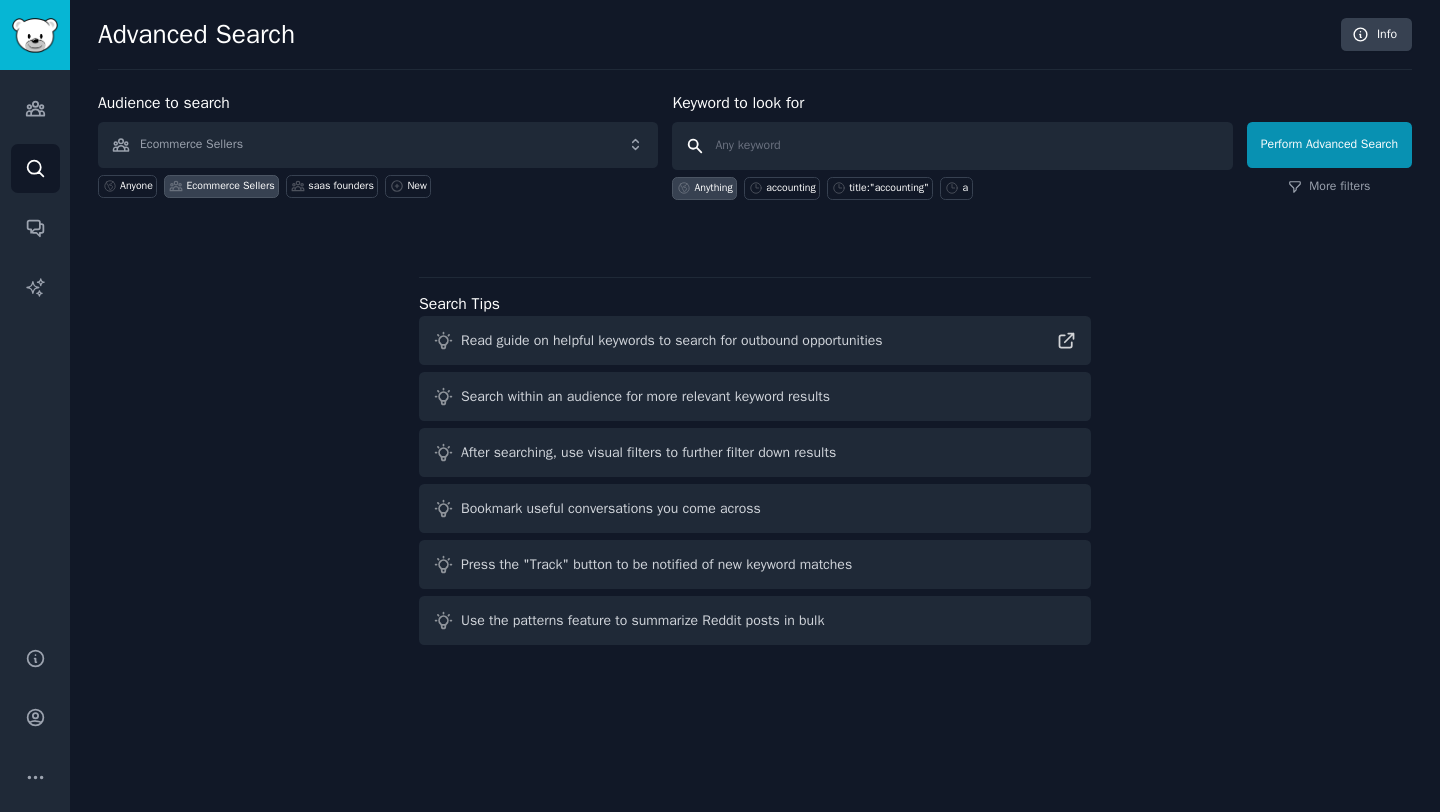 click at bounding box center [952, 146] 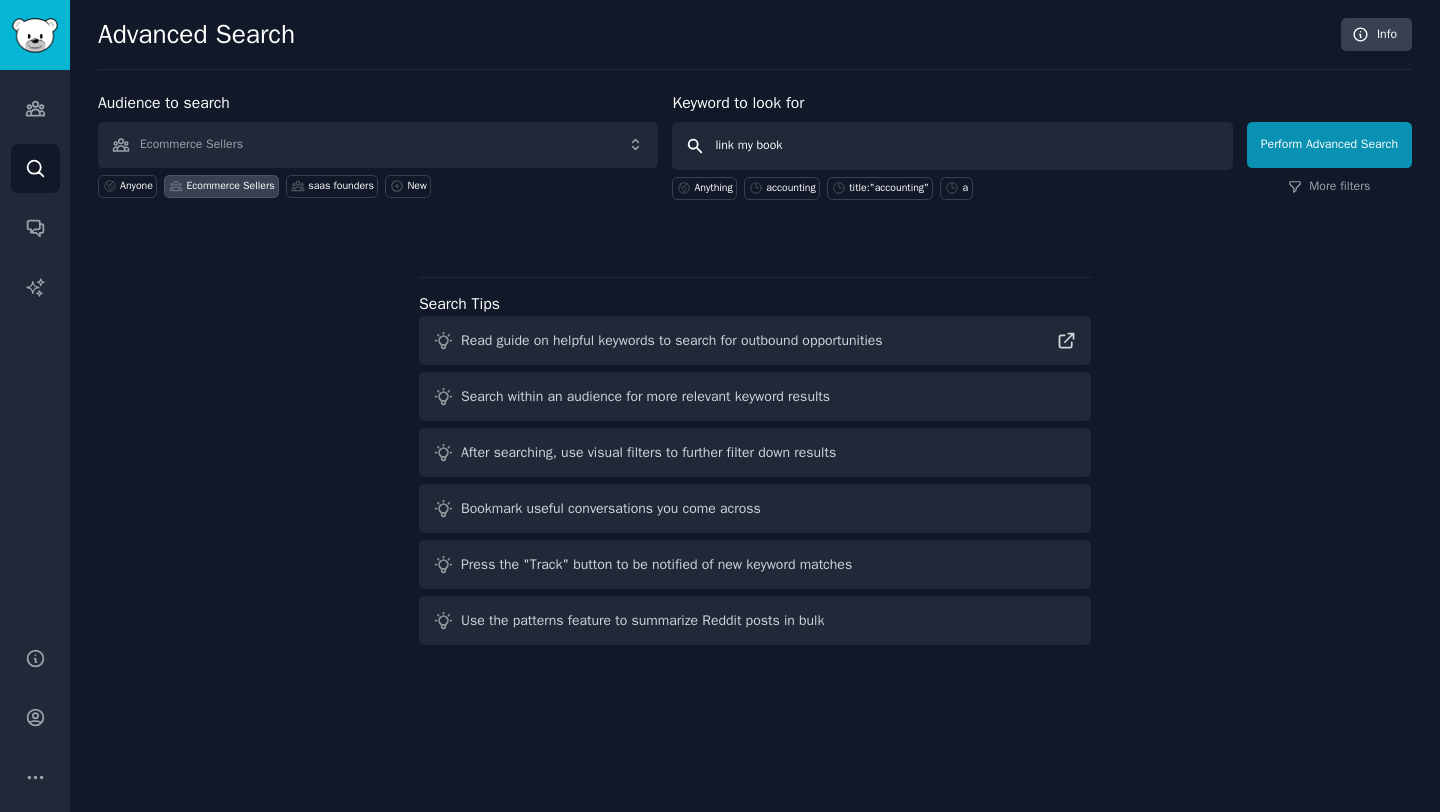 type on "link my books" 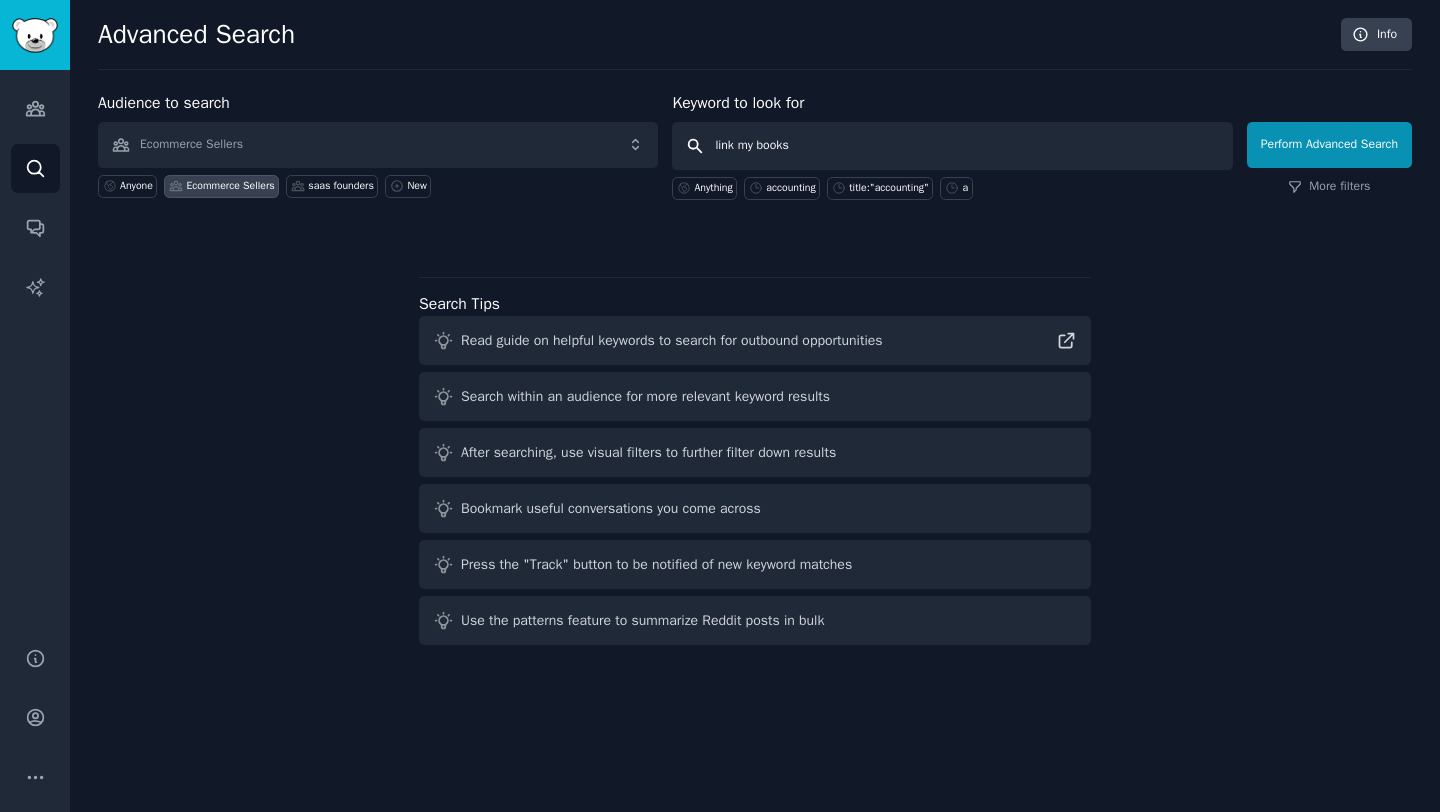 click on "Perform Advanced Search" at bounding box center (1329, 145) 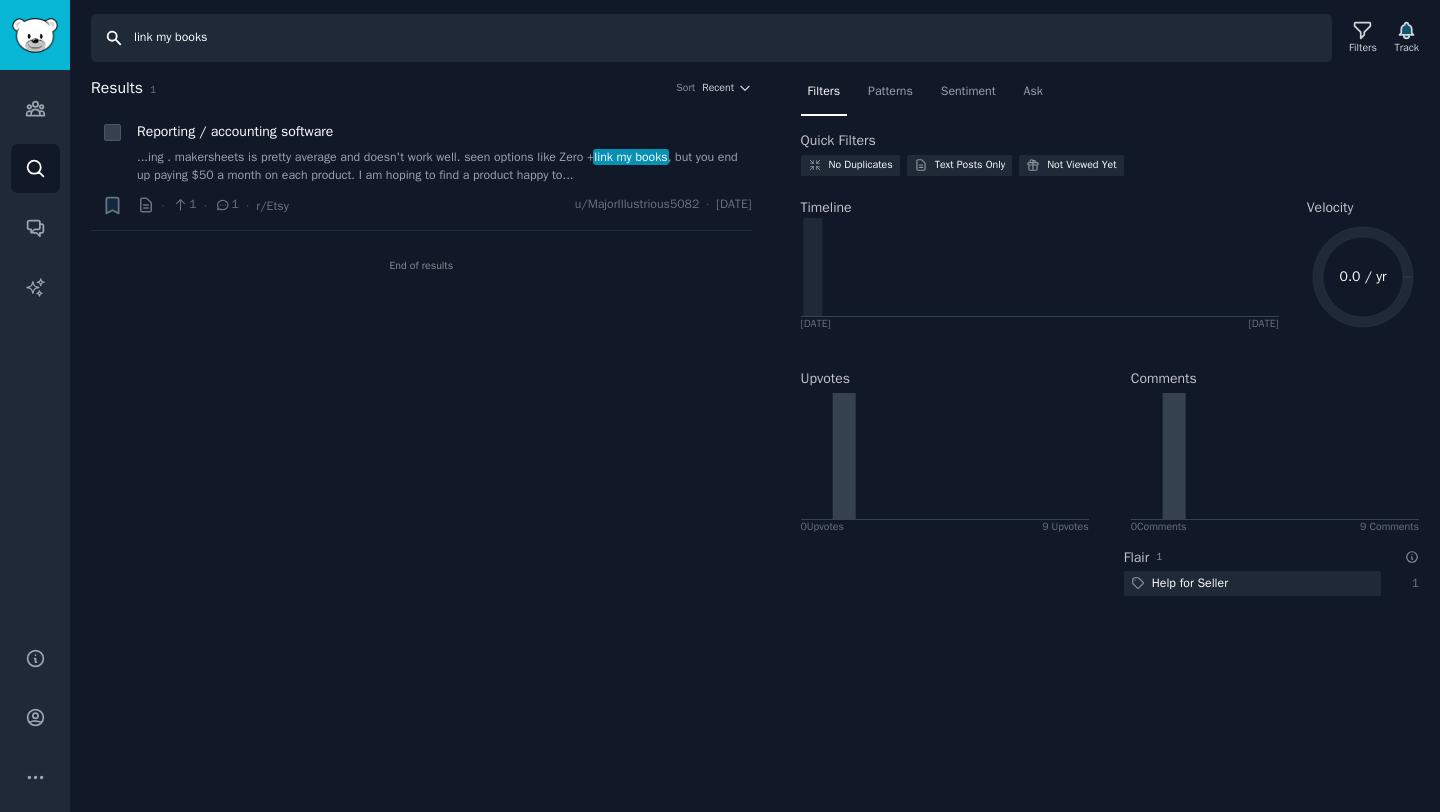 click on "link my books" at bounding box center (711, 38) 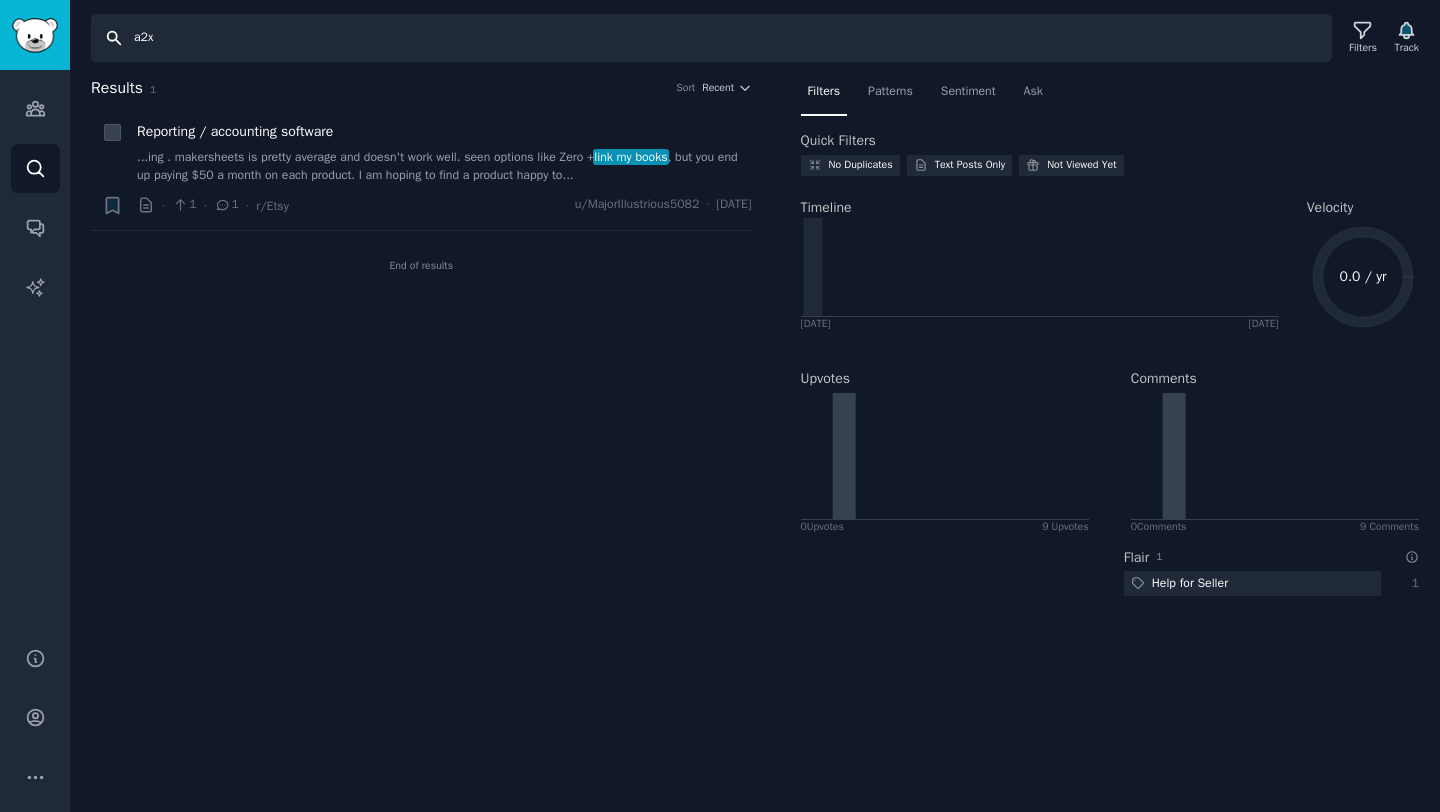 type on "a2x" 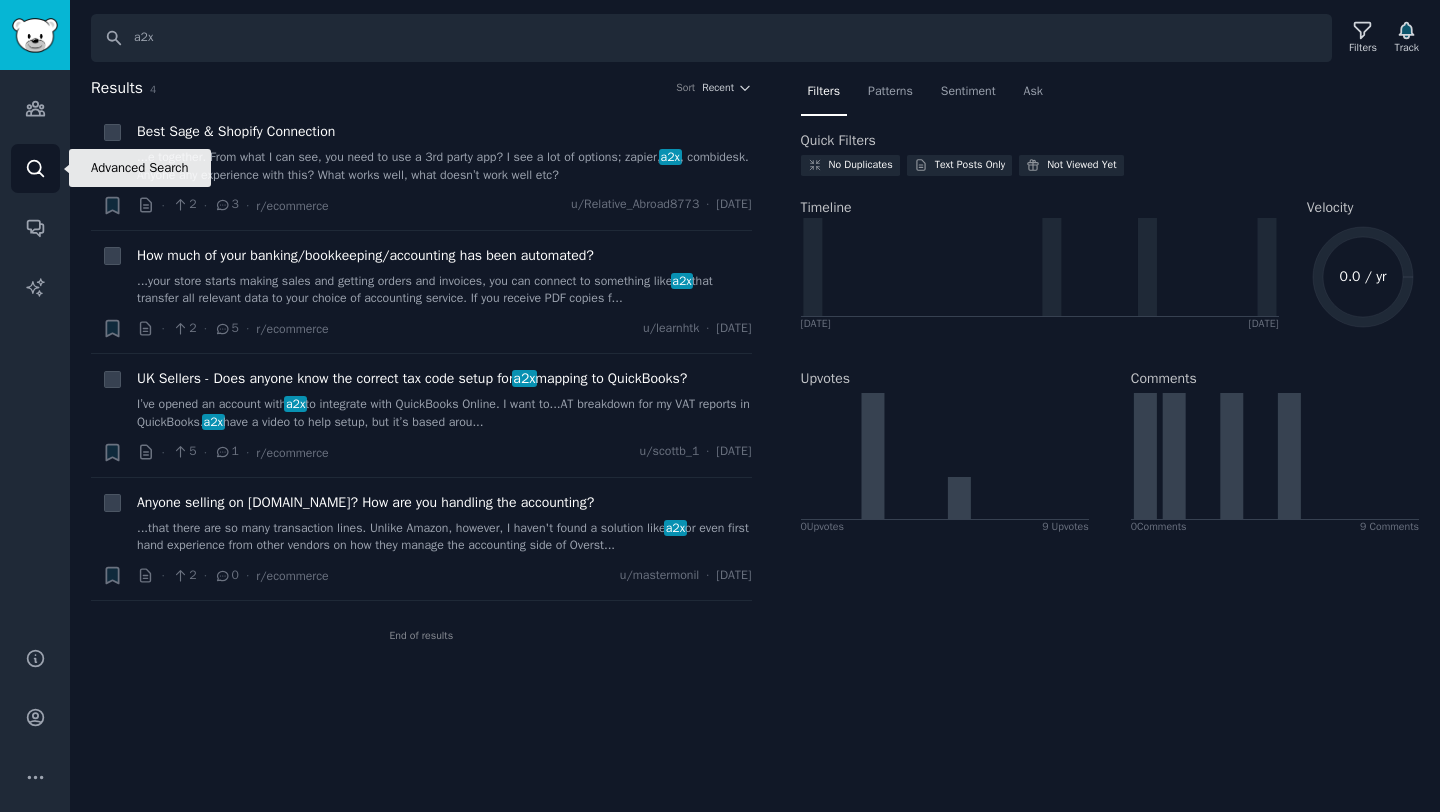 click on "Search" at bounding box center [35, 168] 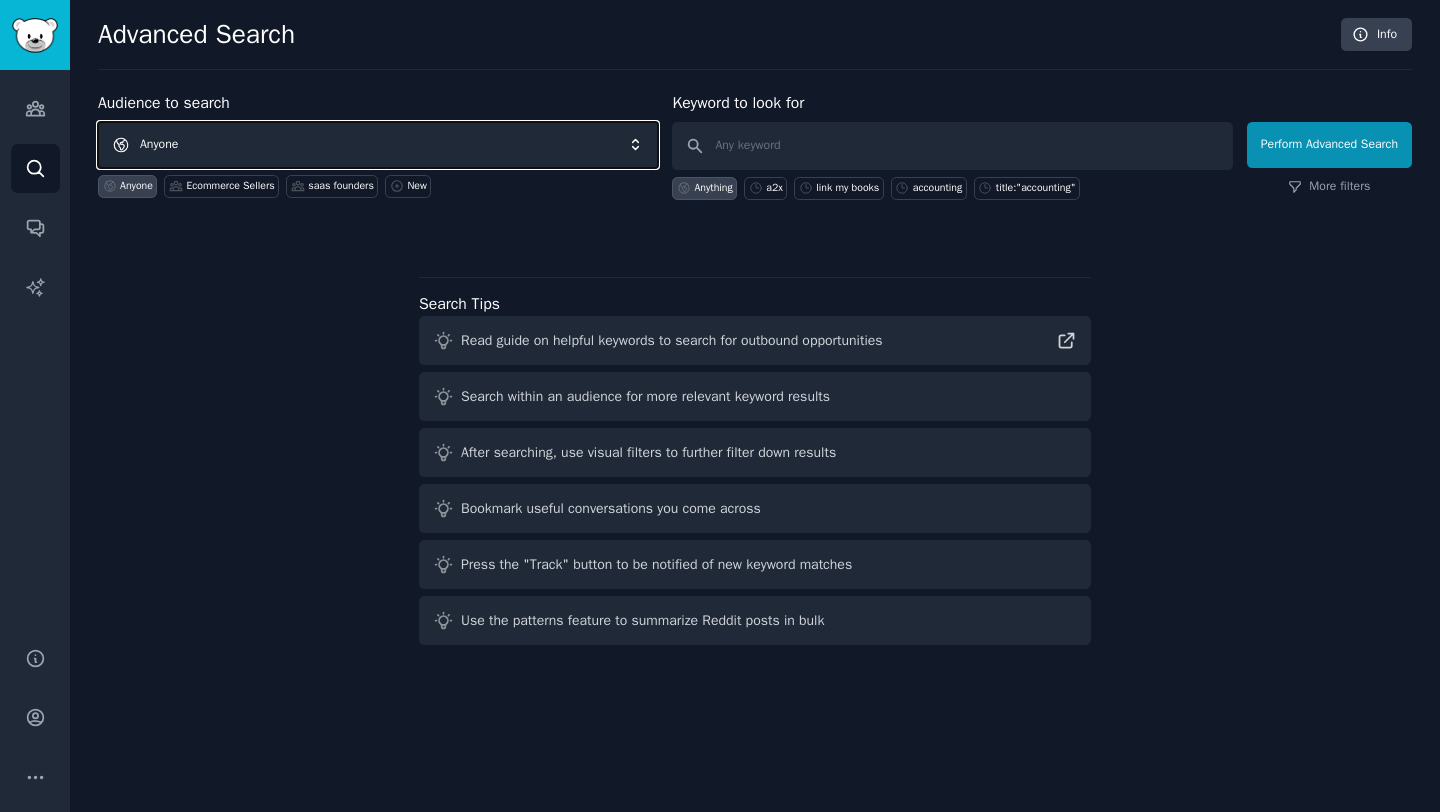 click on "Anyone" at bounding box center [378, 145] 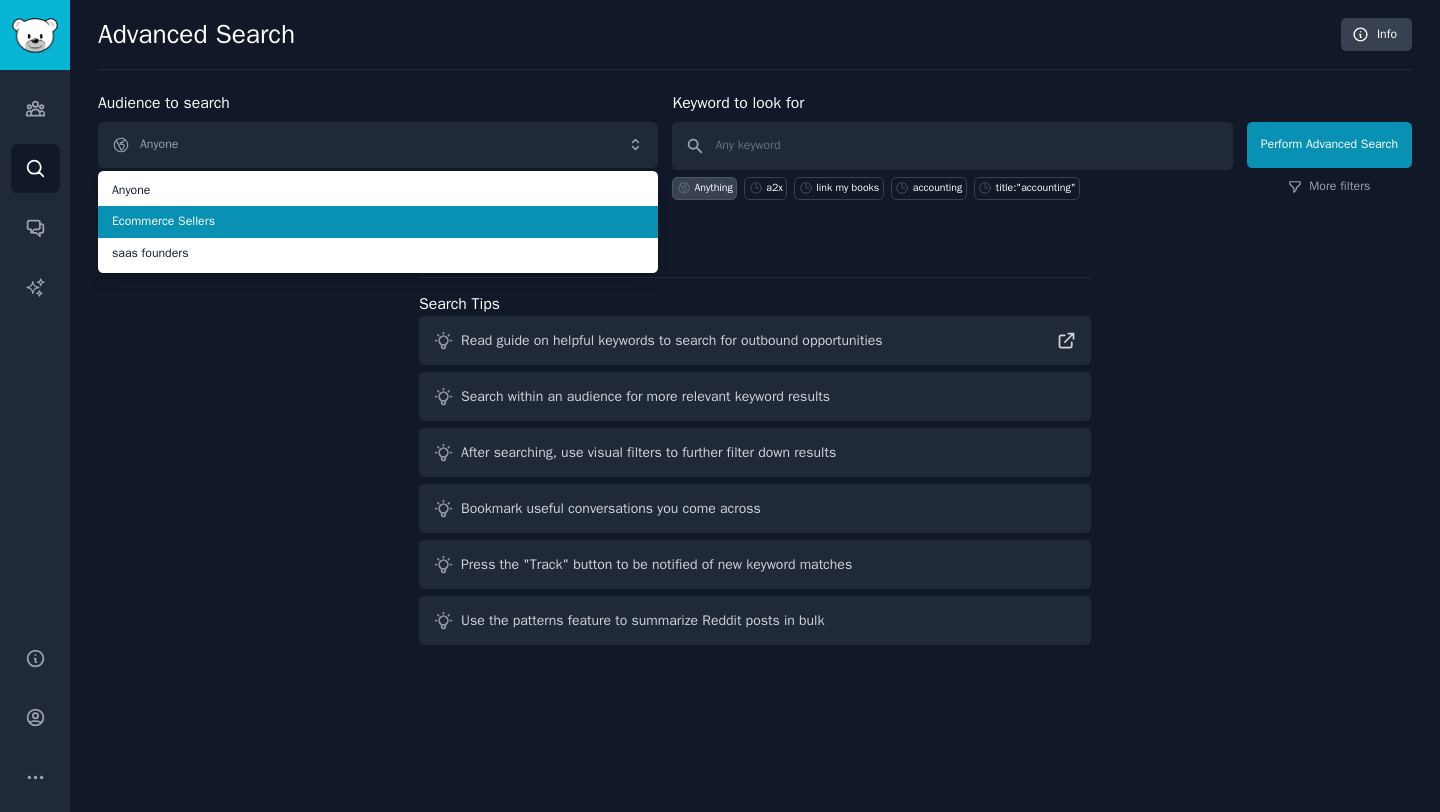 drag, startPoint x: 257, startPoint y: 224, endPoint x: 290, endPoint y: 206, distance: 37.589893 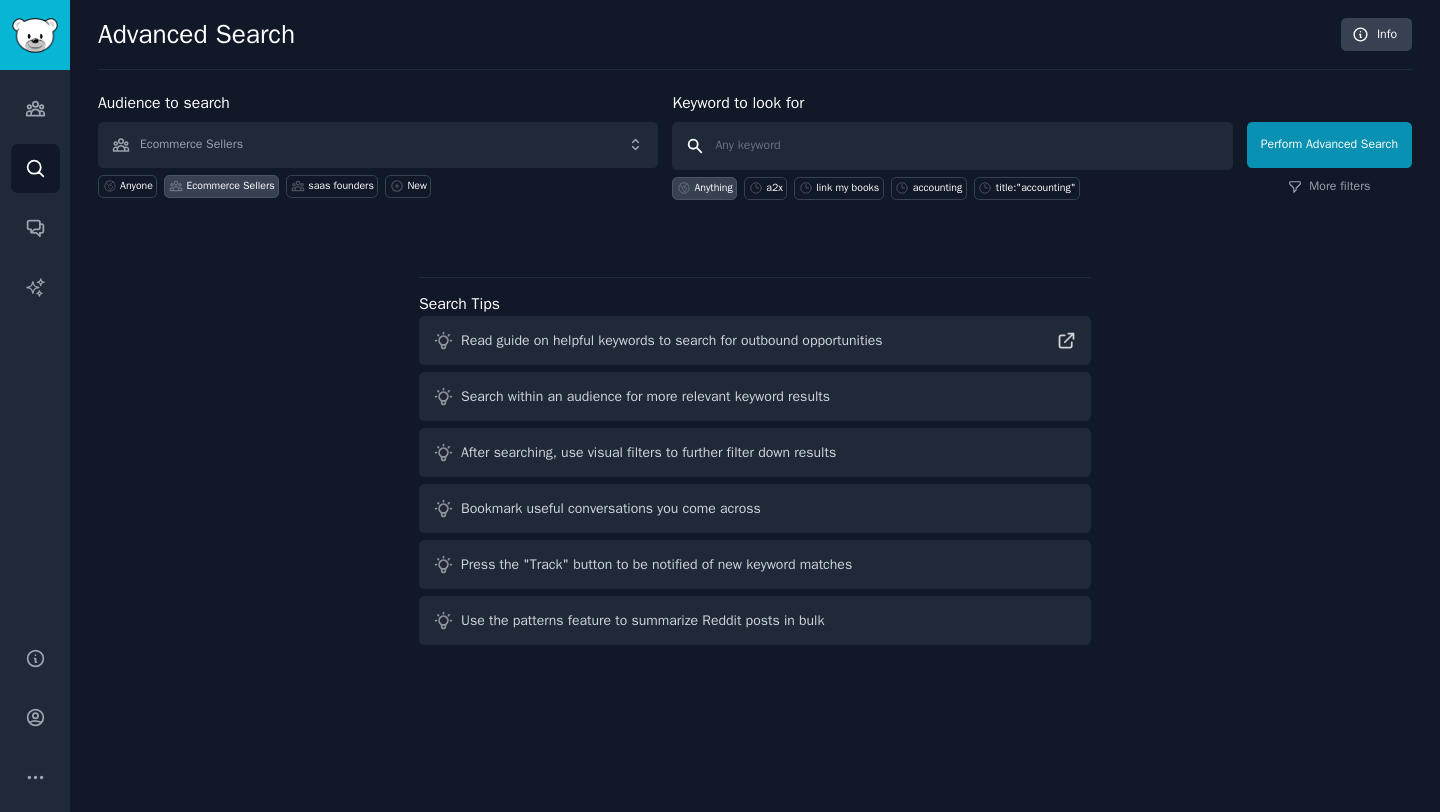 click at bounding box center [952, 146] 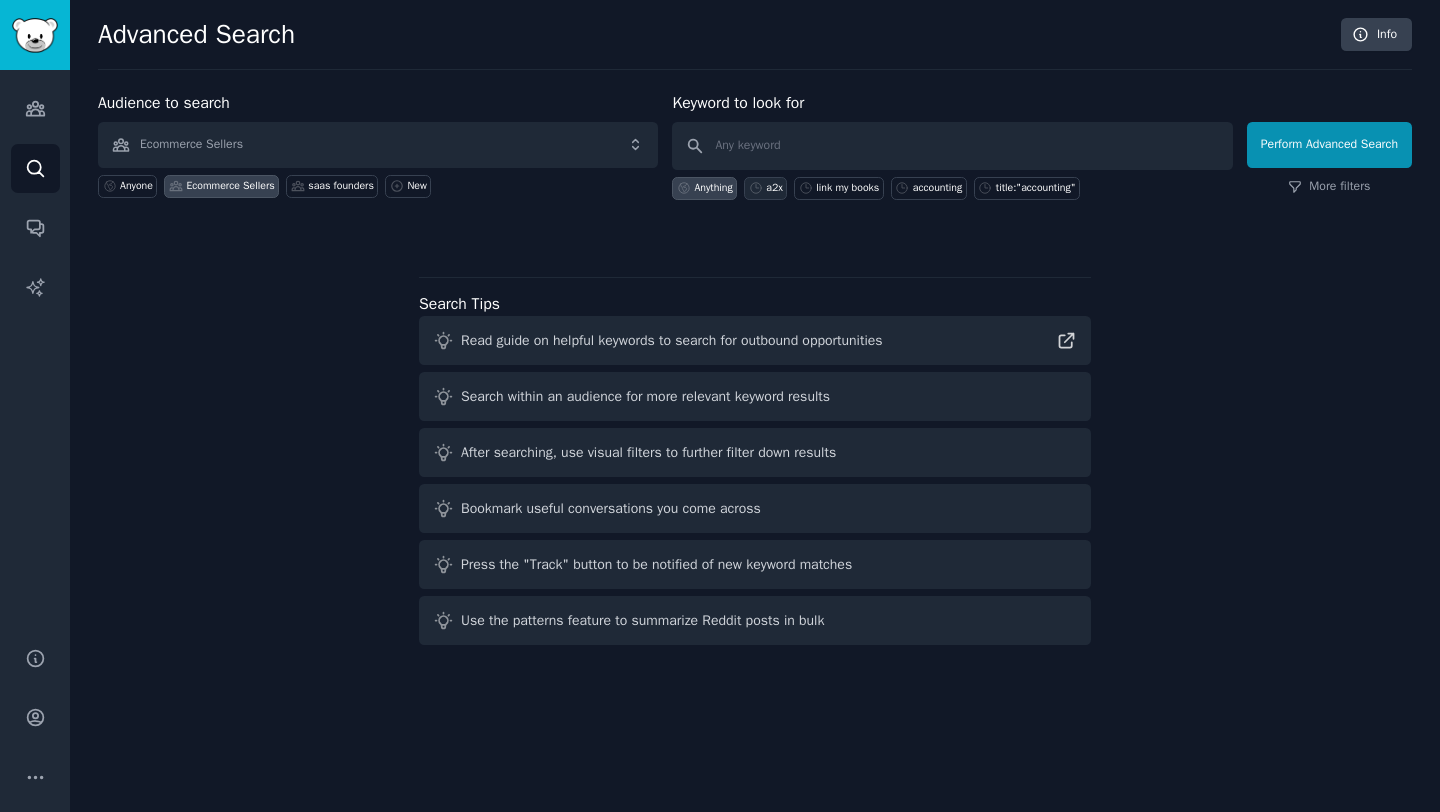 click 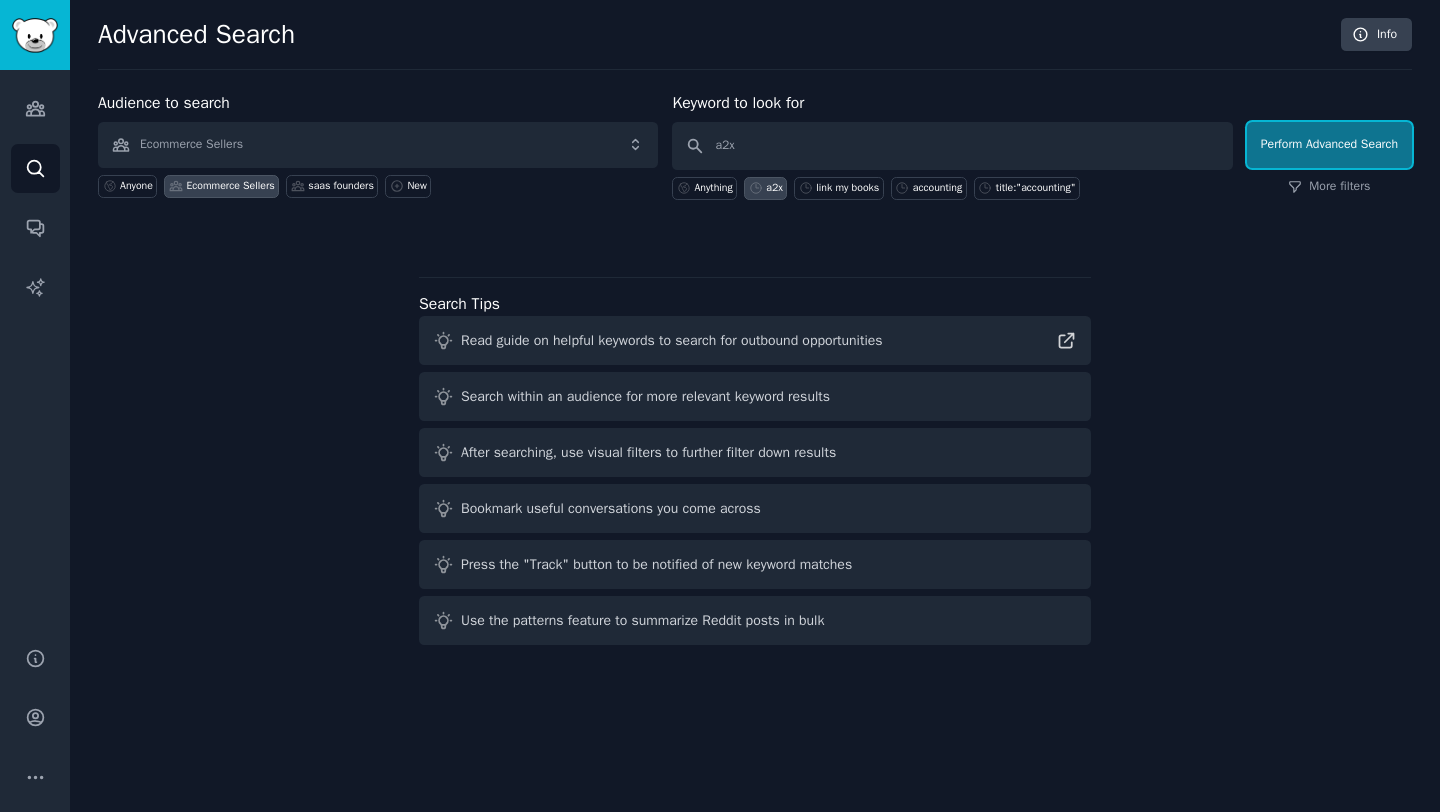 click on "Perform Advanced Search" at bounding box center [1329, 145] 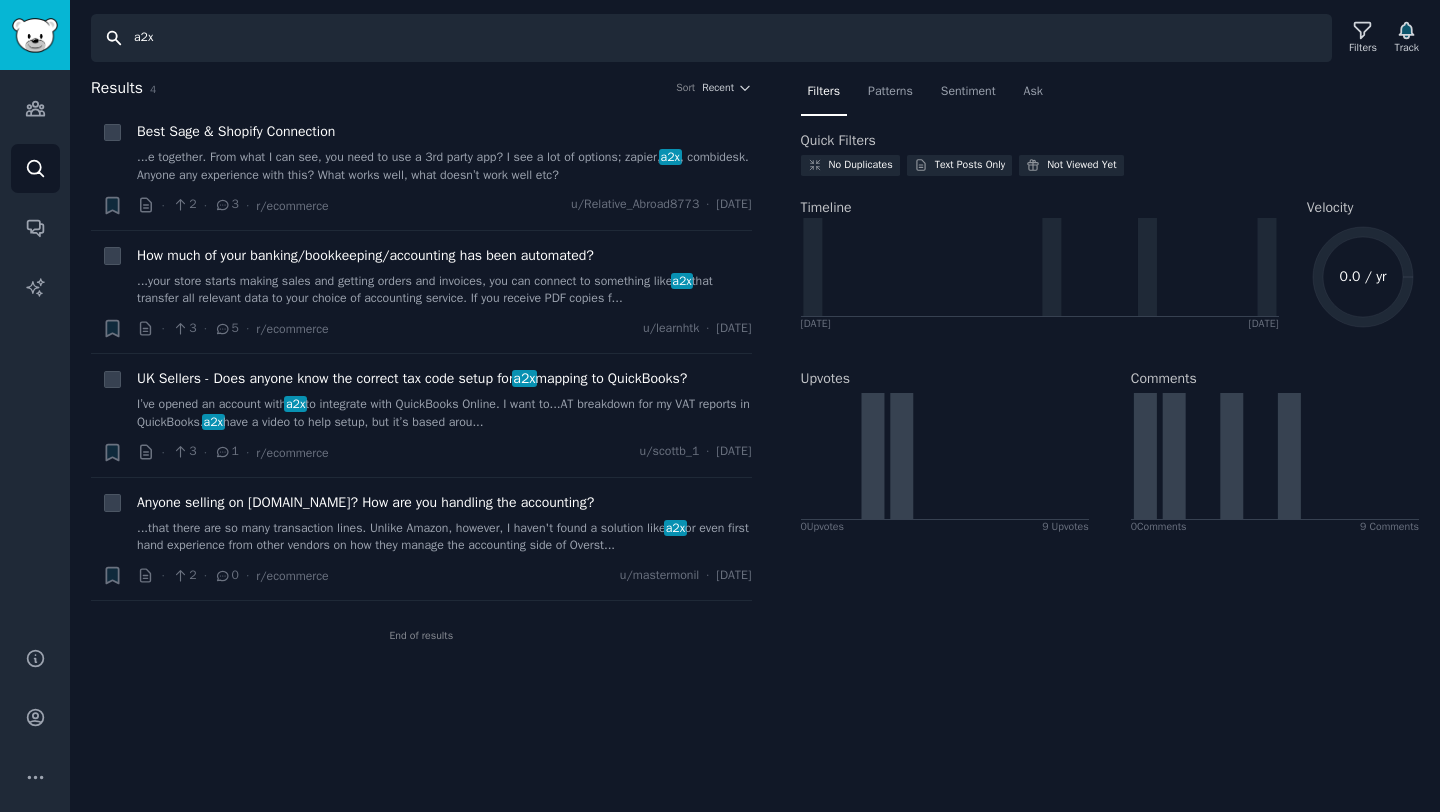 click on "a2x" at bounding box center [711, 38] 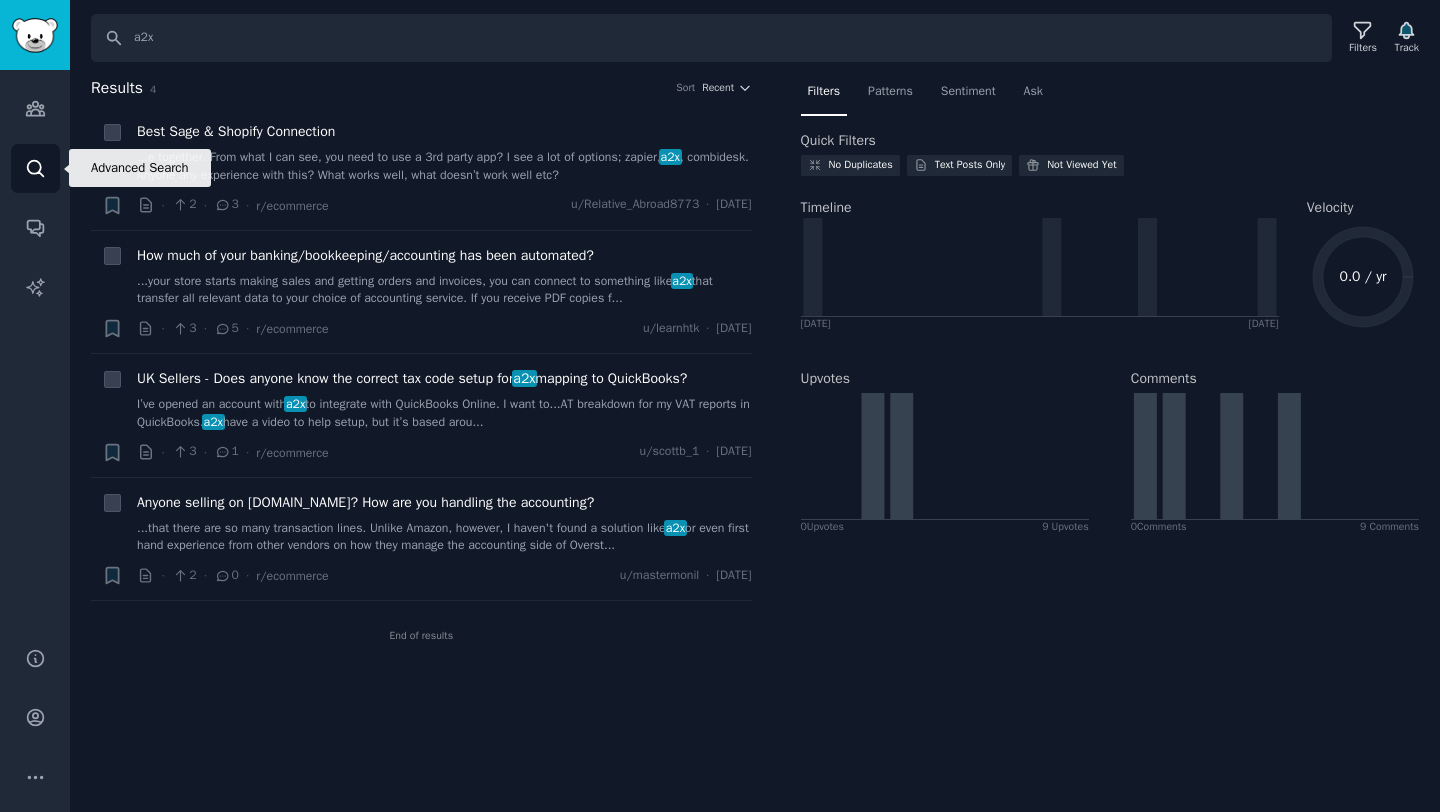 click 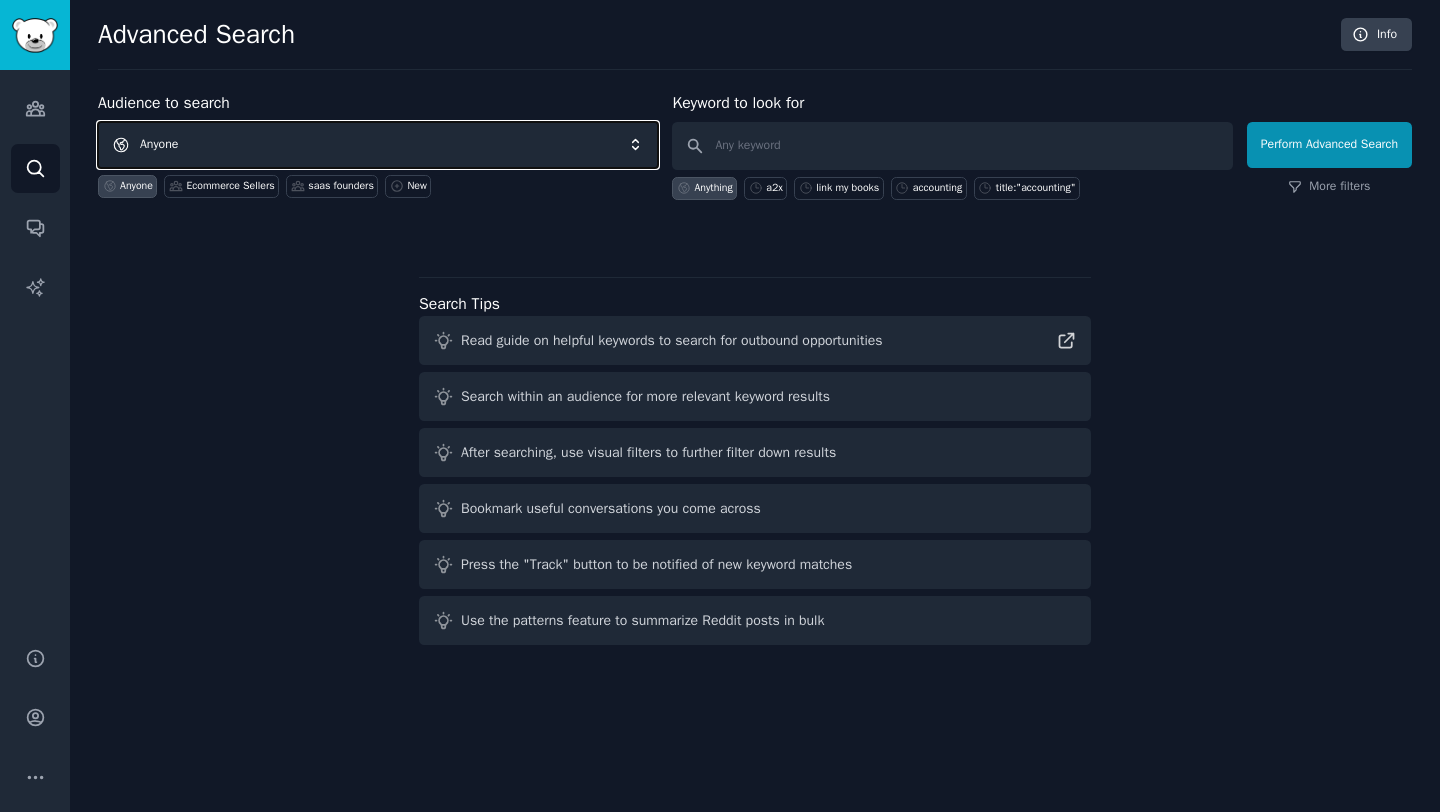 click on "Anyone" at bounding box center (378, 145) 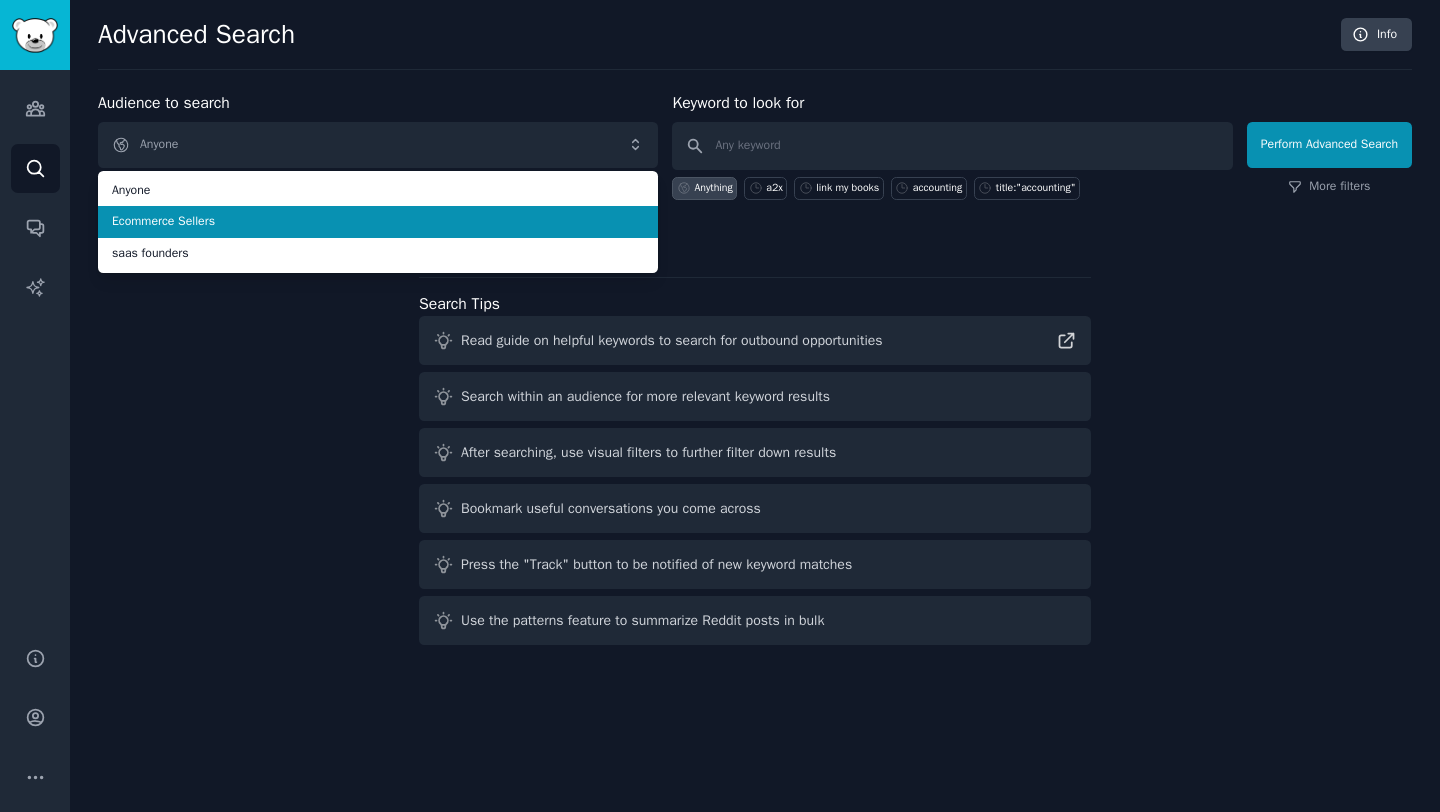 click on "Ecommerce Sellers" at bounding box center [378, 222] 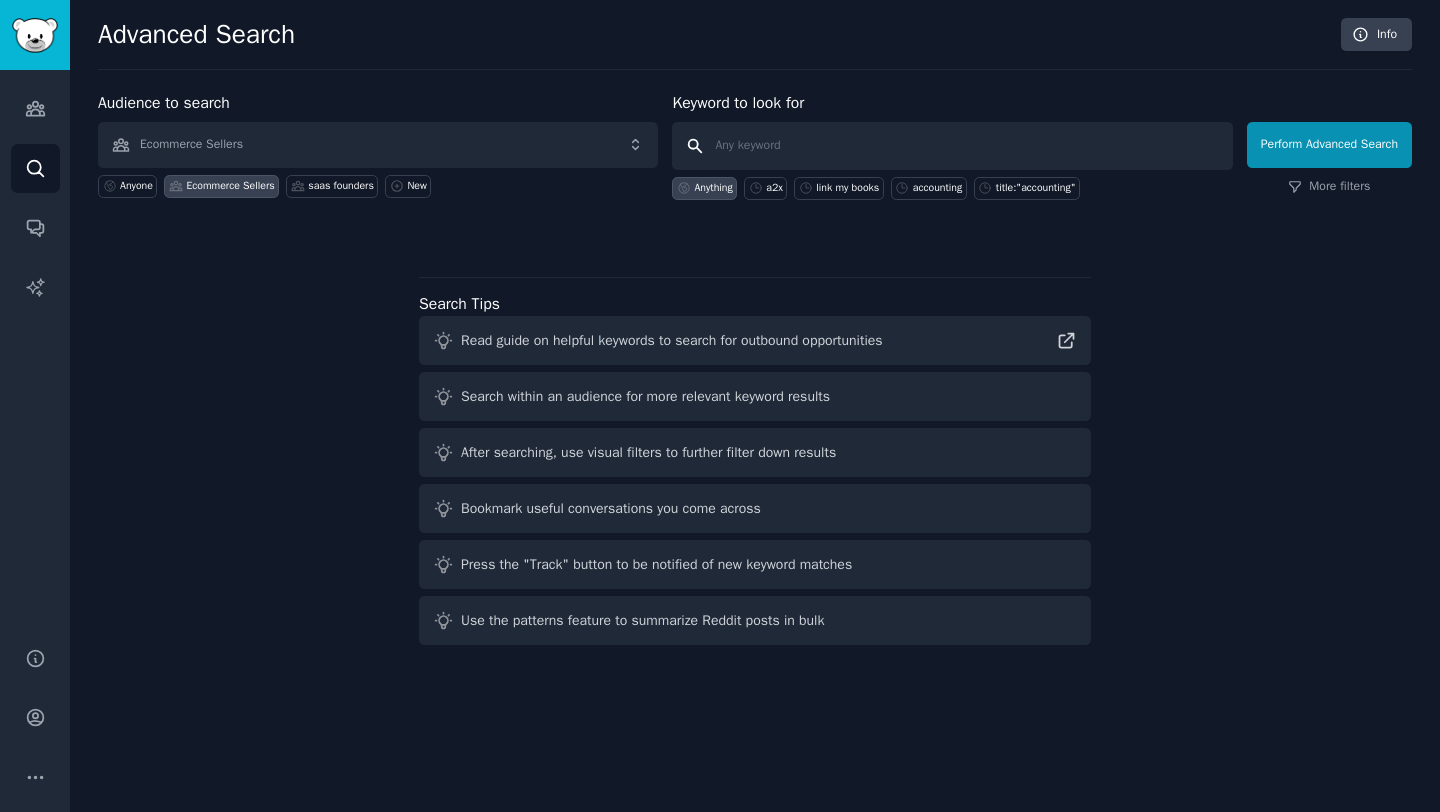 click at bounding box center [952, 146] 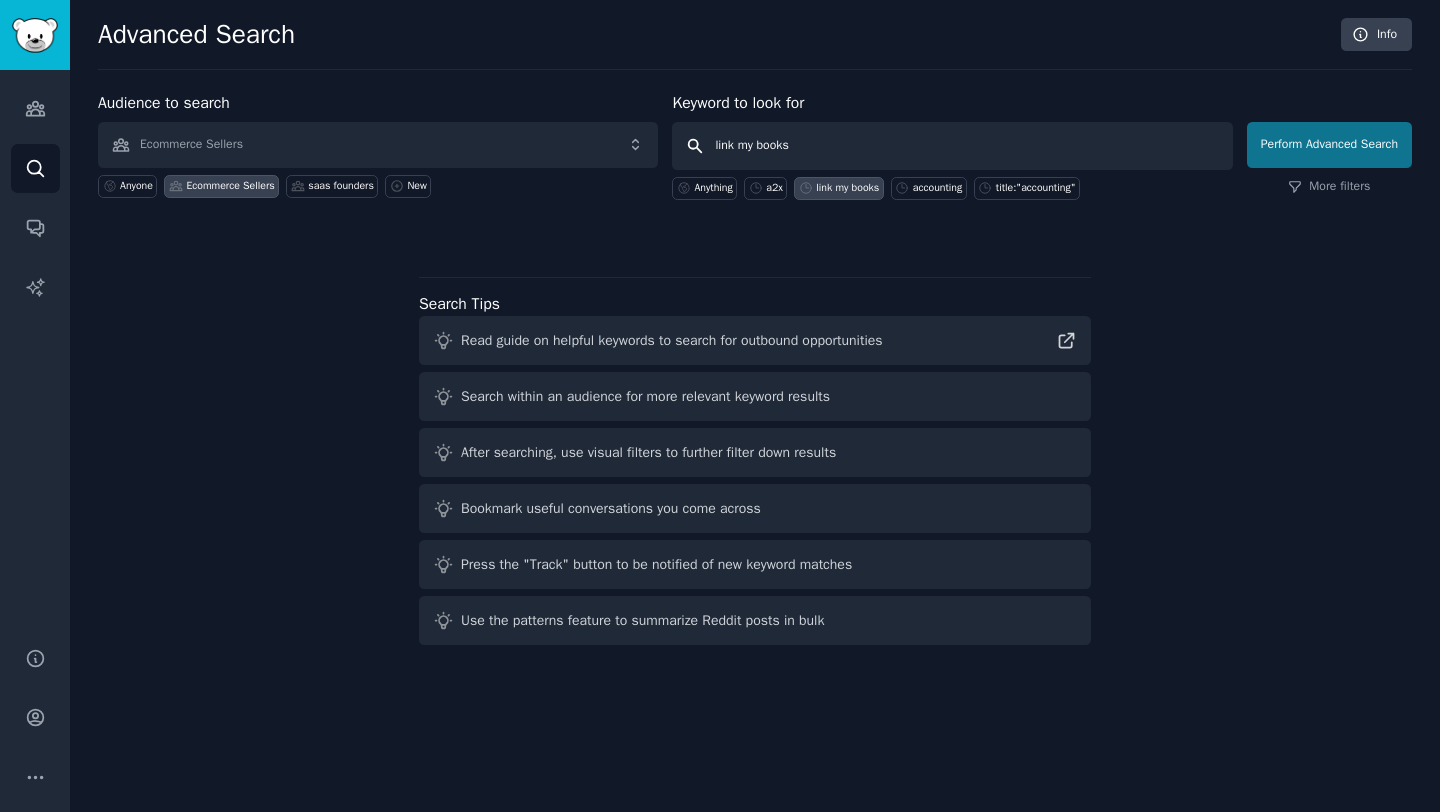 type on "link my books" 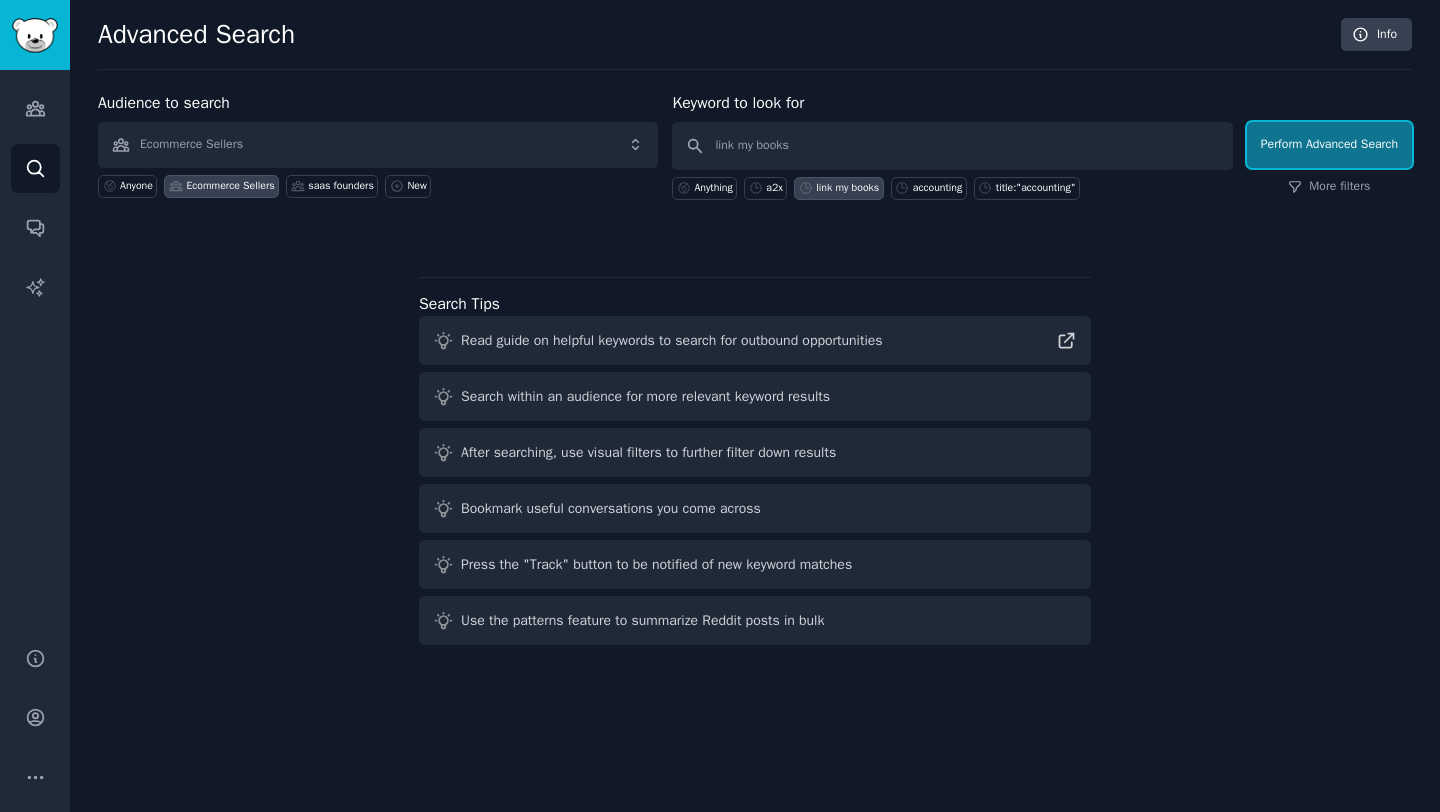 click on "Perform Advanced Search" at bounding box center [1329, 145] 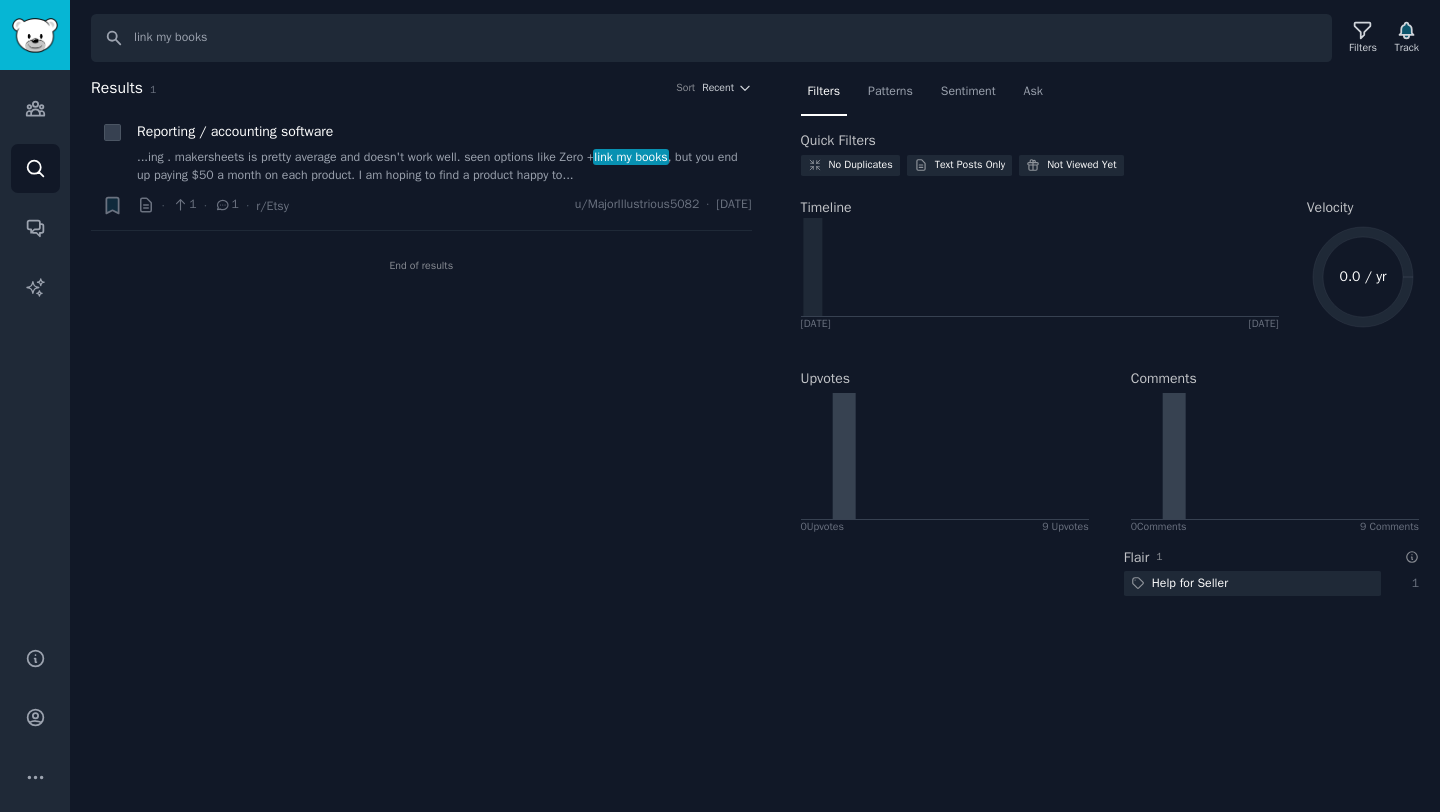 click on "Results 1 Sort Recent" at bounding box center (421, 88) 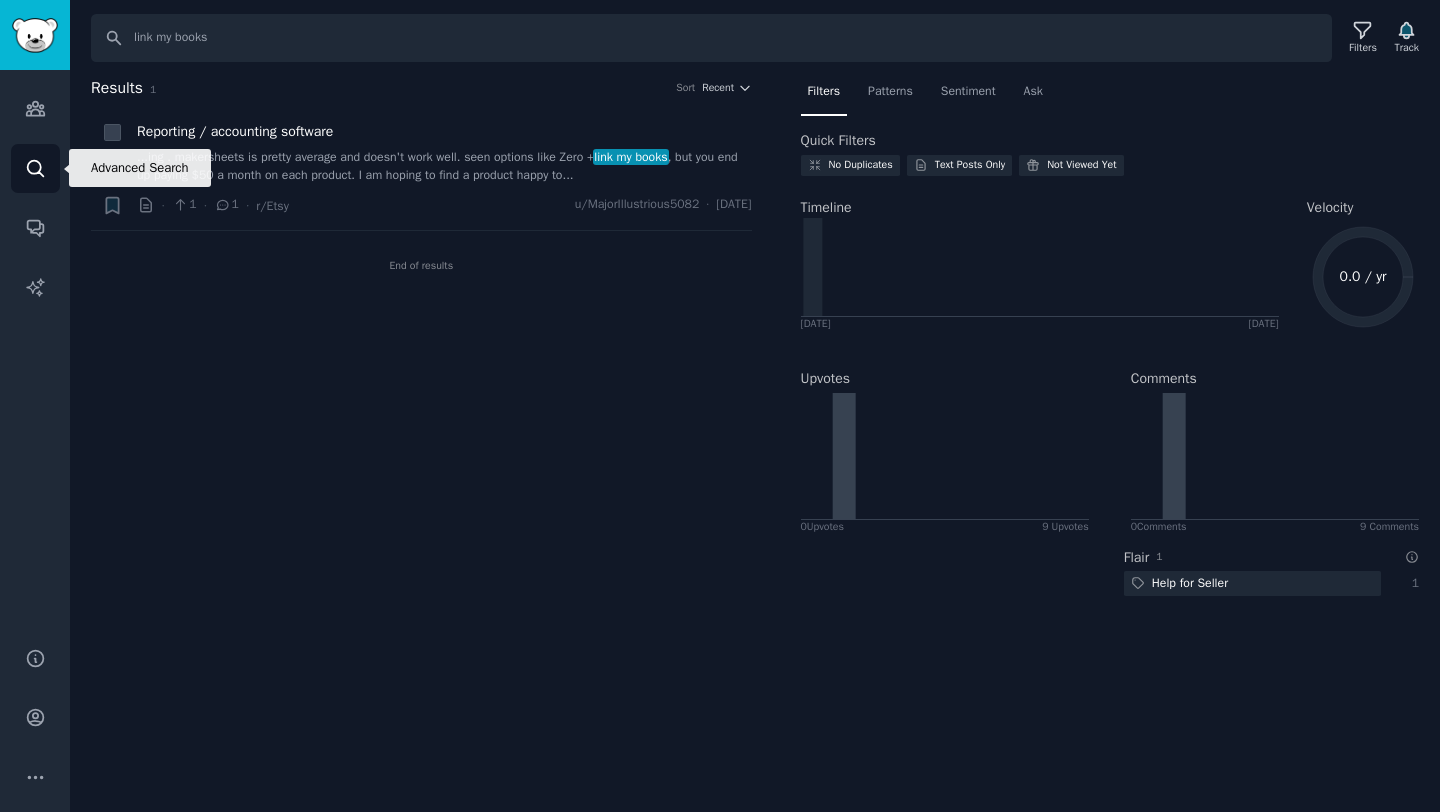 click 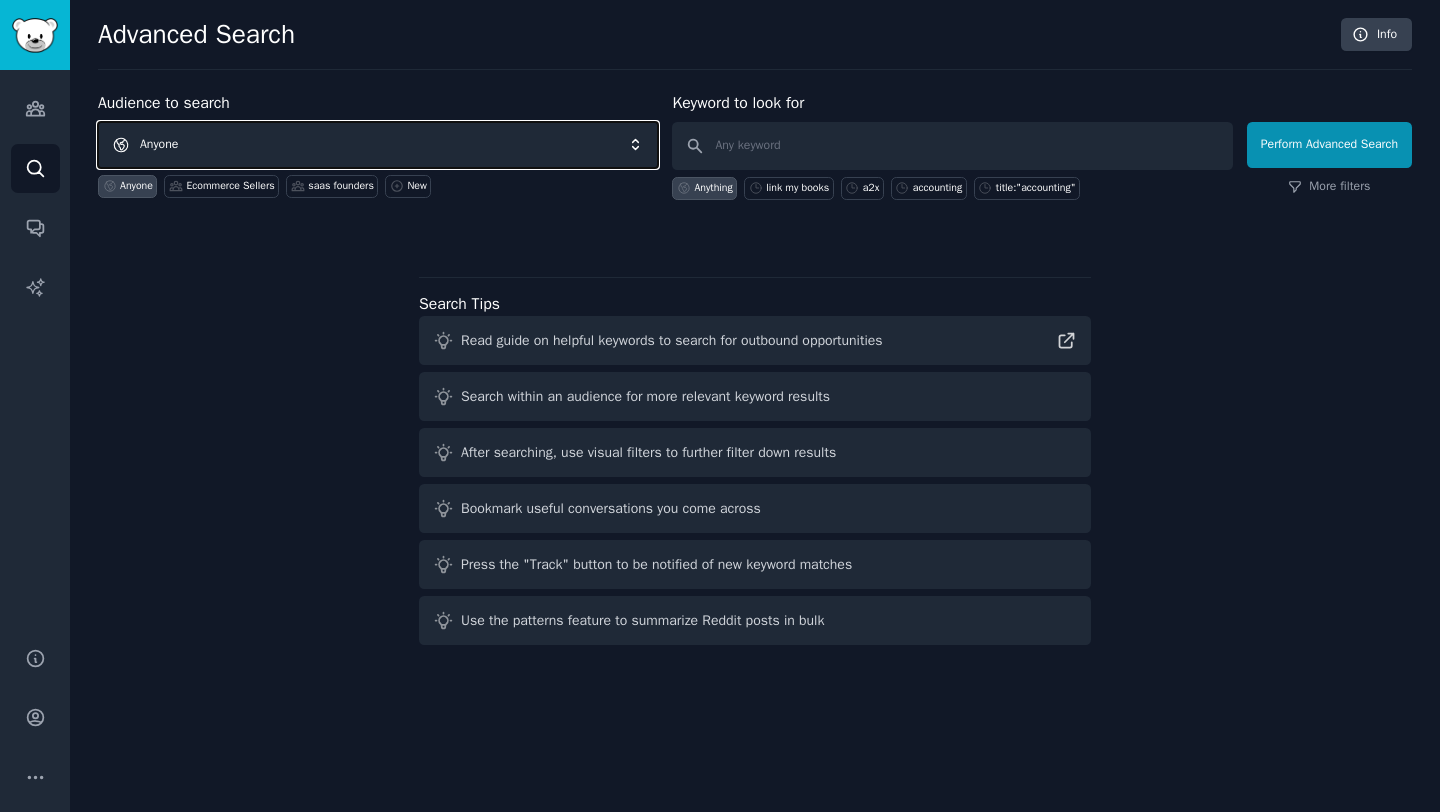 click on "Anyone" at bounding box center (378, 145) 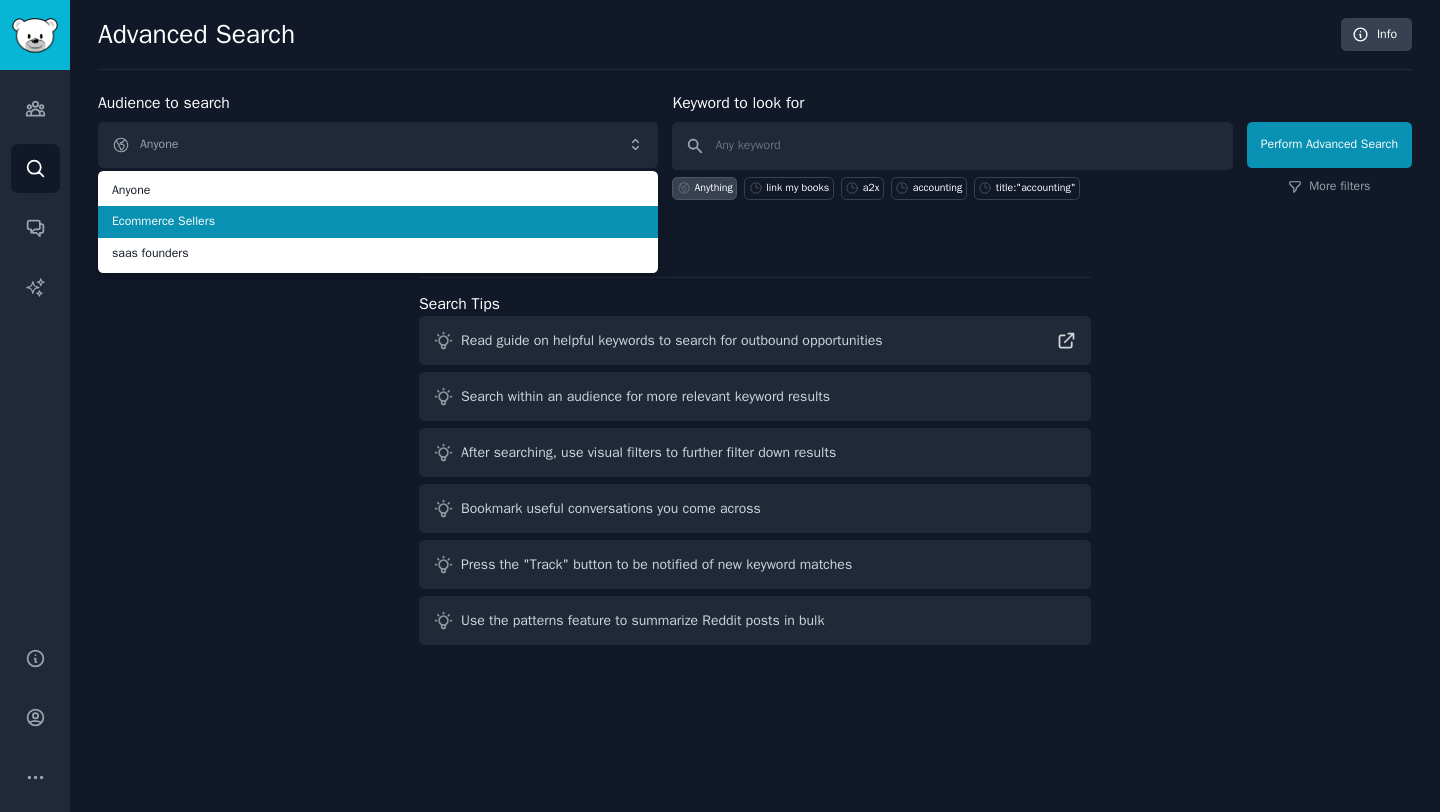 click on "Ecommerce Sellers" at bounding box center [378, 222] 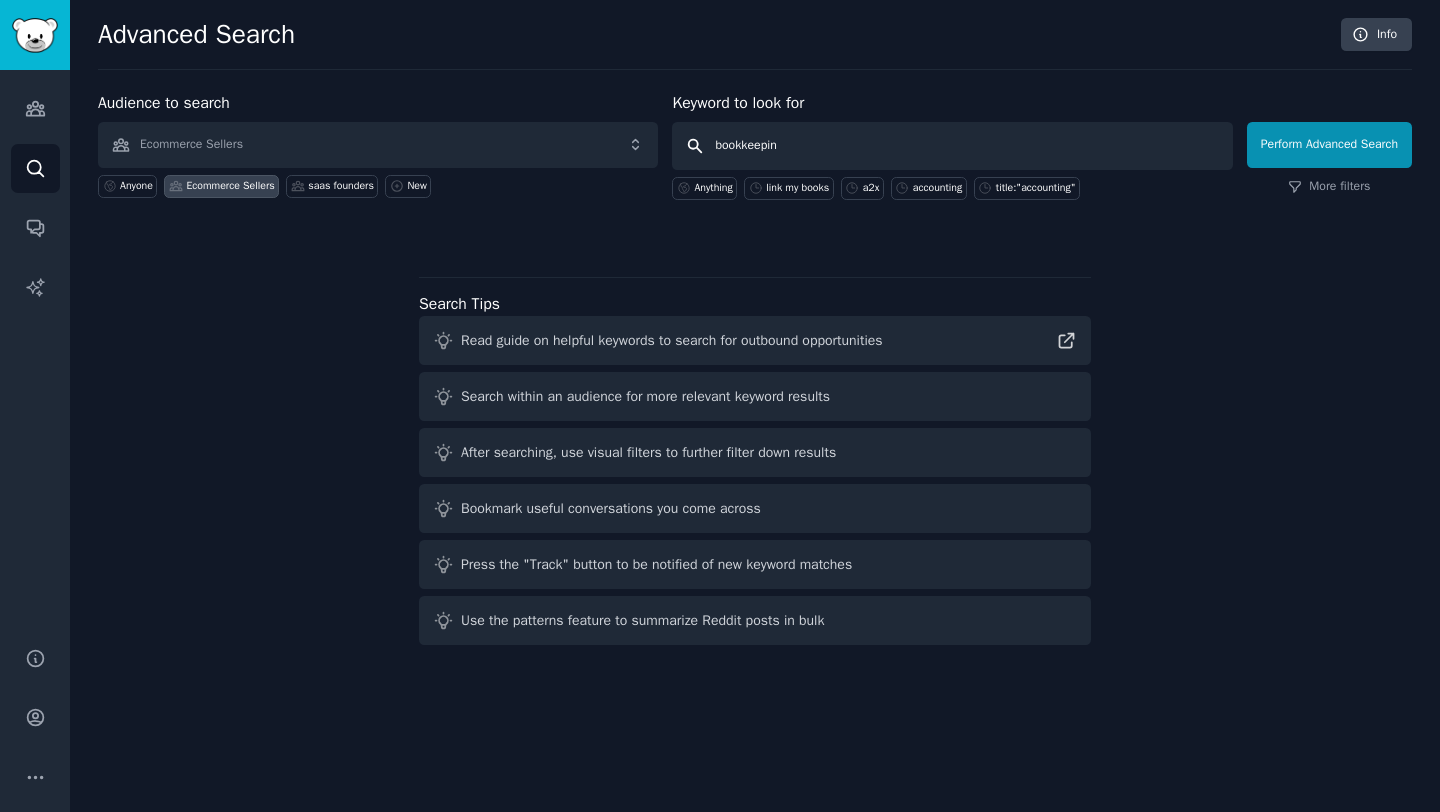 type on "bookkeeping" 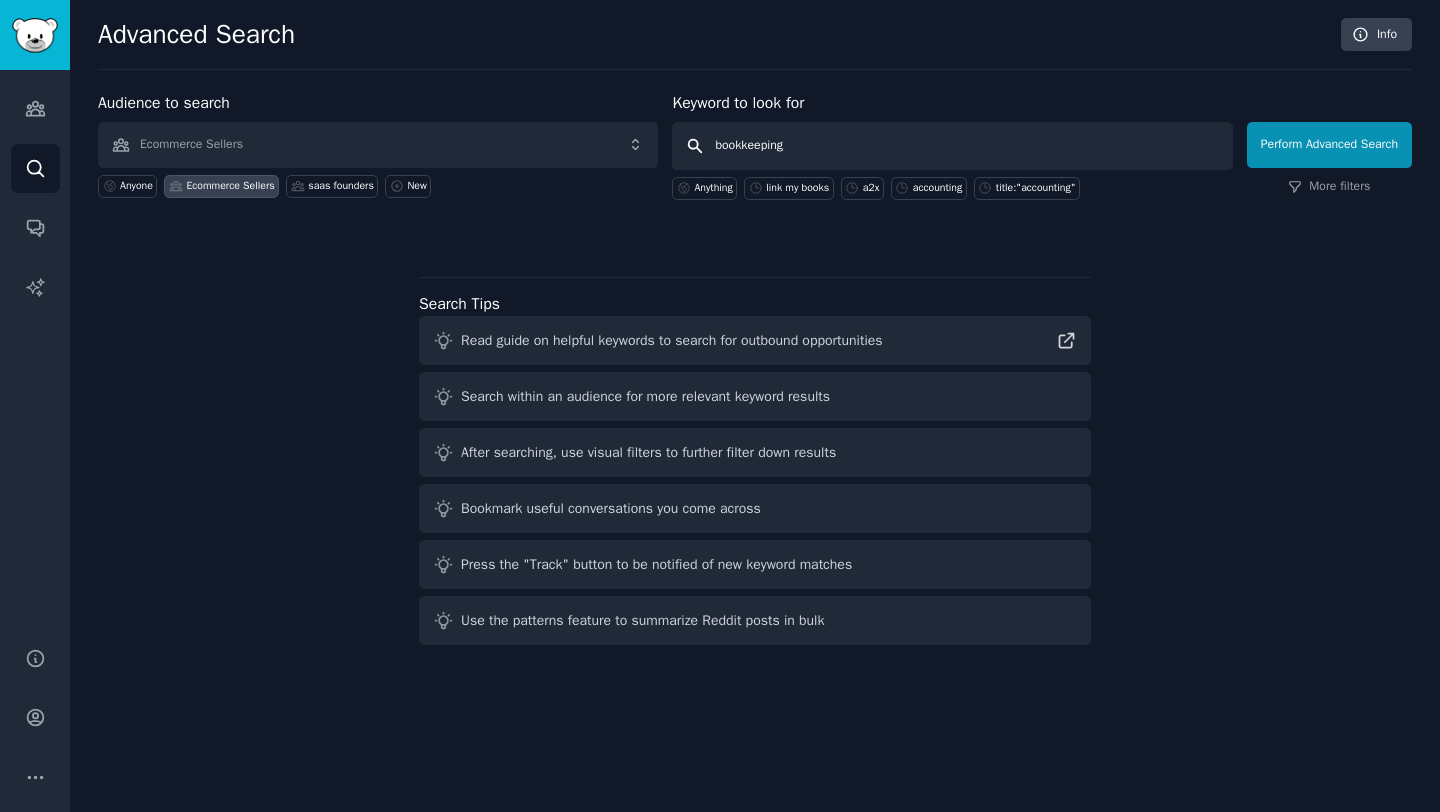 click on "Perform Advanced Search" at bounding box center [1329, 145] 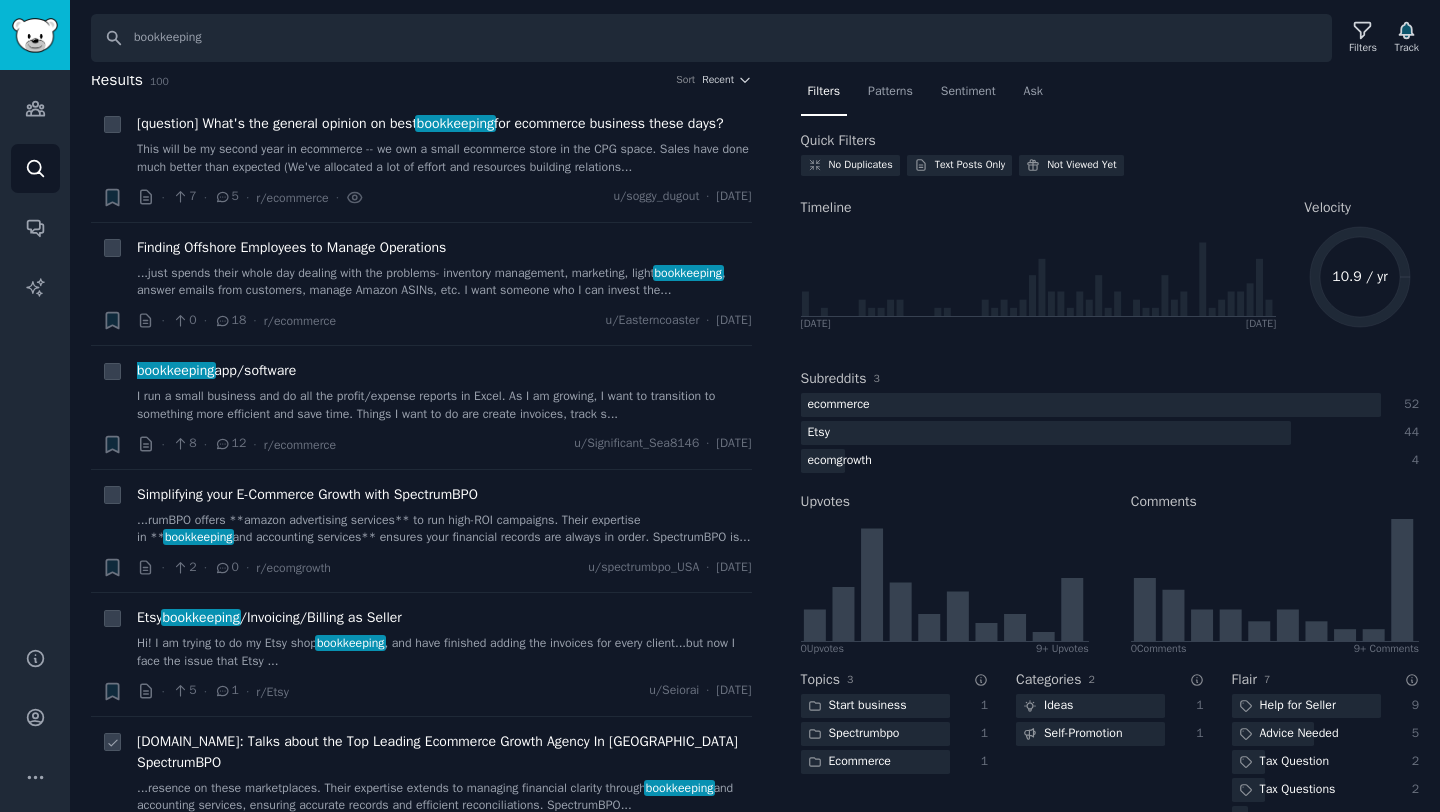 scroll, scrollTop: 0, scrollLeft: 0, axis: both 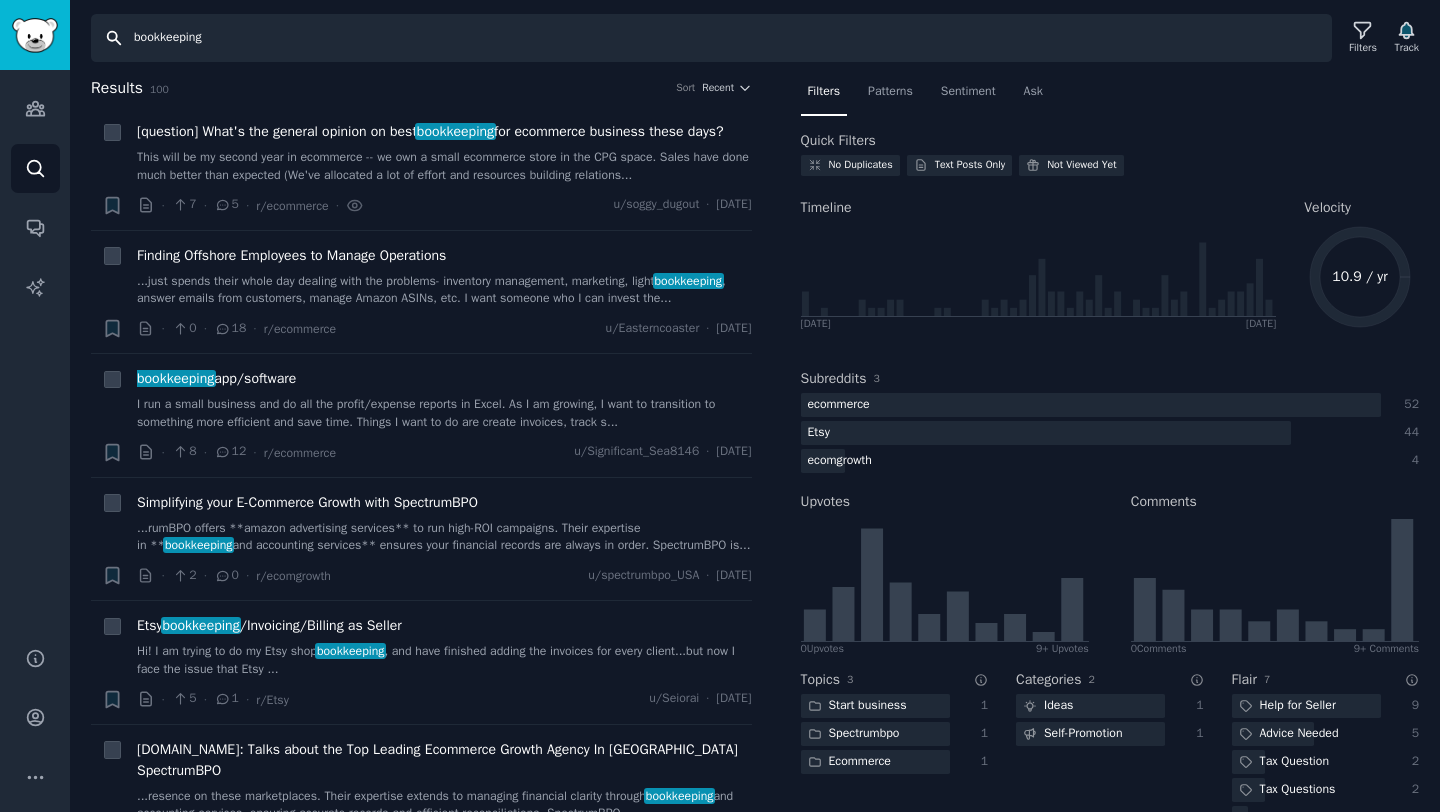click on "bookkeeping" at bounding box center [711, 38] 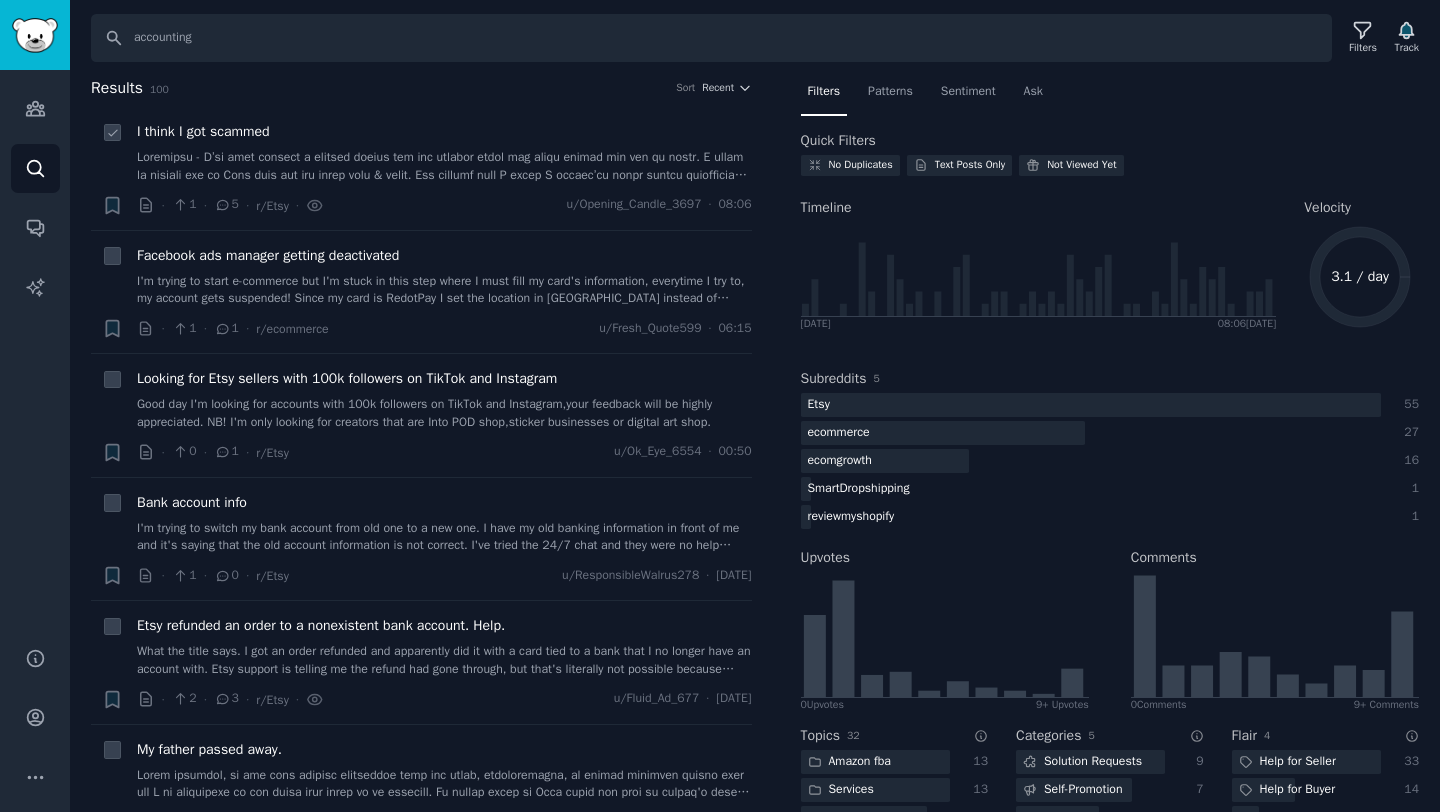 click at bounding box center (444, 166) 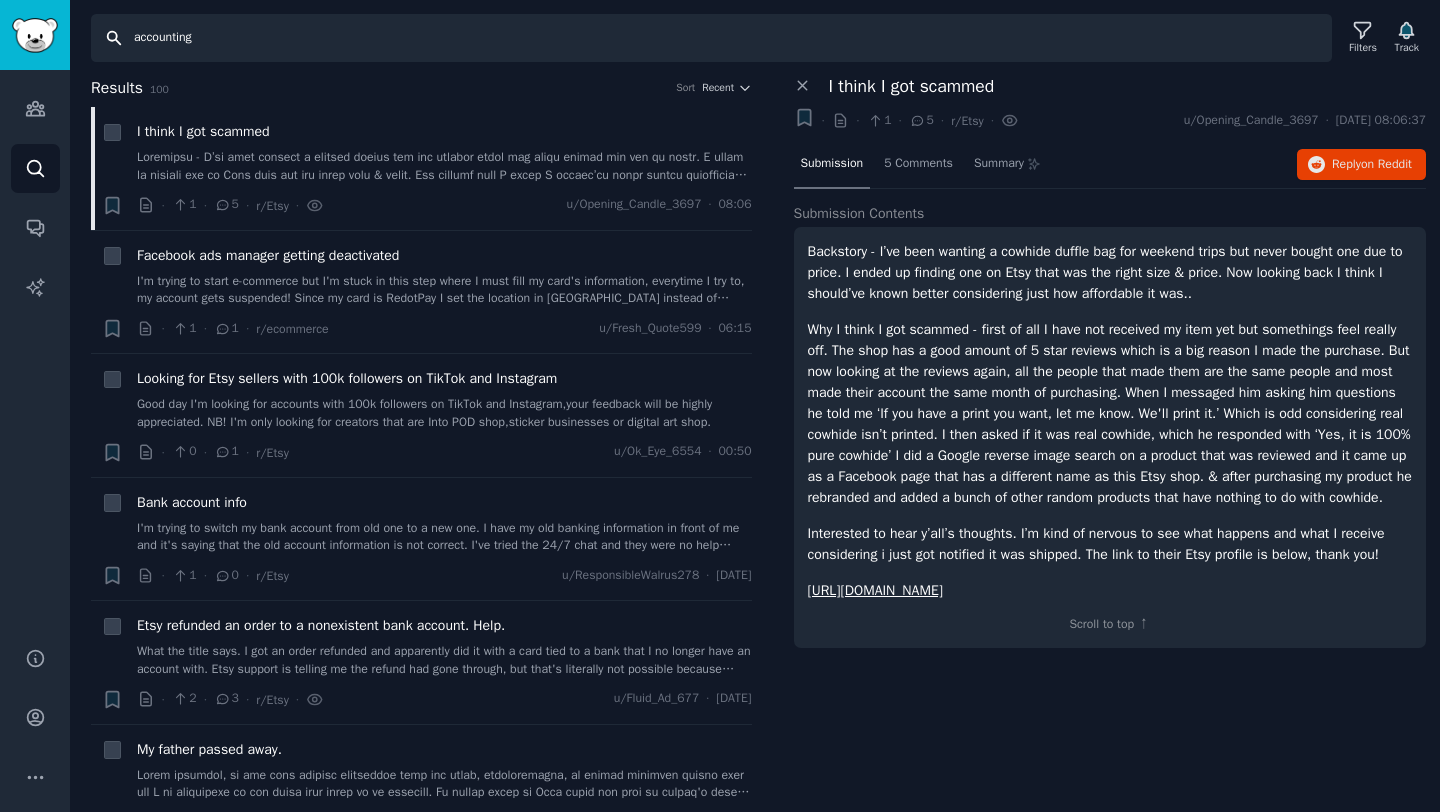 click on "accounting" at bounding box center (711, 38) 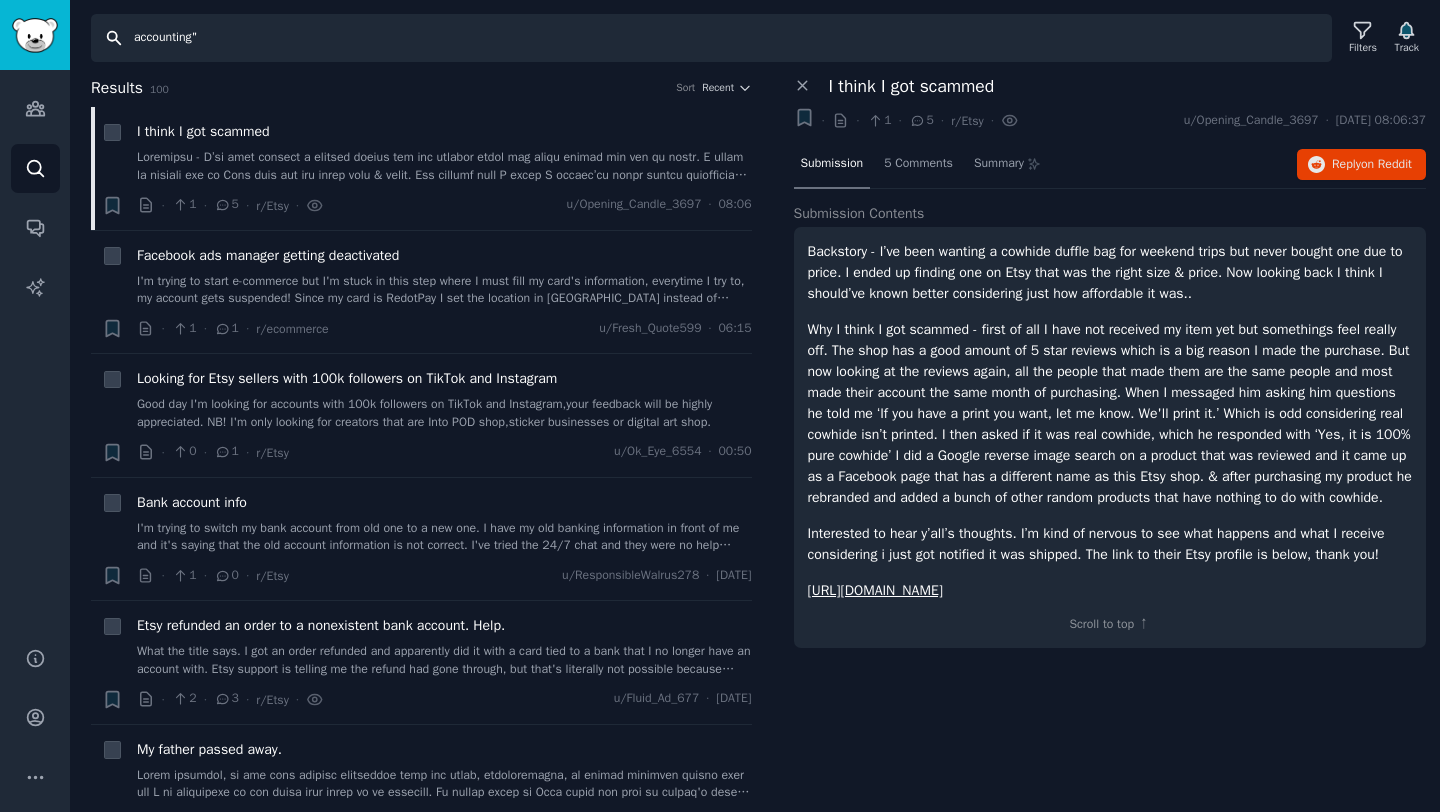 click on "accounting"" at bounding box center [711, 38] 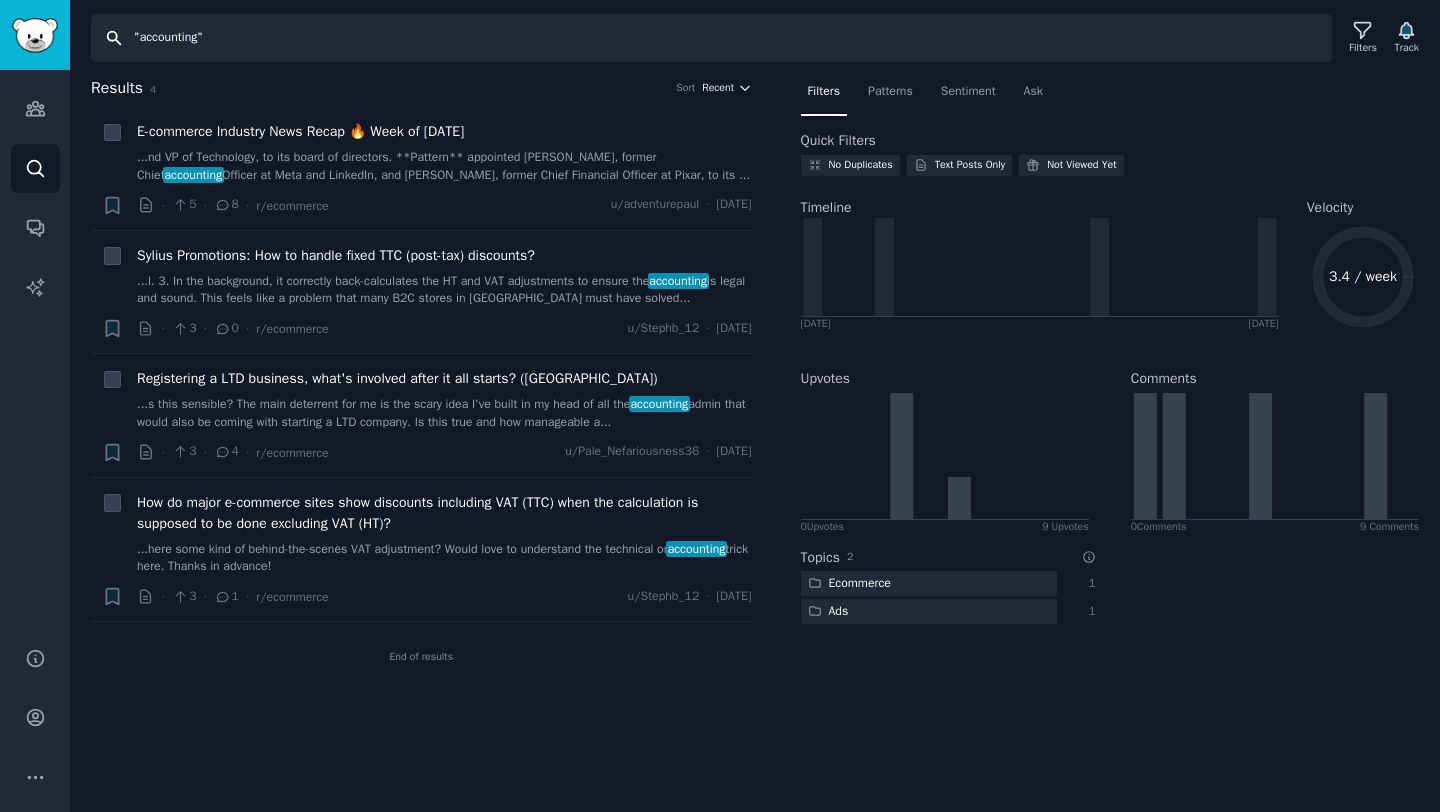 click on "Recent" at bounding box center [726, 88] 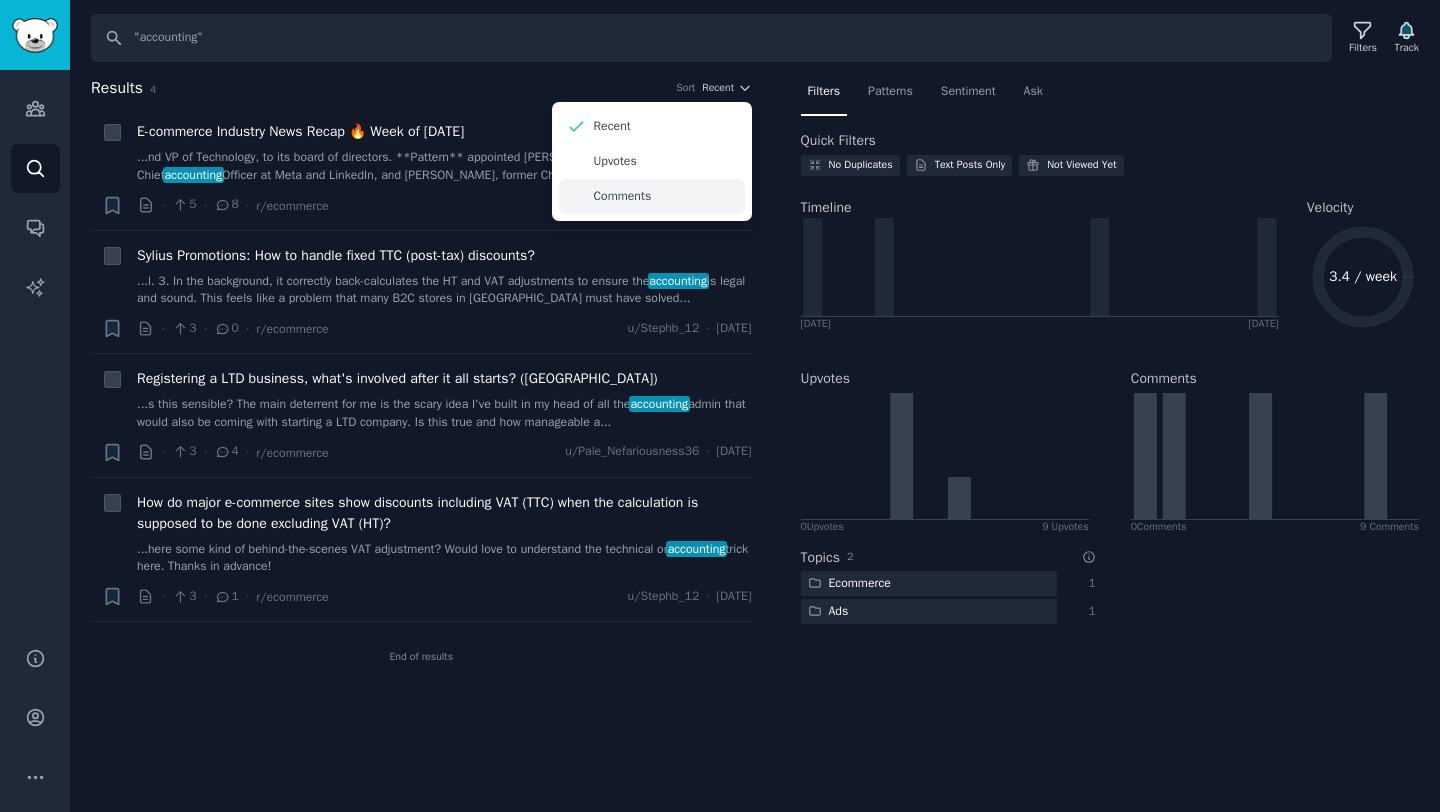 click on "Comments" at bounding box center (652, 196) 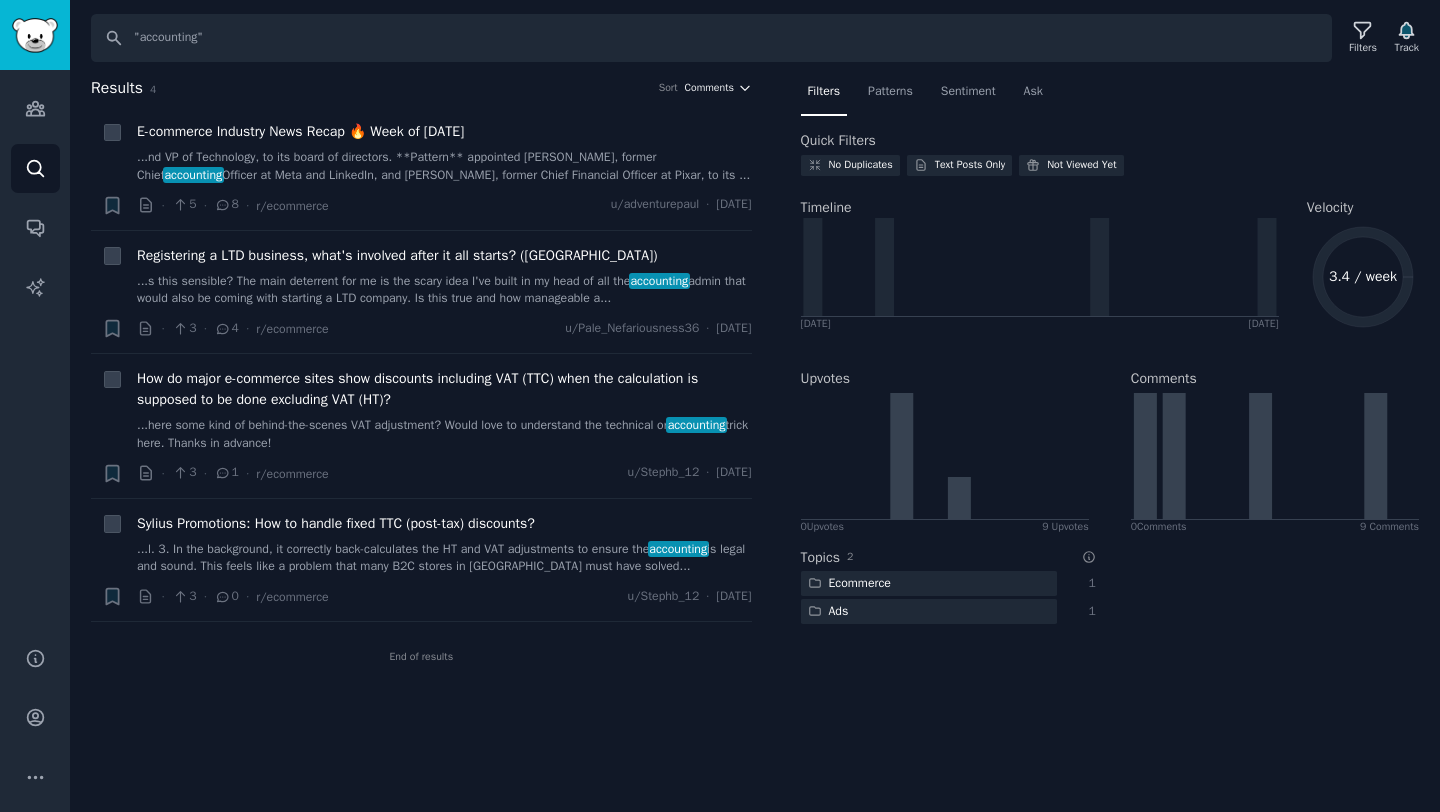 click on "Comments" at bounding box center (710, 88) 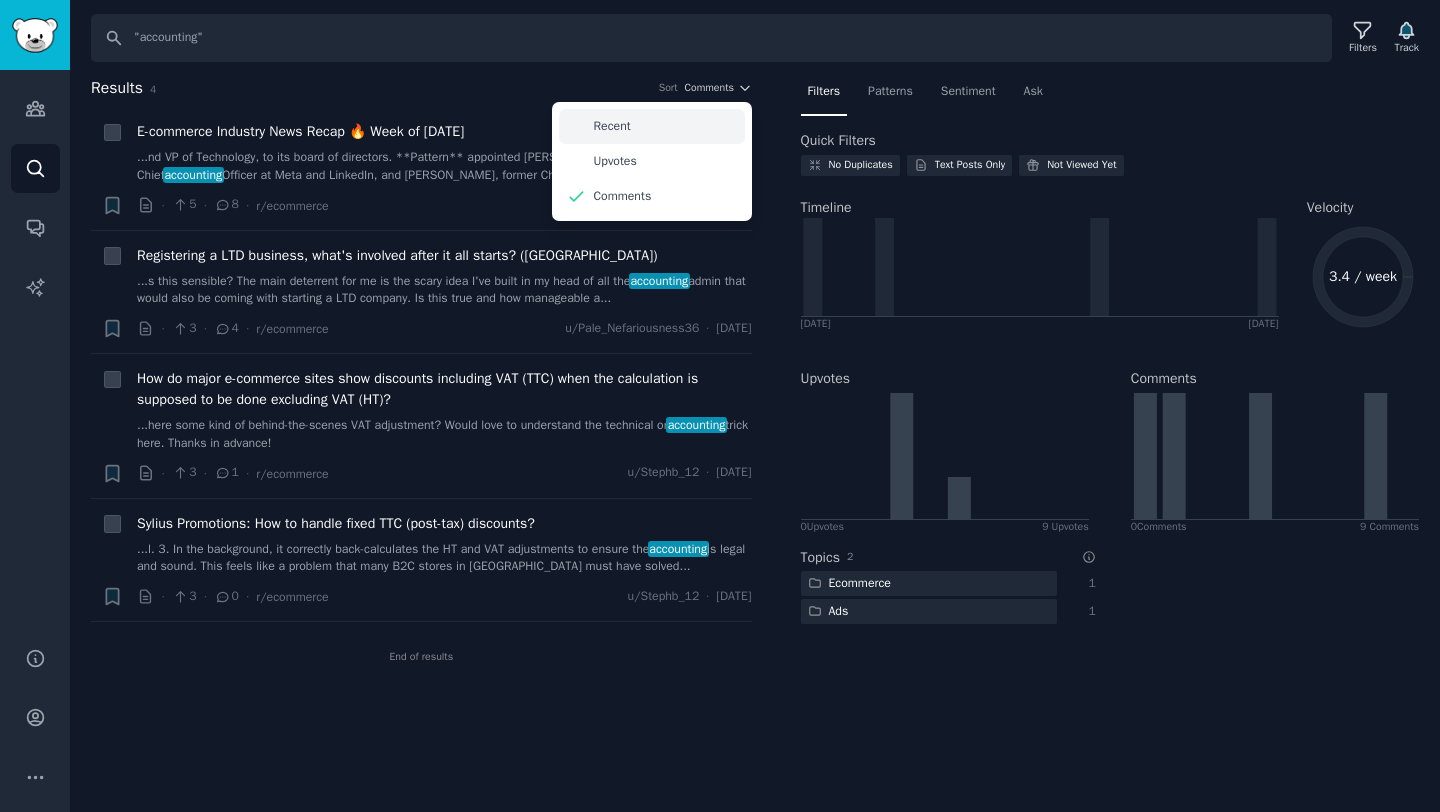 click on "Recent" at bounding box center [652, 126] 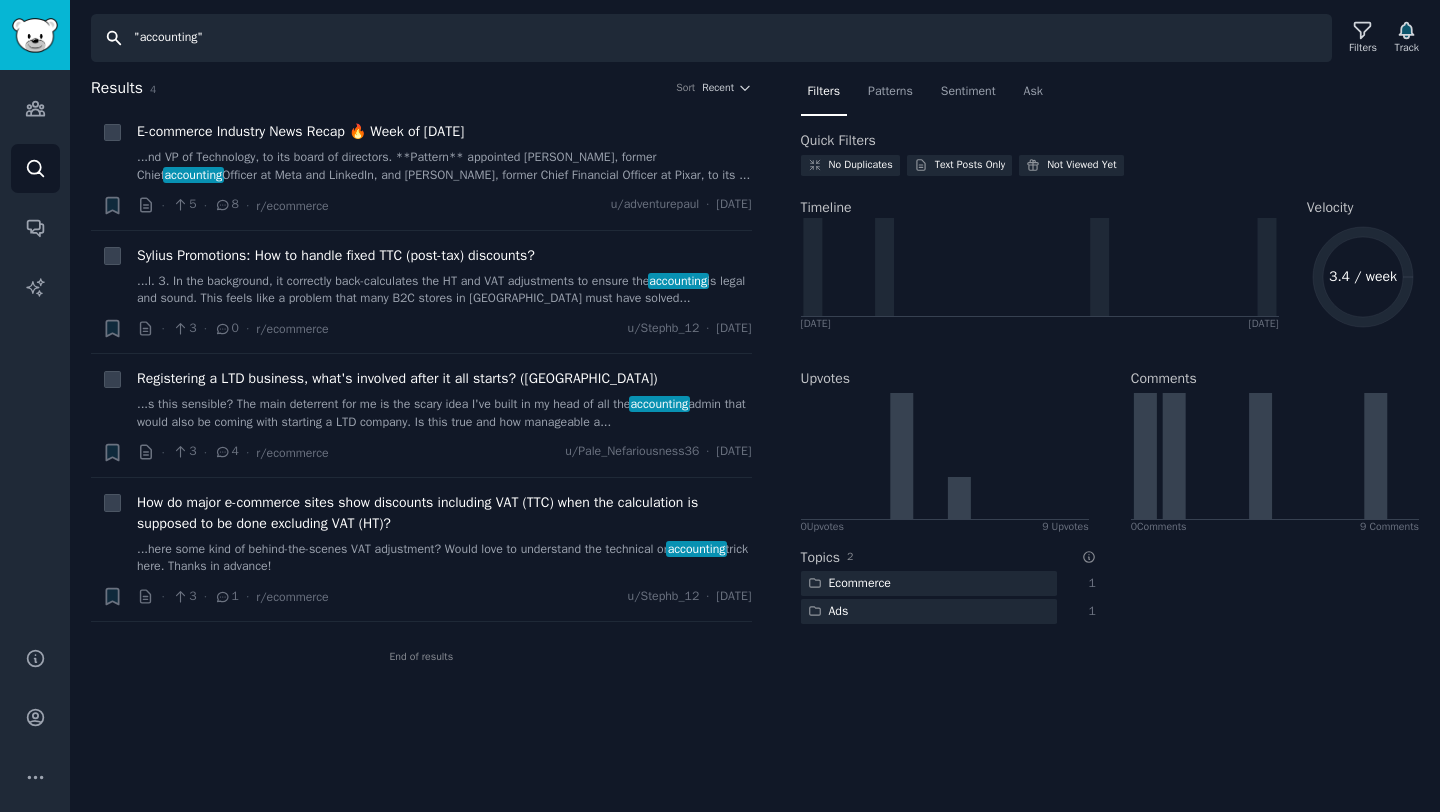 click on ""accounting"" at bounding box center (711, 38) 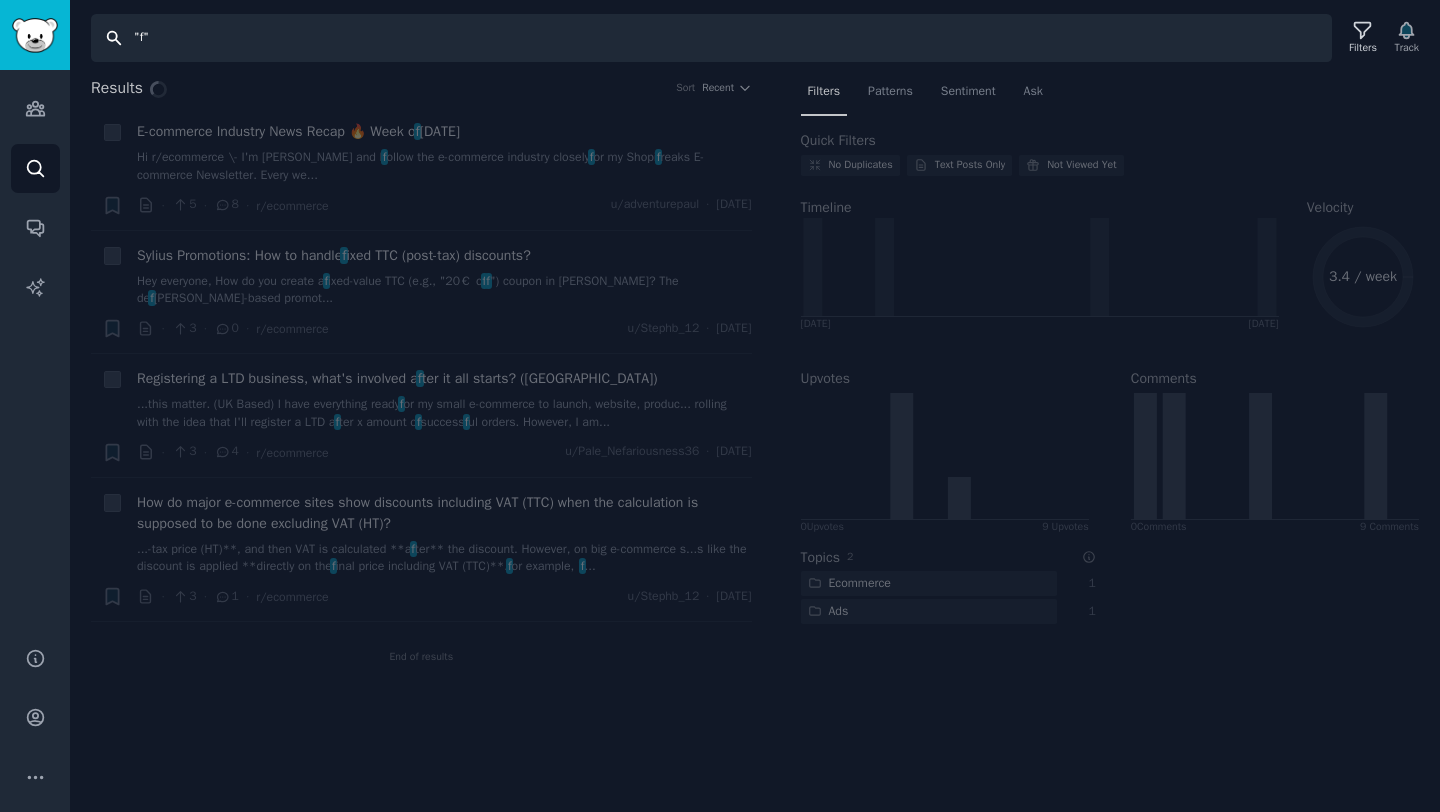 click on ""f"" at bounding box center [711, 38] 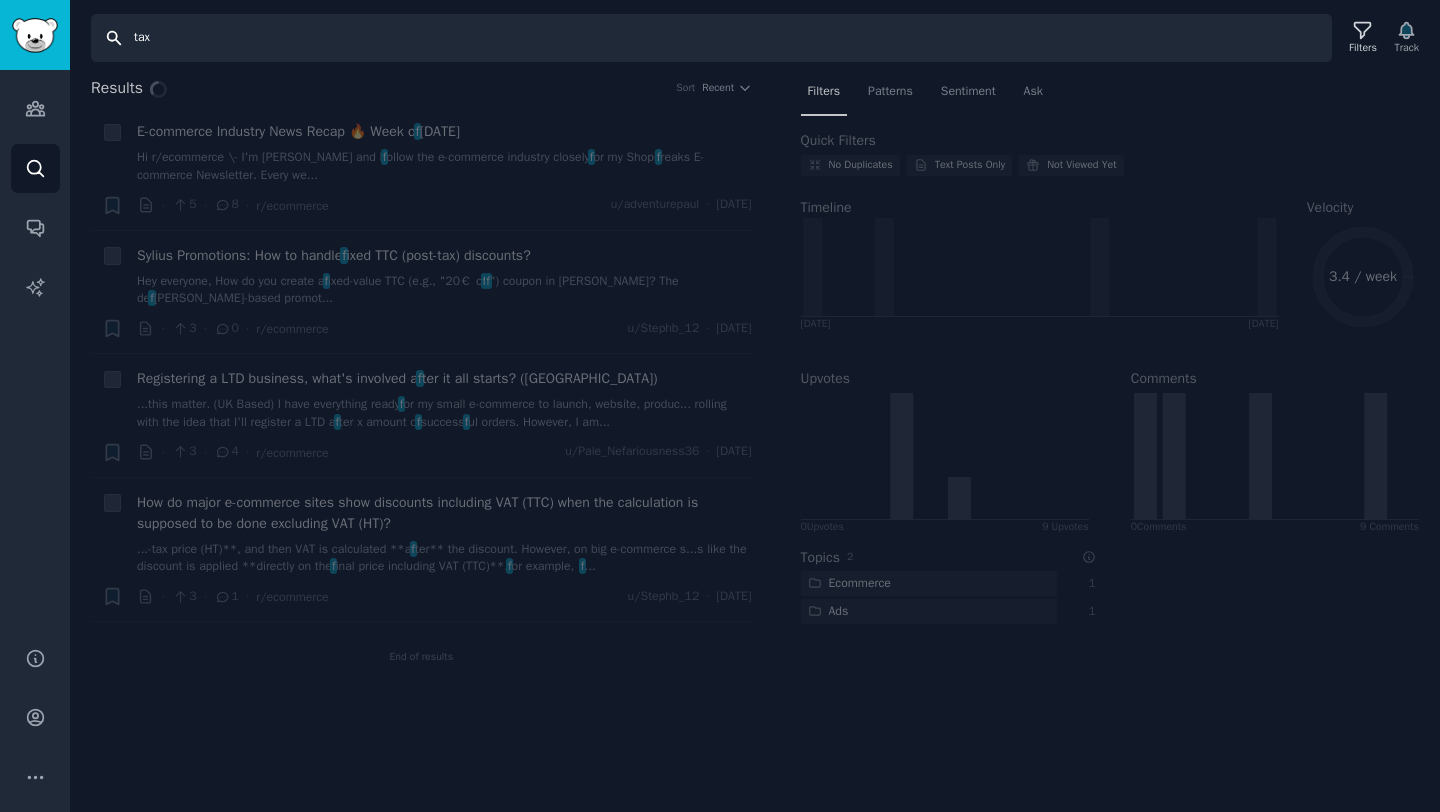 type on "tax" 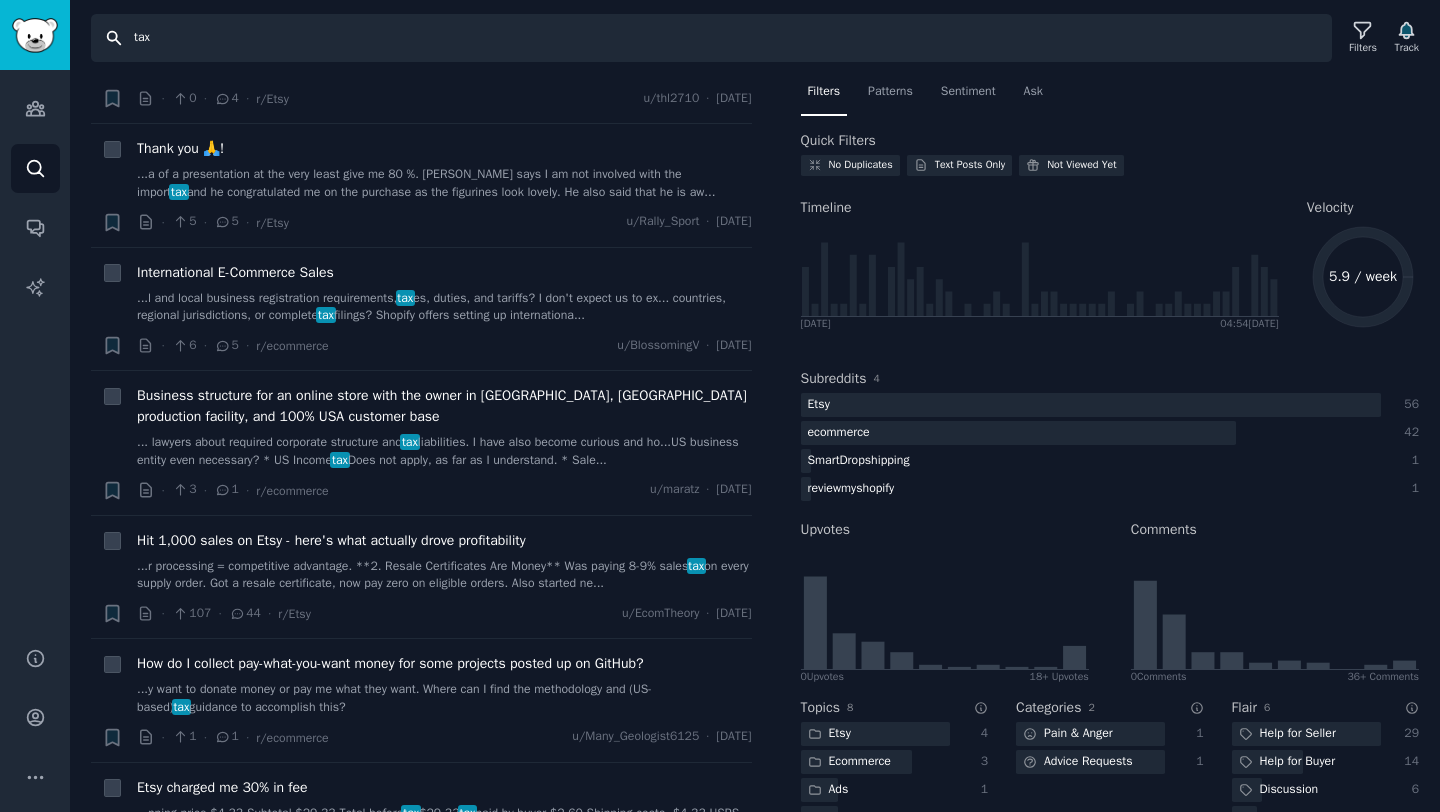scroll, scrollTop: 0, scrollLeft: 0, axis: both 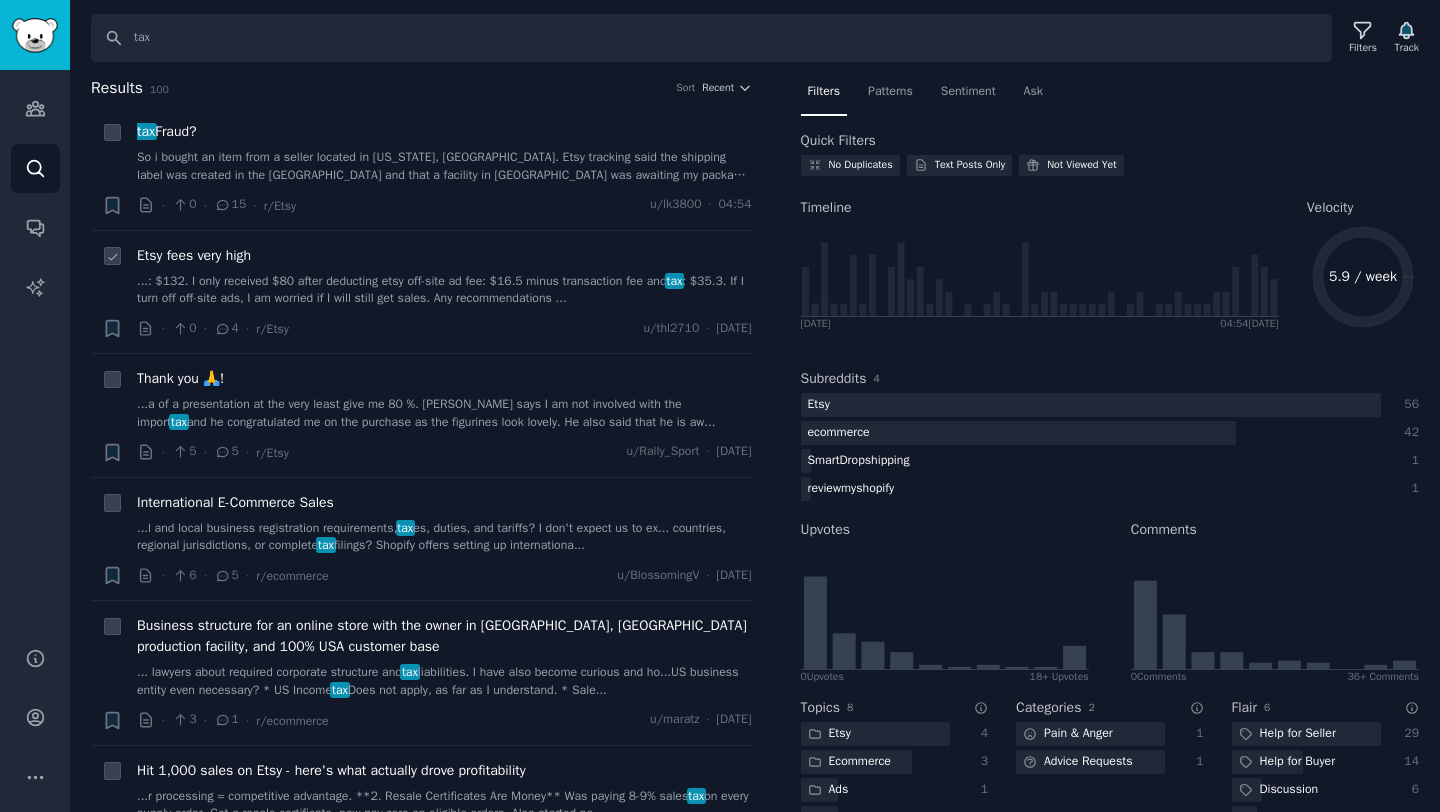 click on "...: $132. I only received $80 after deducting etsy off-site ad fee: $16.5 minus transaction fee and  tax : $35.3.
If I turn off off-site ads, I am worried if I will still get sales. Any recommendations ..." at bounding box center [444, 290] 